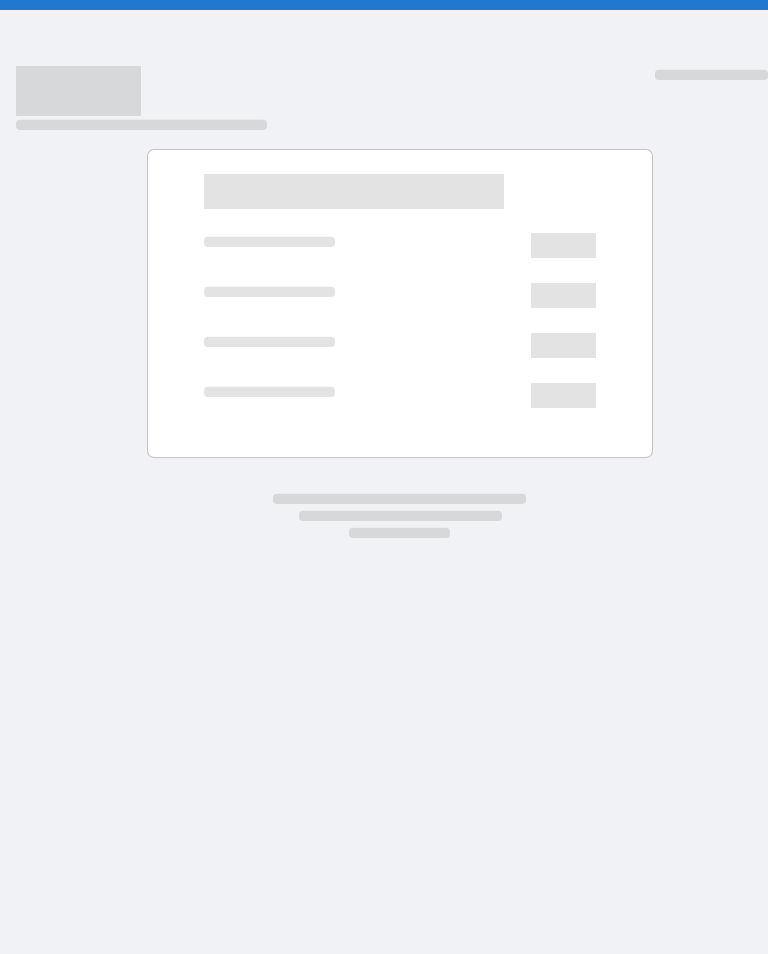 scroll, scrollTop: 0, scrollLeft: 0, axis: both 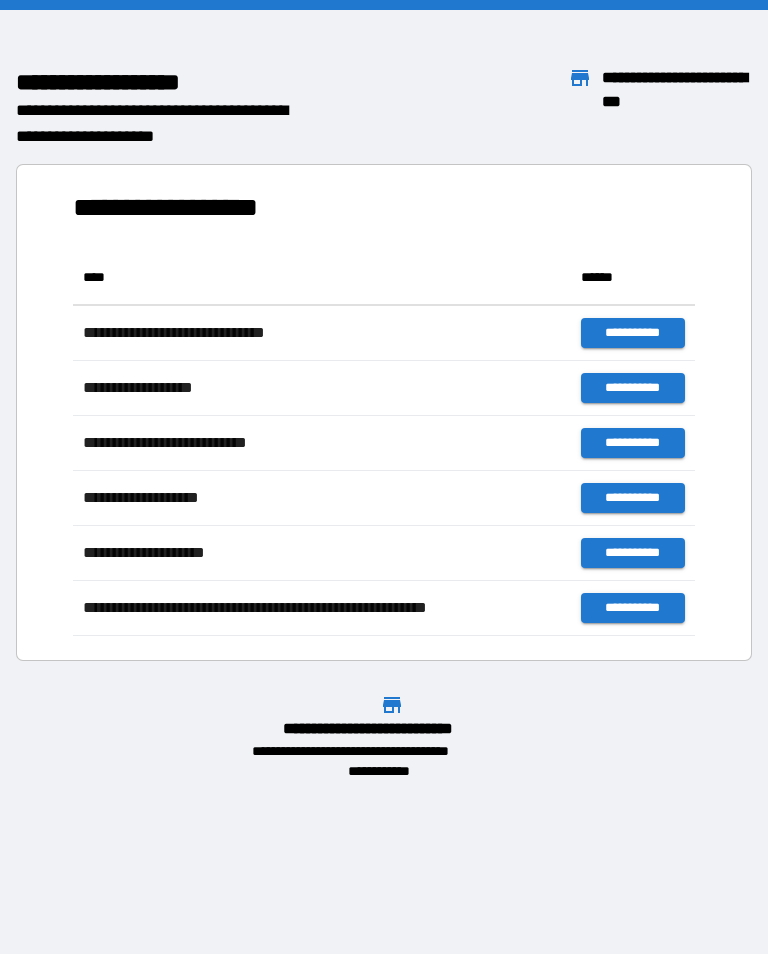 click on "**********" at bounding box center (384, 477) 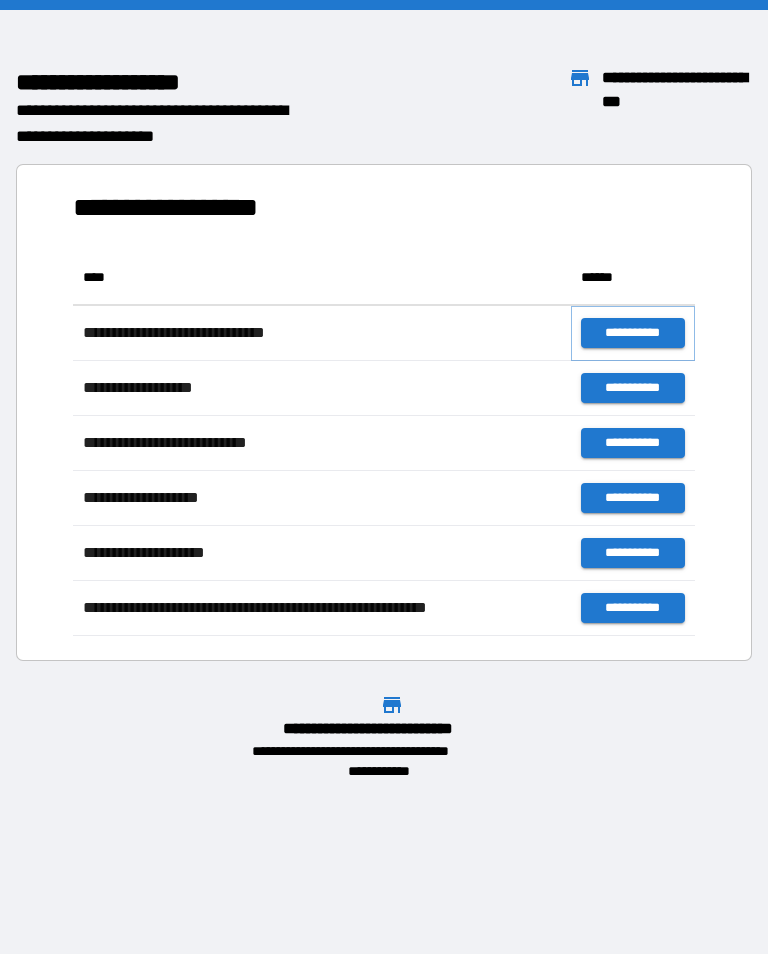 click on "**********" at bounding box center [633, 333] 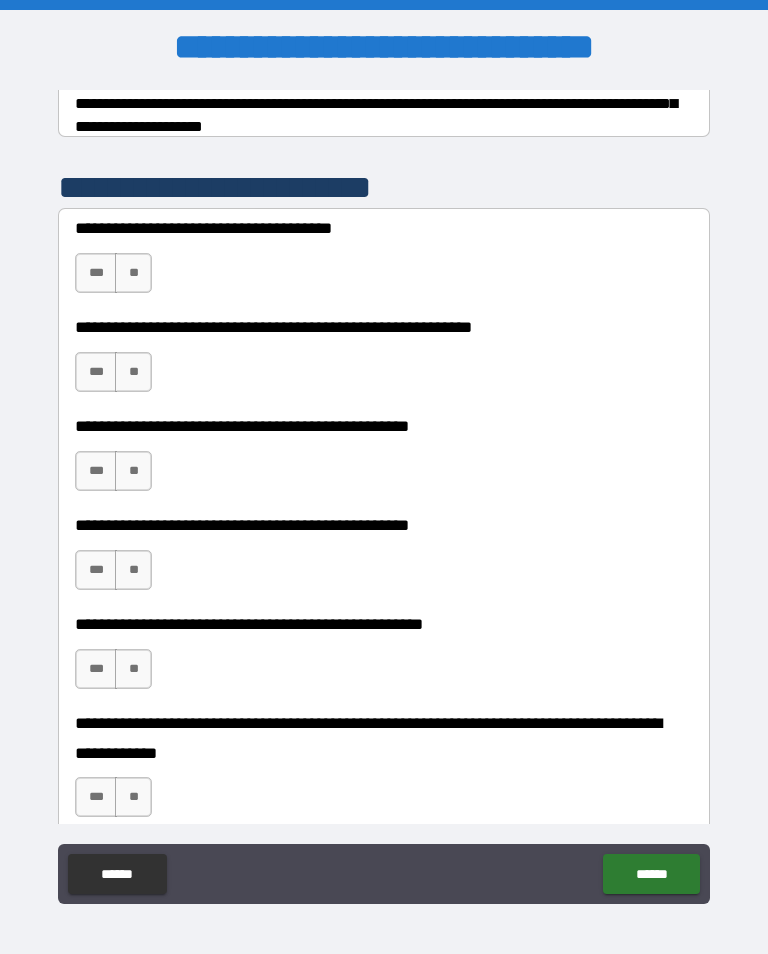scroll, scrollTop: 370, scrollLeft: 0, axis: vertical 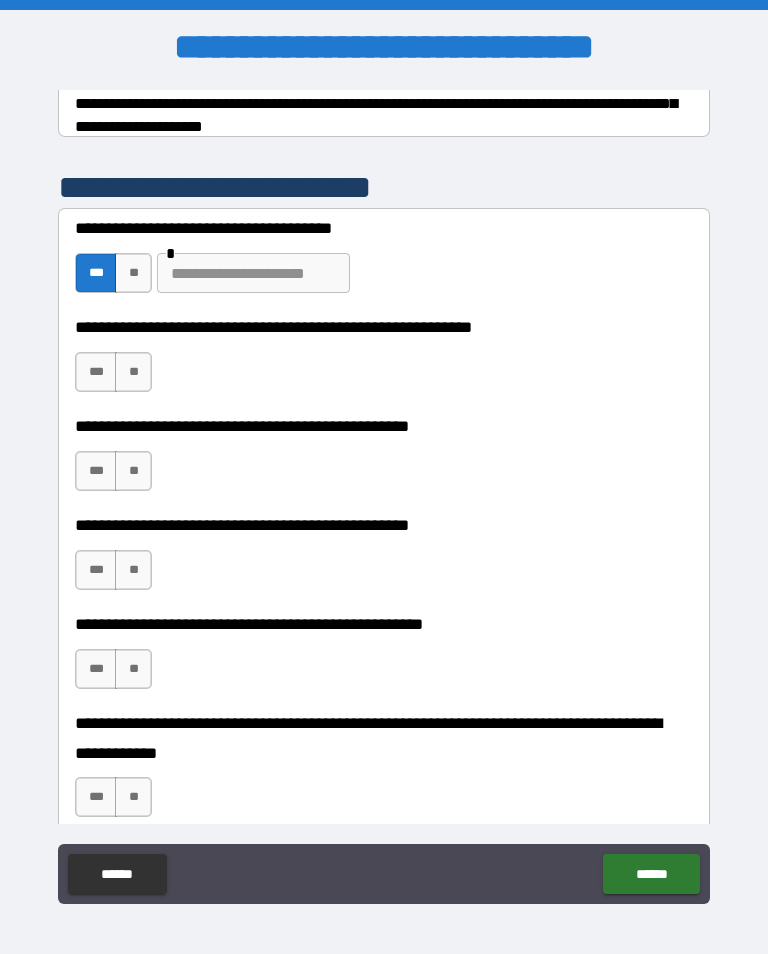 click at bounding box center [253, 273] 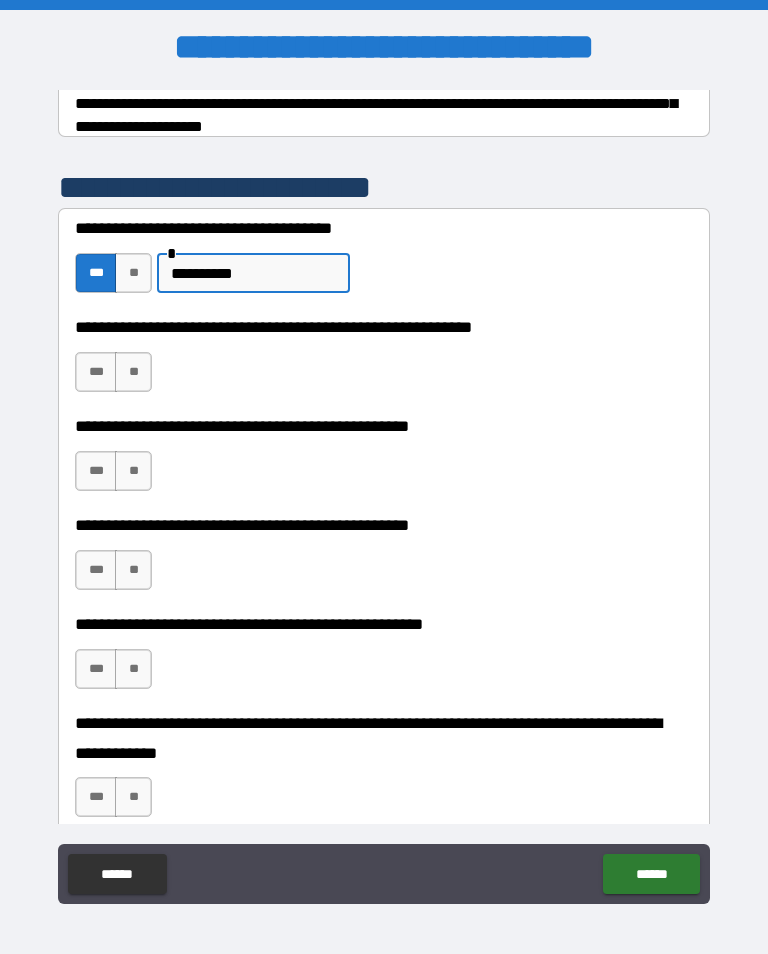 type on "**********" 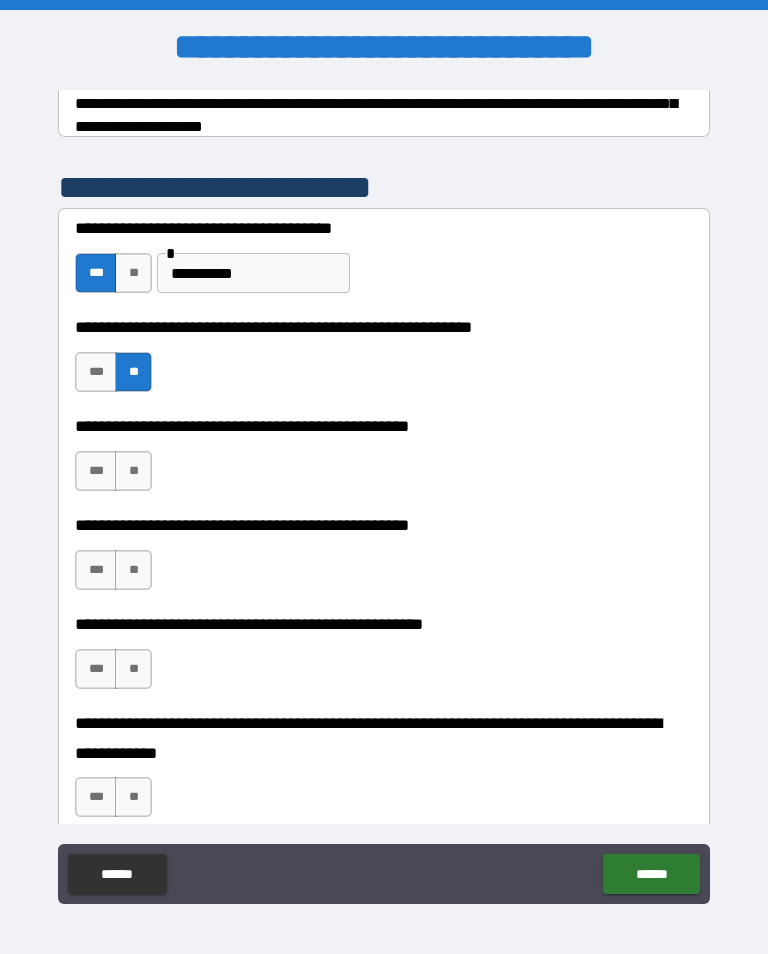 click on "**" at bounding box center (133, 471) 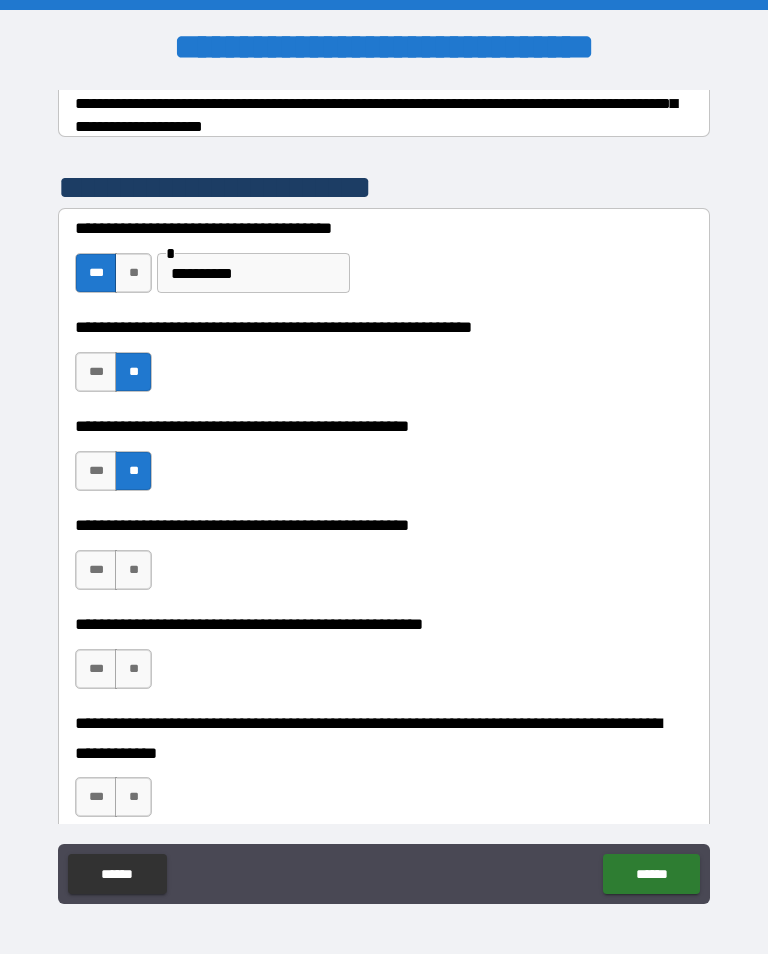 click on "**" at bounding box center [133, 570] 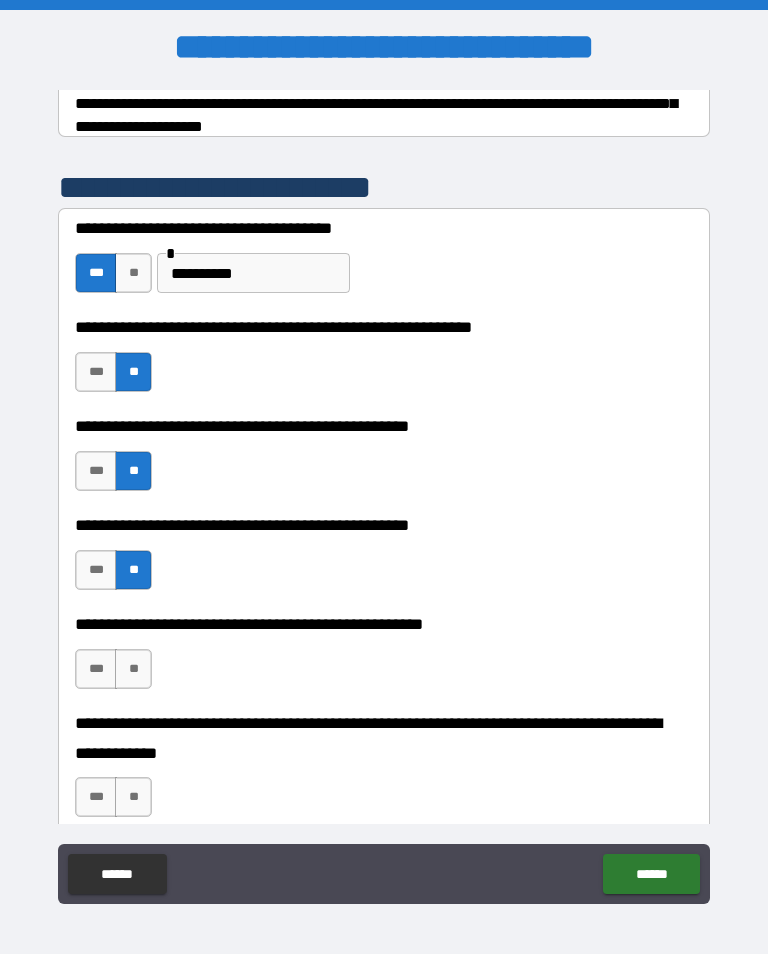 click on "**" at bounding box center [133, 669] 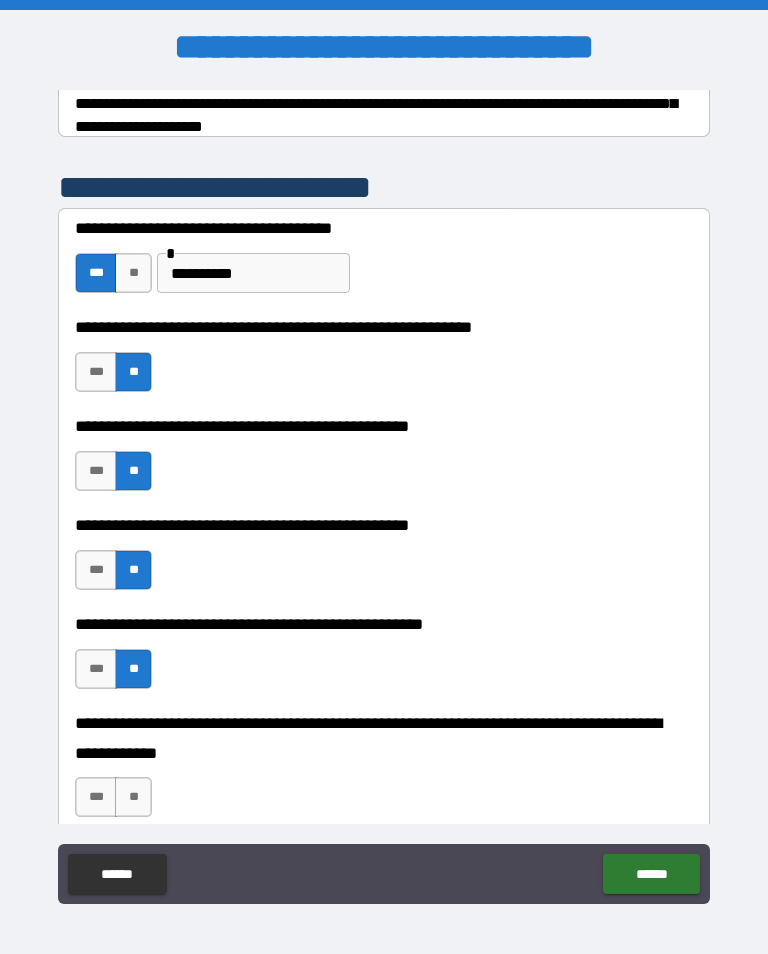 click on "**" at bounding box center (133, 797) 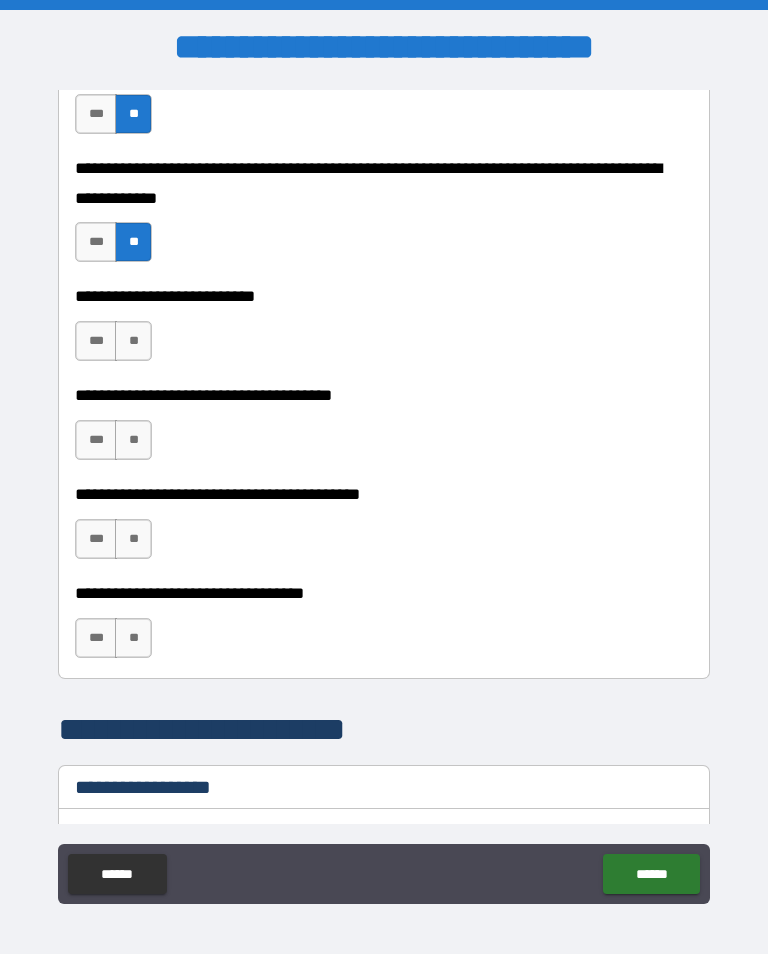 scroll, scrollTop: 926, scrollLeft: 0, axis: vertical 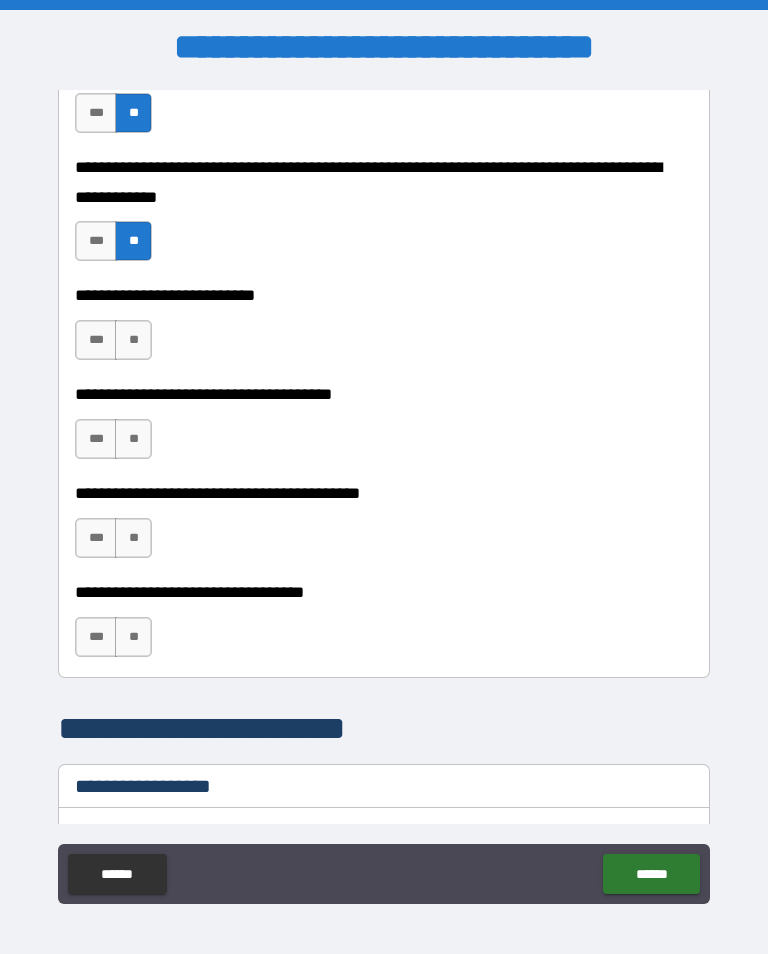 click on "*** **" at bounding box center (116, 345) 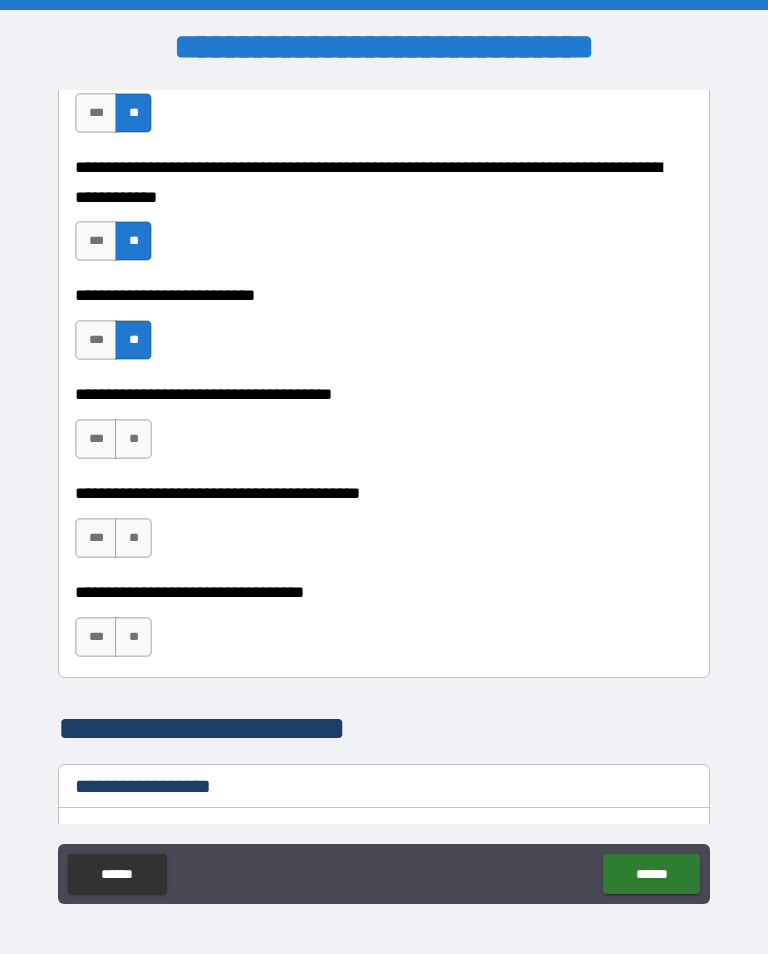 click on "**" at bounding box center (133, 439) 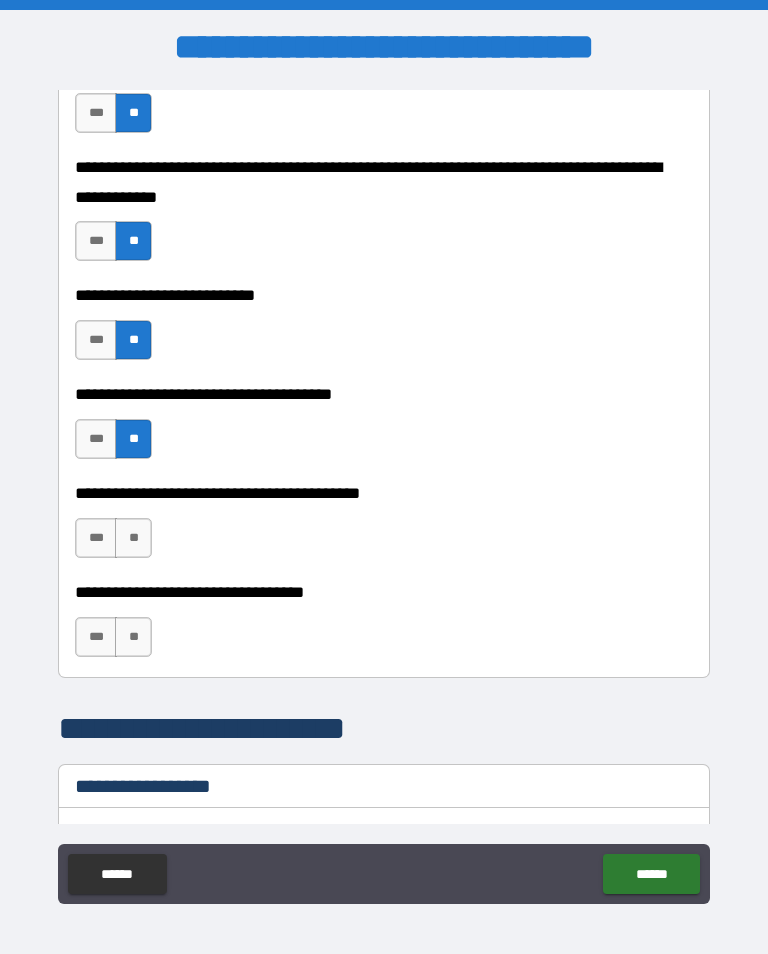 click on "**" at bounding box center [133, 538] 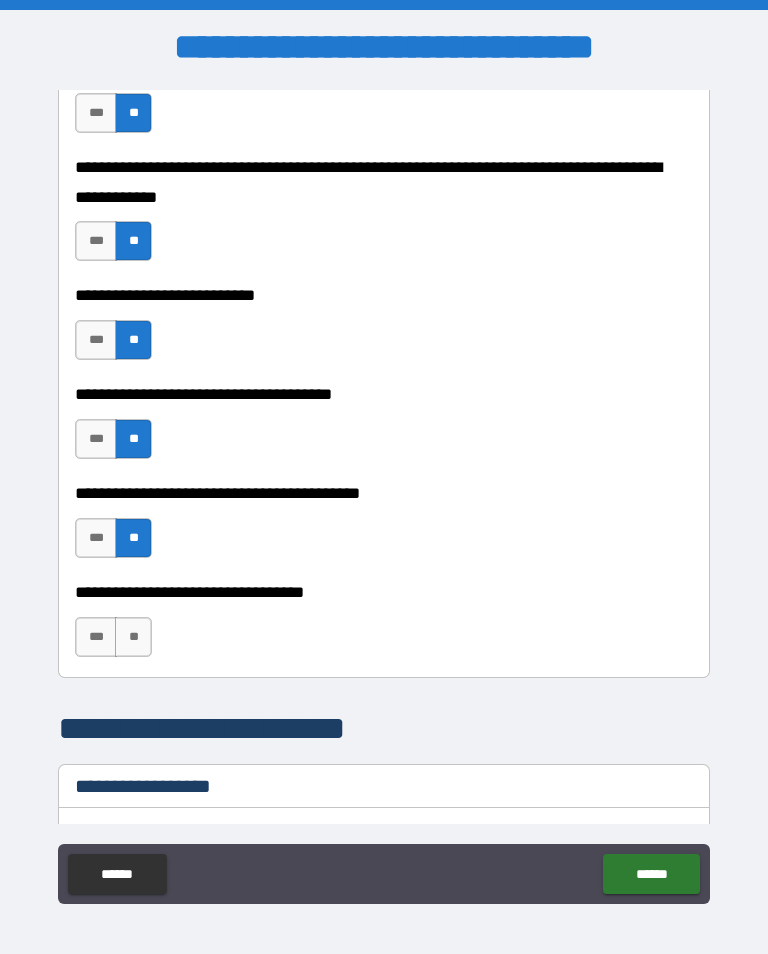 click on "**********" at bounding box center (384, 627) 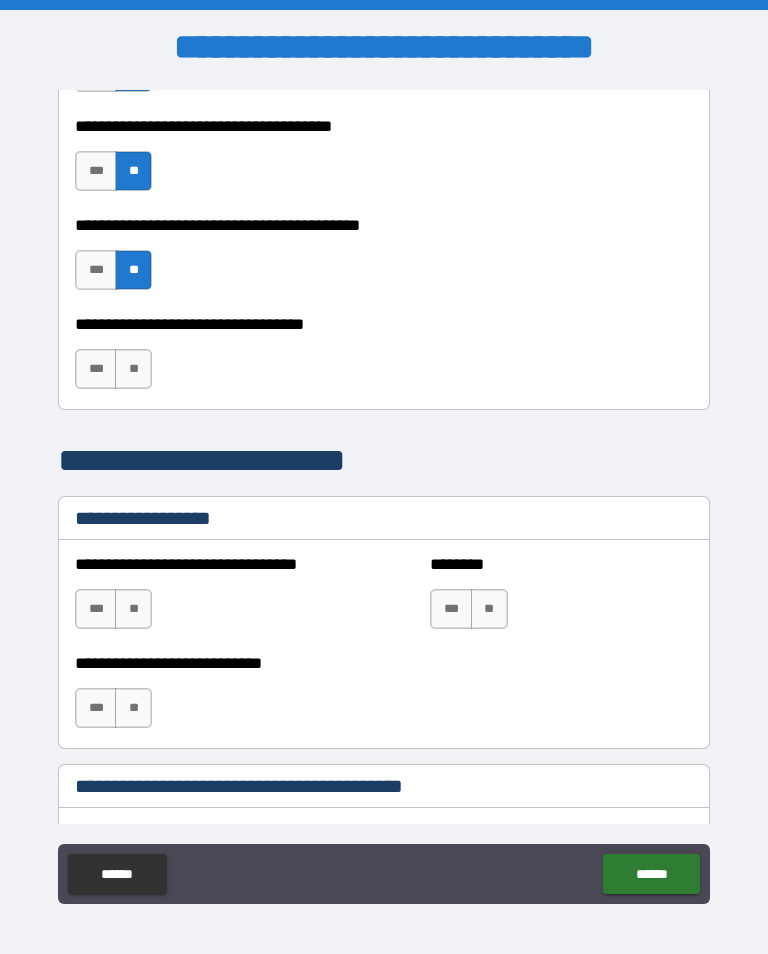 scroll, scrollTop: 1213, scrollLeft: 0, axis: vertical 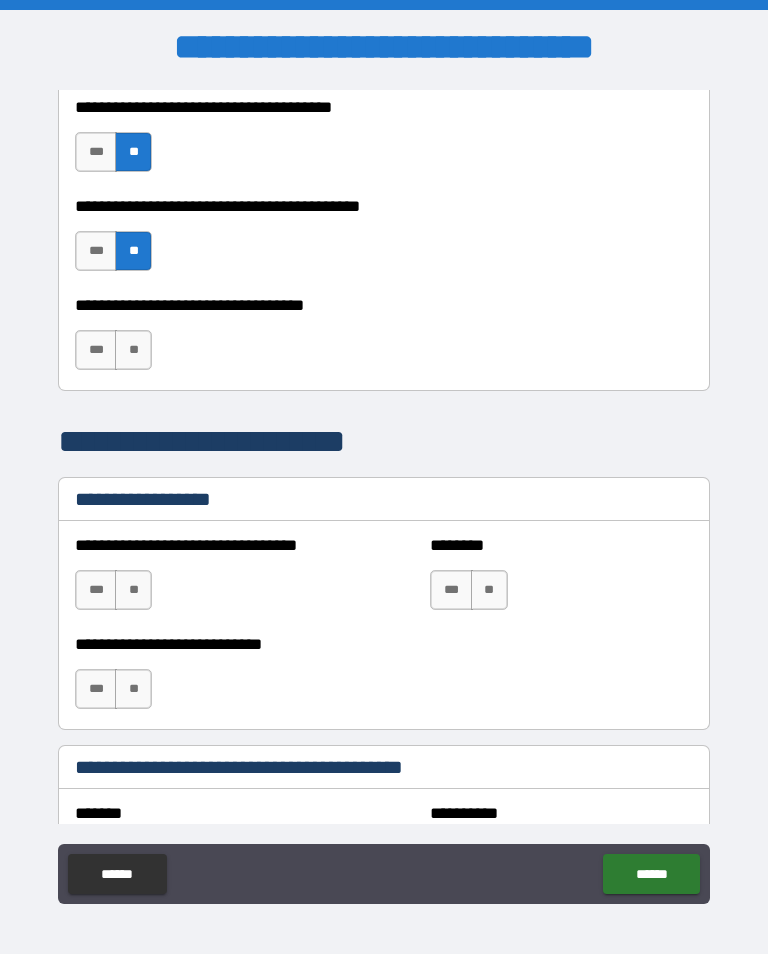 click on "**" at bounding box center (133, 350) 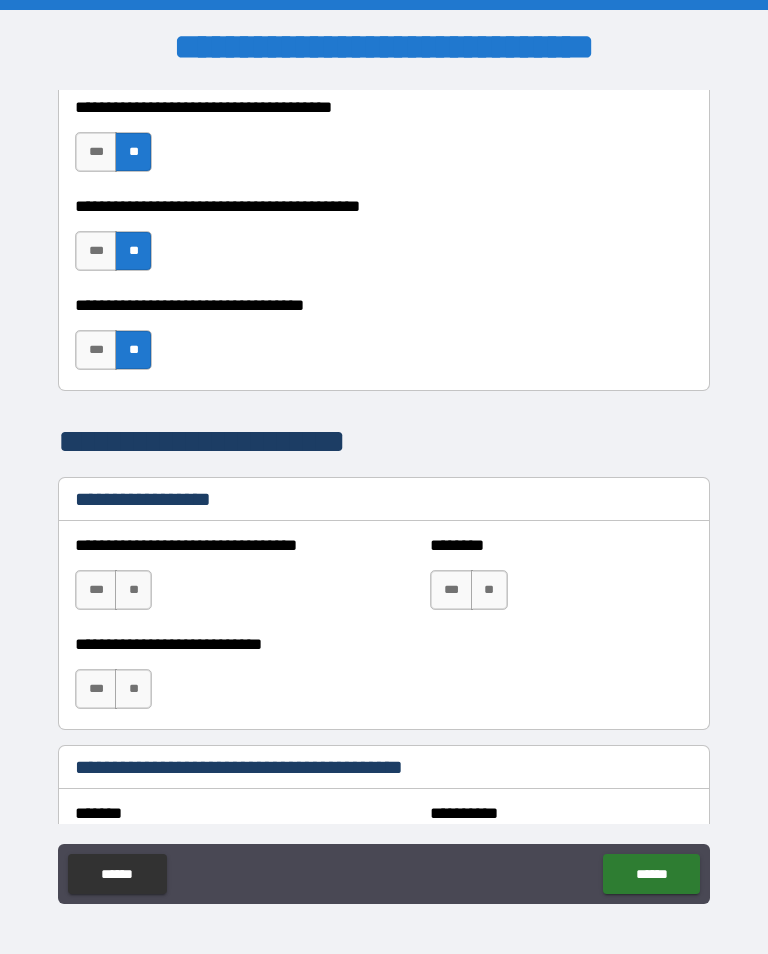 click on "**" at bounding box center (133, 590) 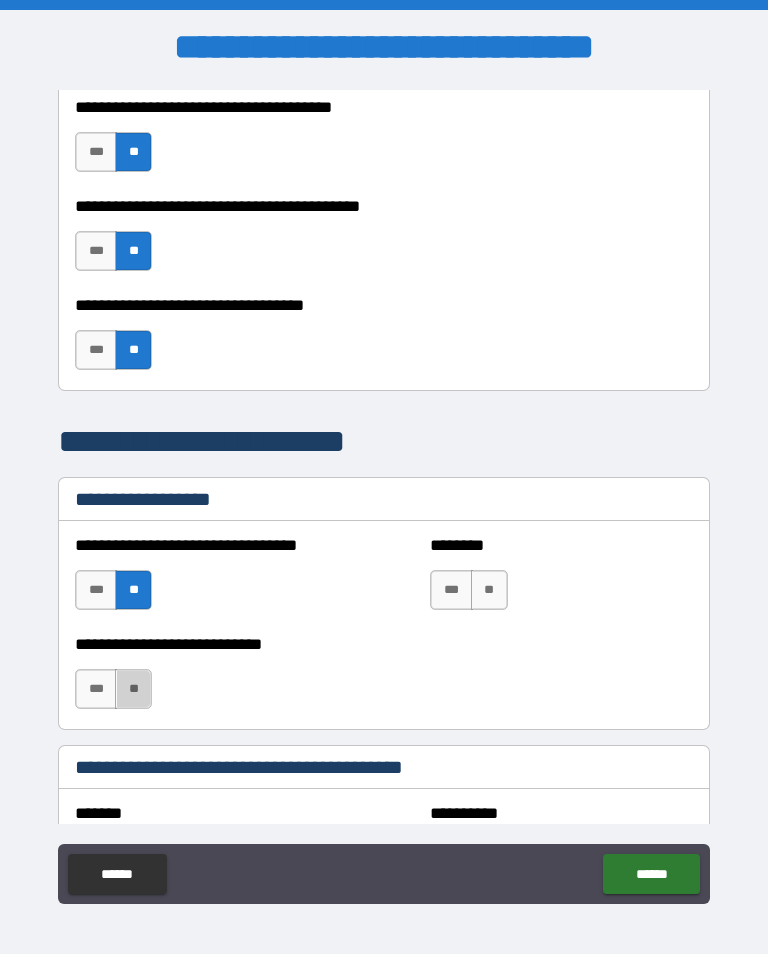 click on "**" at bounding box center (133, 689) 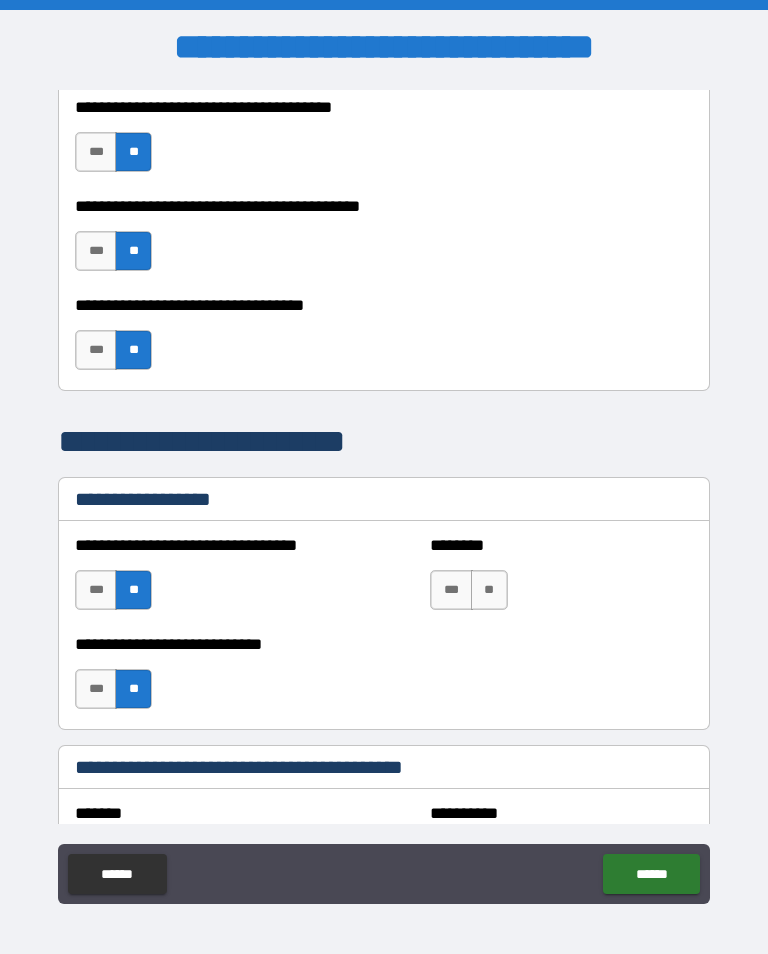click on "**" at bounding box center (489, 590) 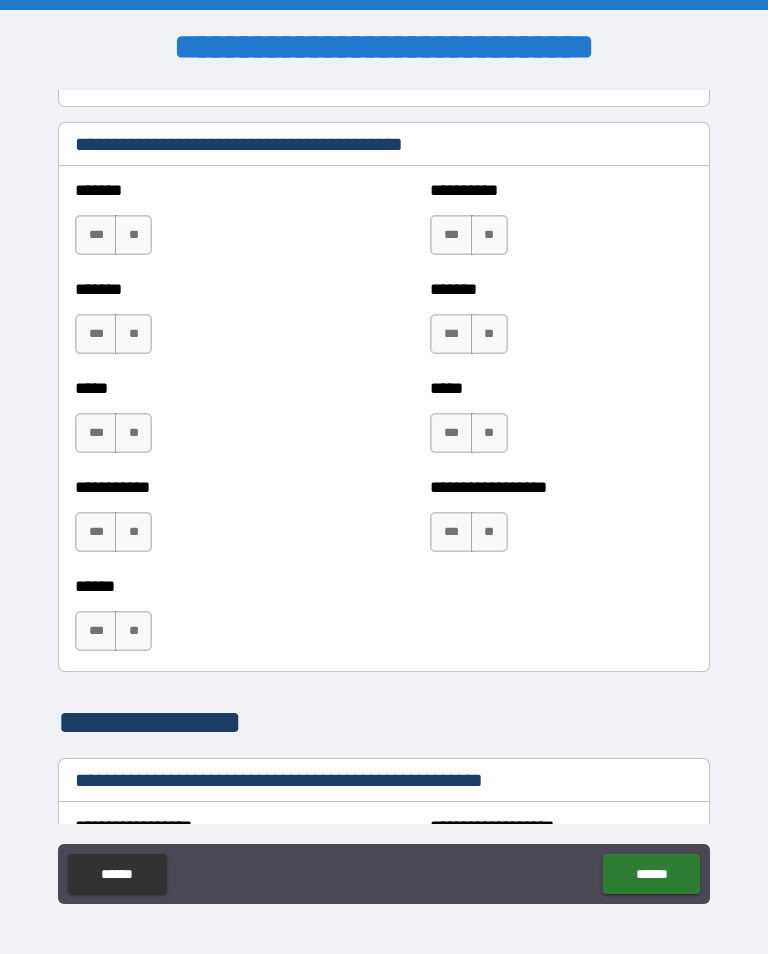 scroll, scrollTop: 1841, scrollLeft: 0, axis: vertical 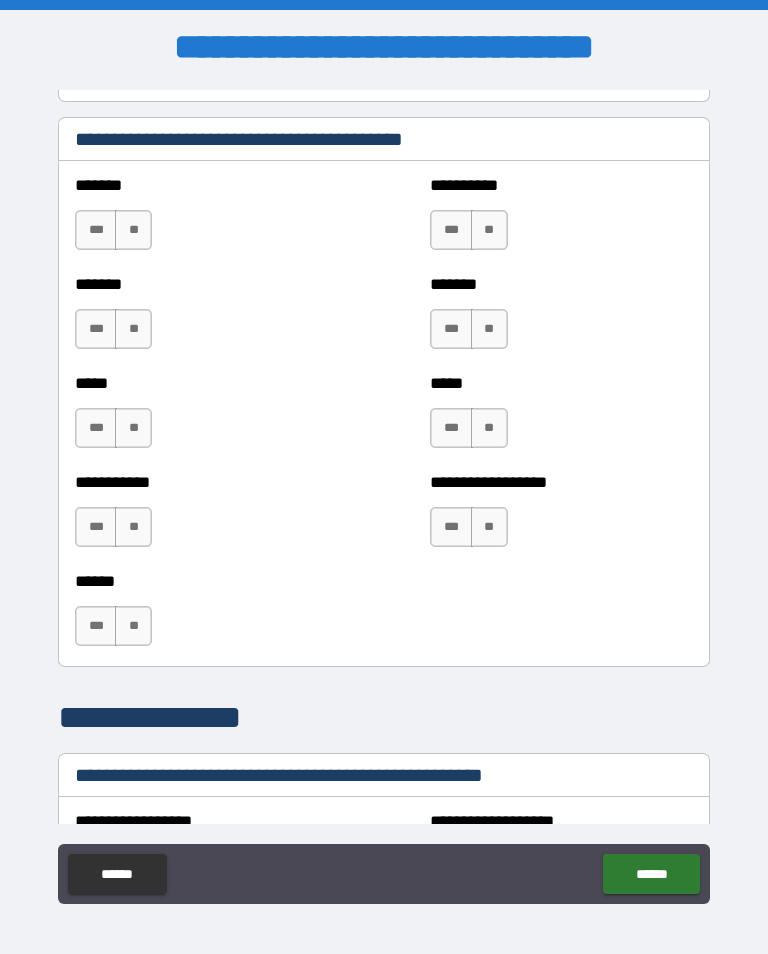 click on "**" at bounding box center (133, 527) 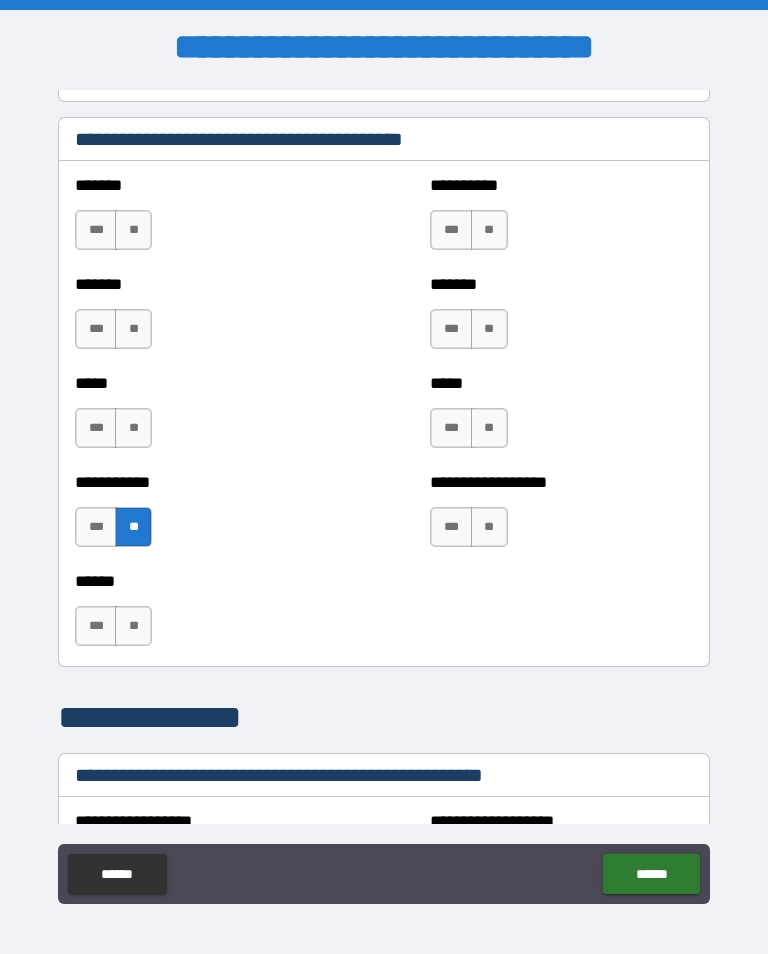 click on "**" at bounding box center [133, 428] 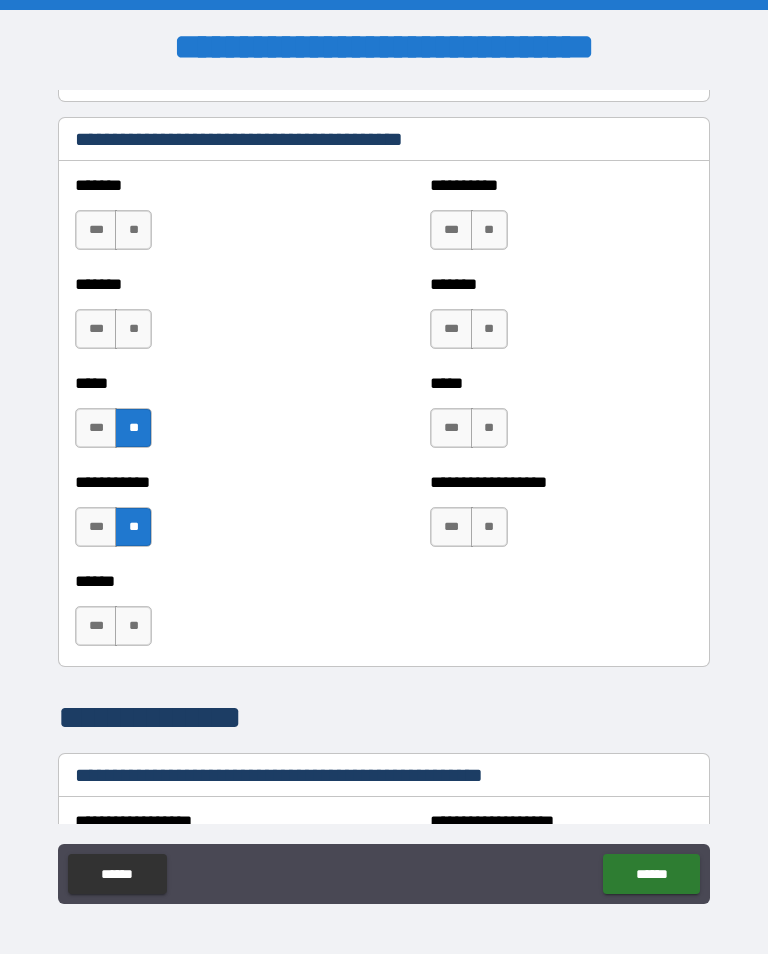 click on "**" at bounding box center [133, 329] 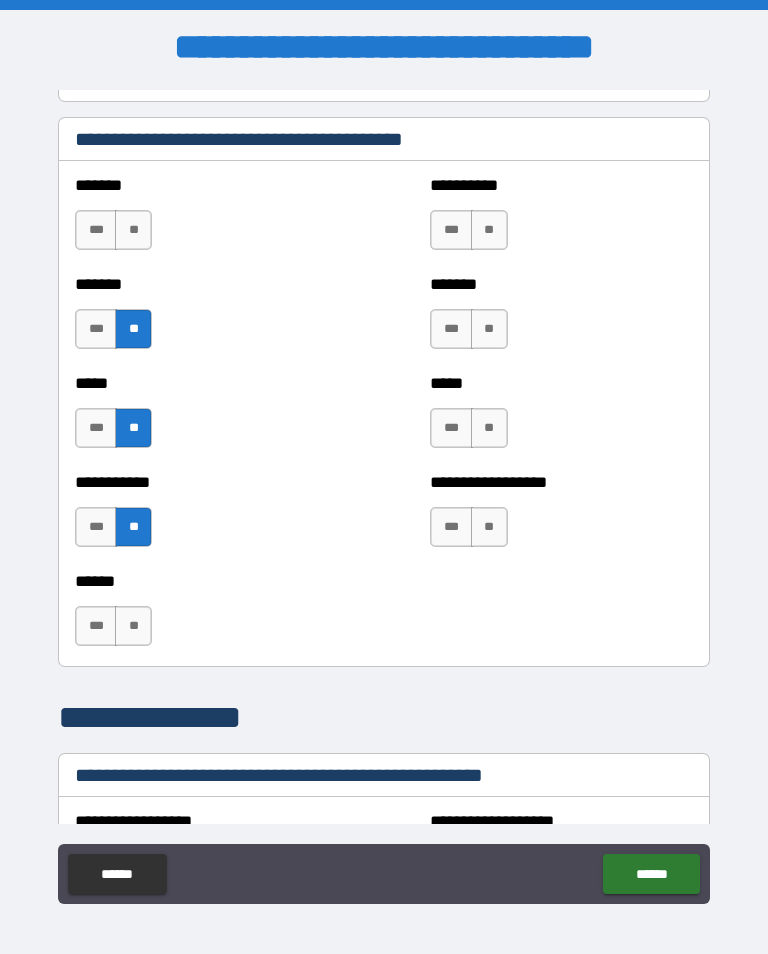 click on "**" at bounding box center (133, 230) 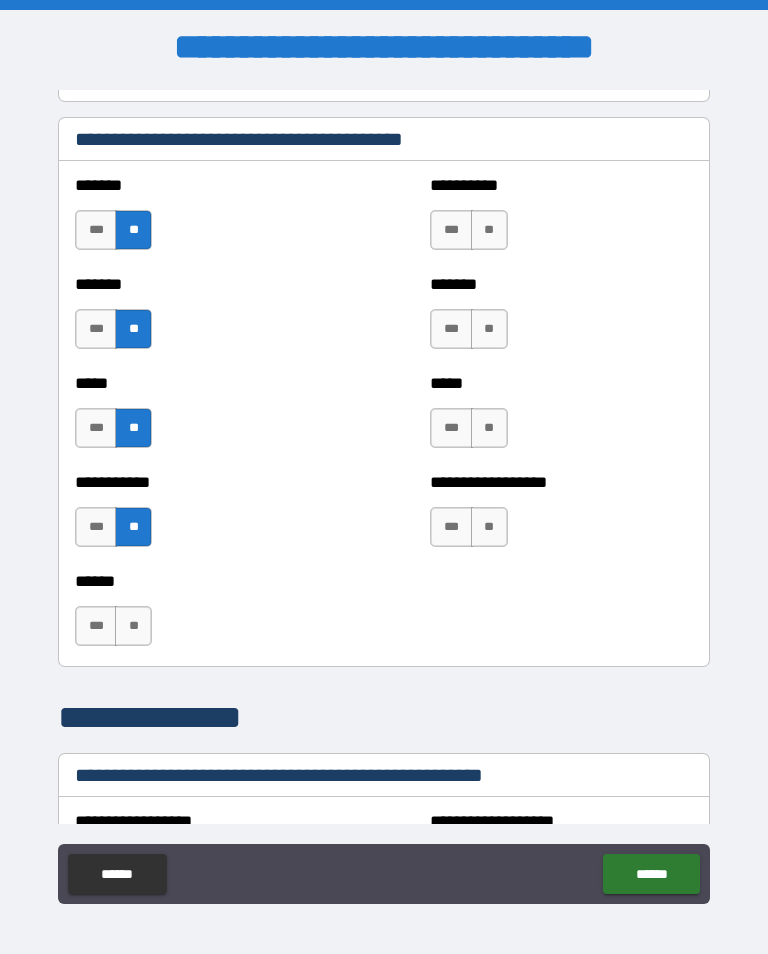 click on "**" at bounding box center (489, 230) 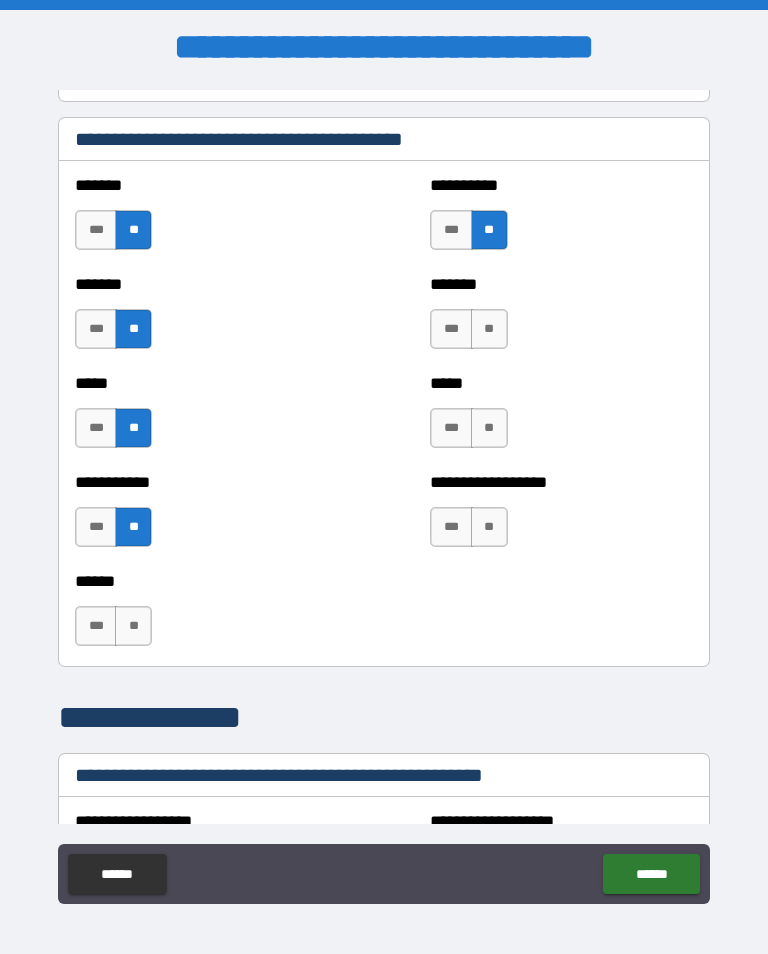 click on "**" at bounding box center (489, 329) 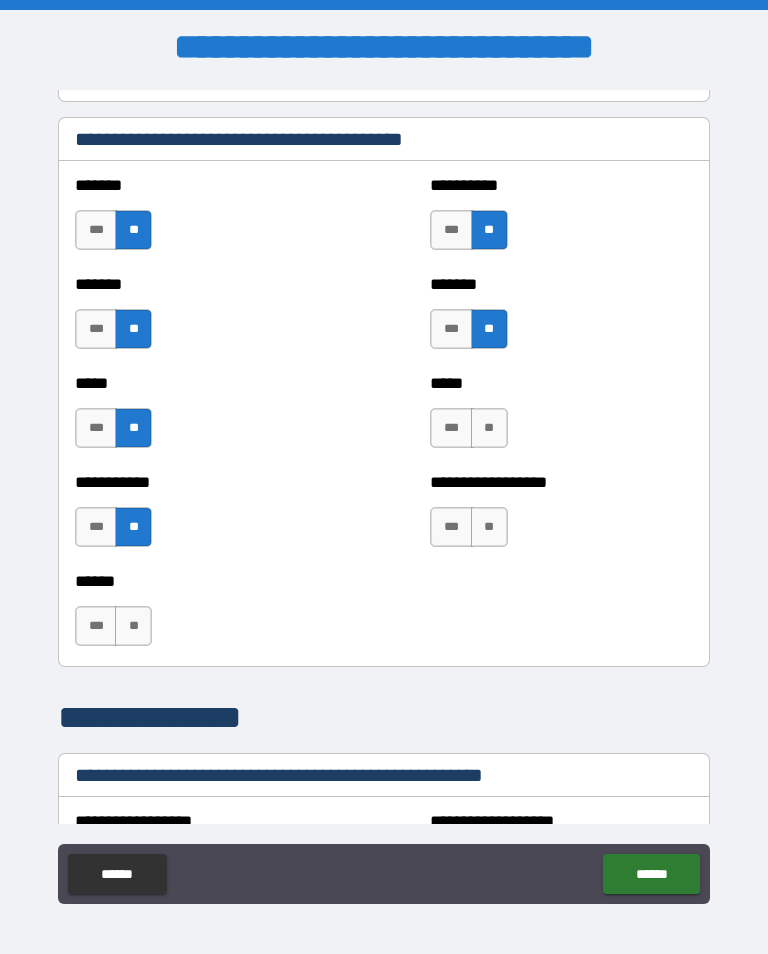 click on "**" at bounding box center [489, 428] 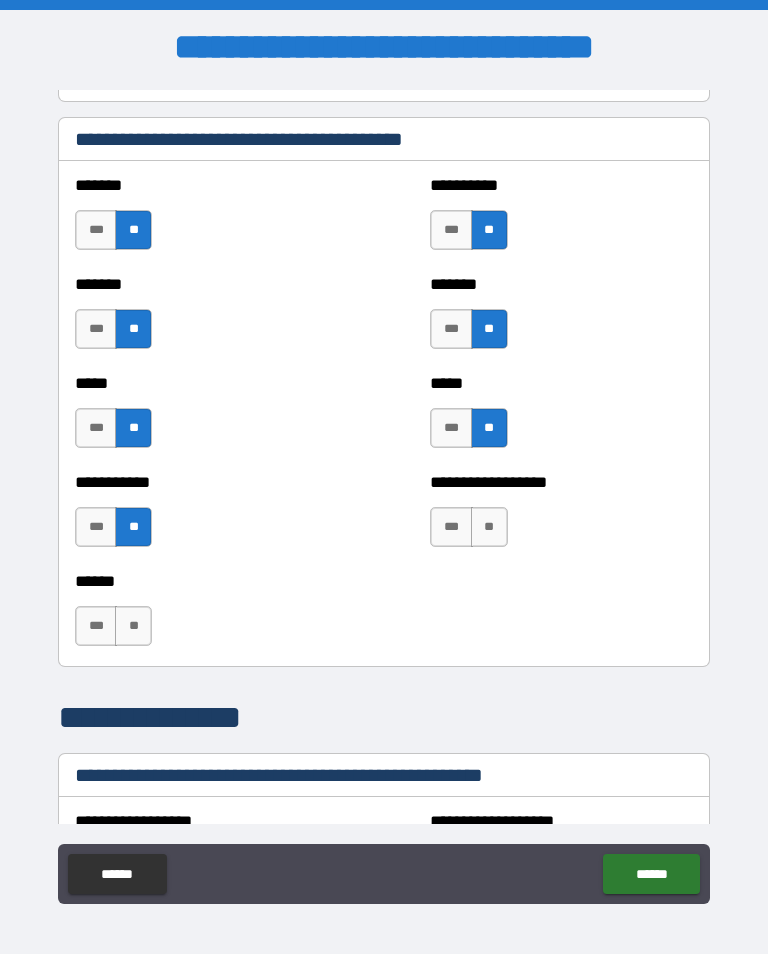 click on "**" at bounding box center [489, 527] 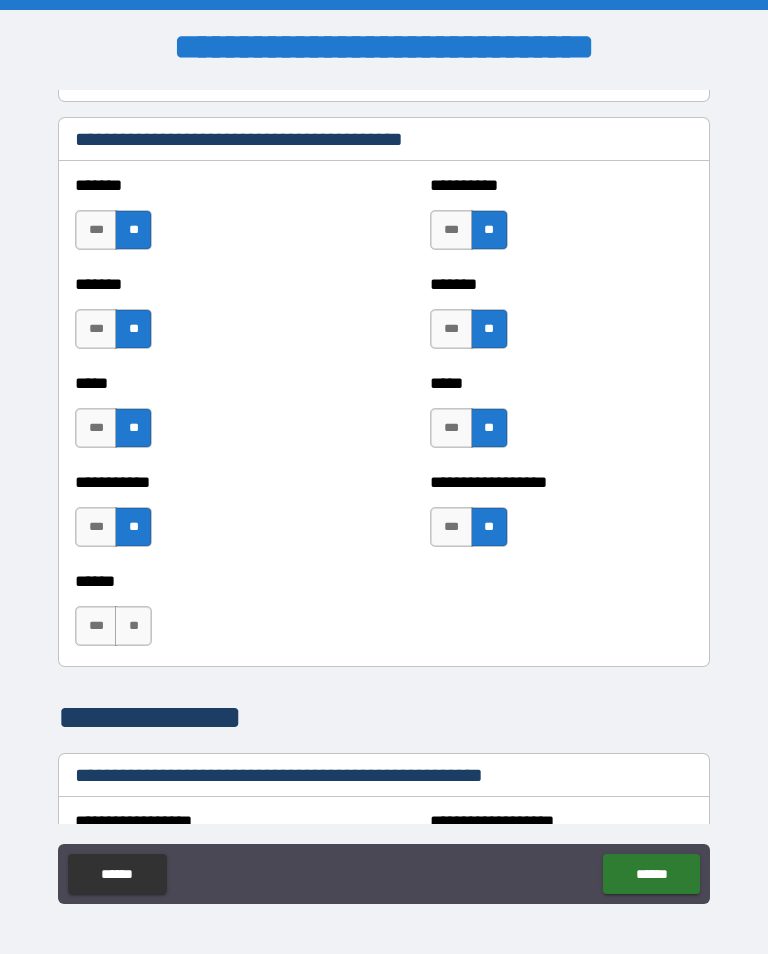 click on "***" at bounding box center (96, 626) 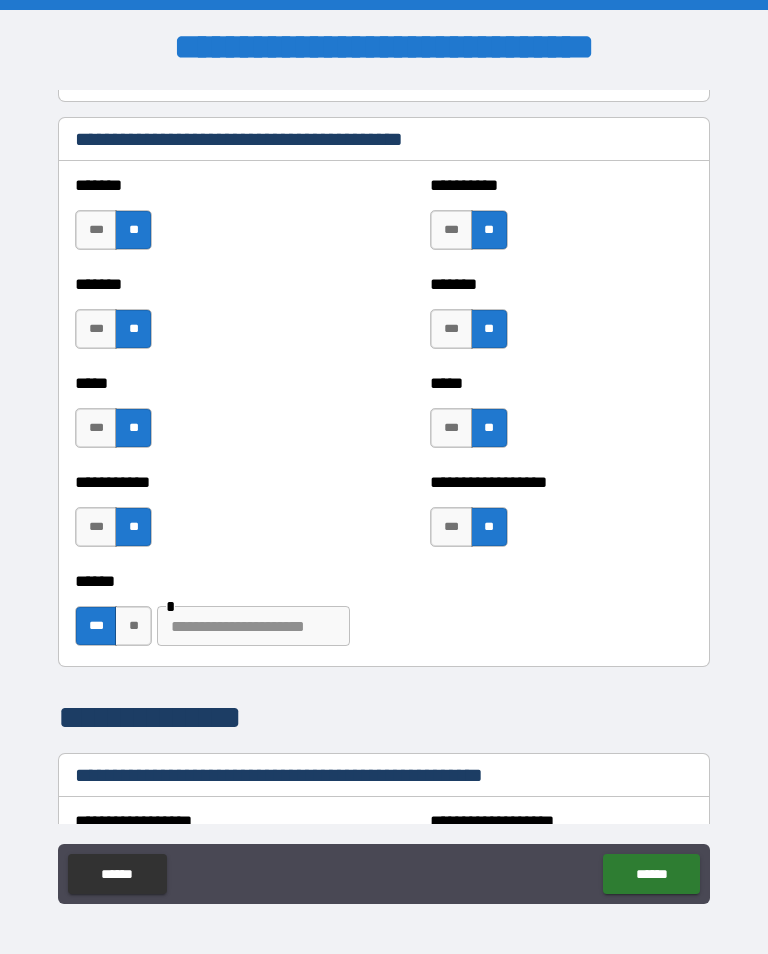 click at bounding box center [253, 626] 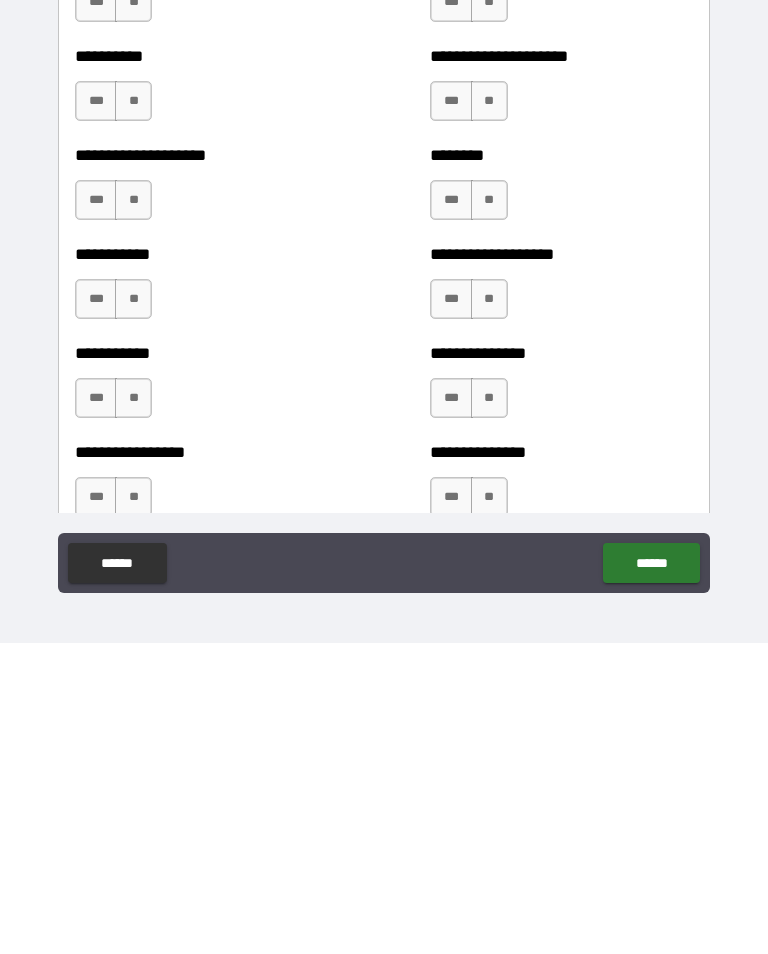 scroll, scrollTop: 2328, scrollLeft: 0, axis: vertical 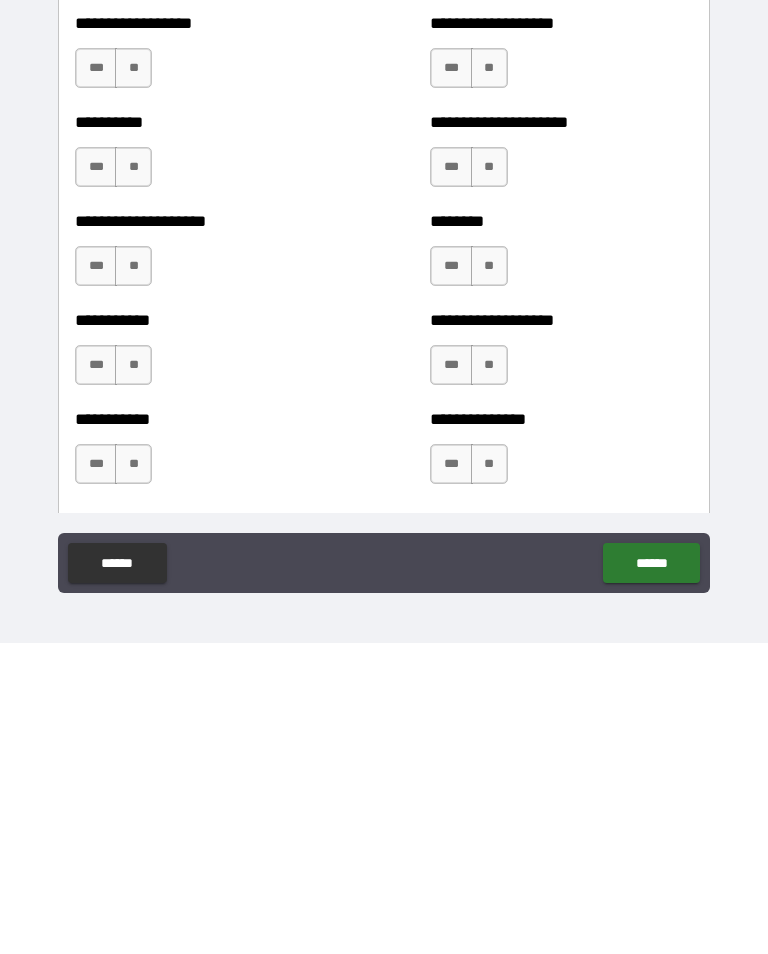 type on "*********" 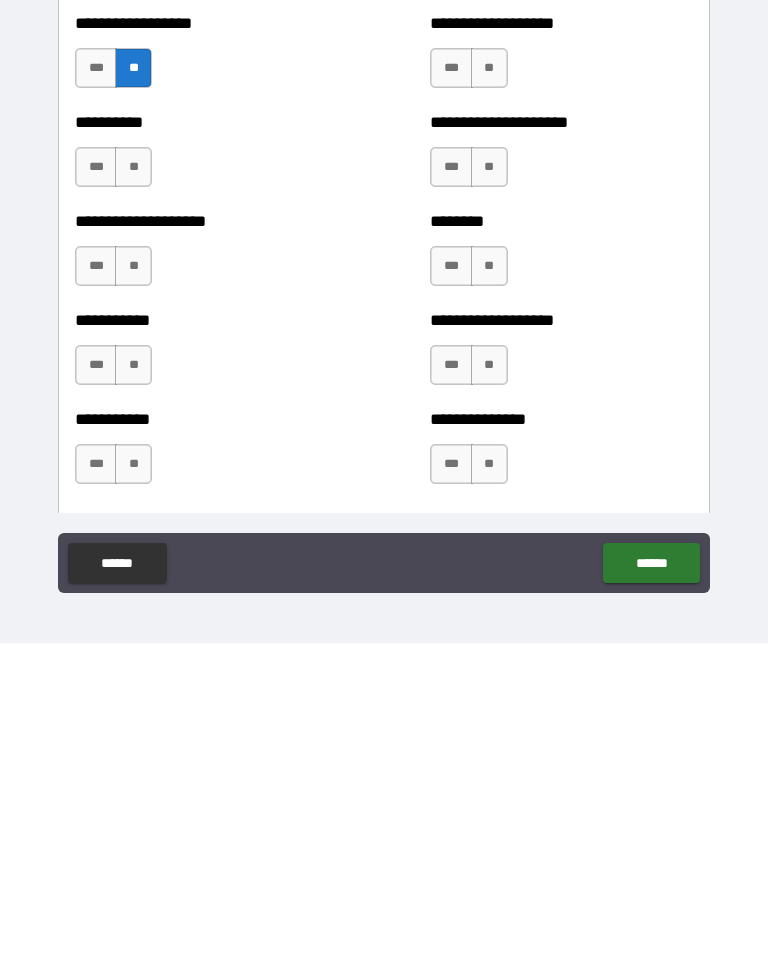 scroll, scrollTop: 31, scrollLeft: 0, axis: vertical 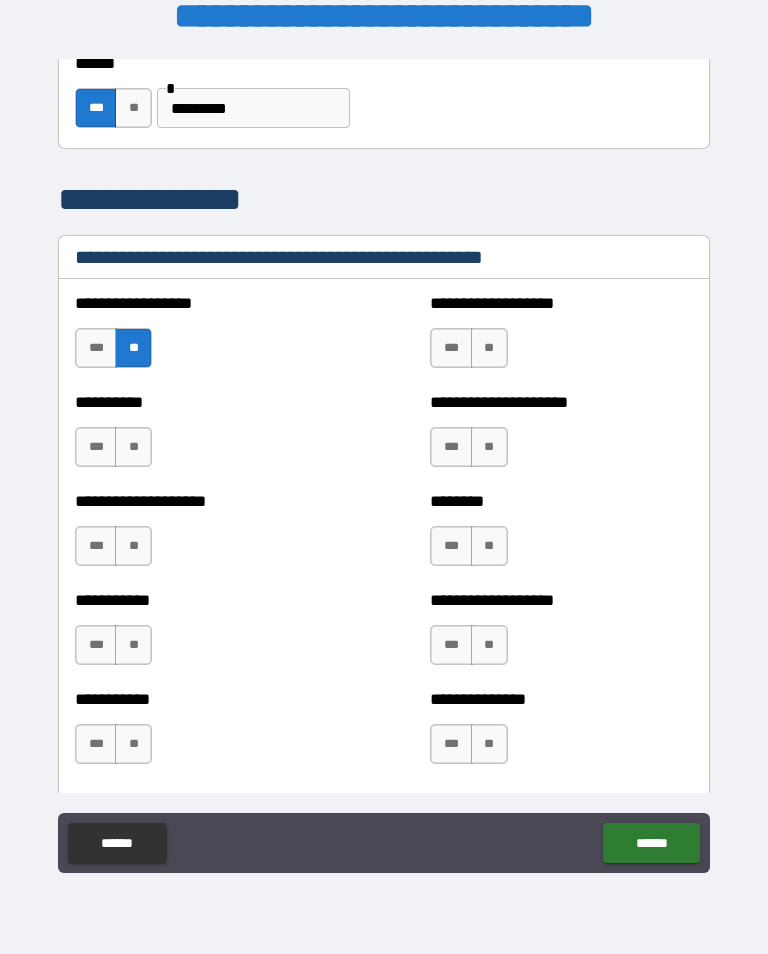 click on "**" at bounding box center [133, 447] 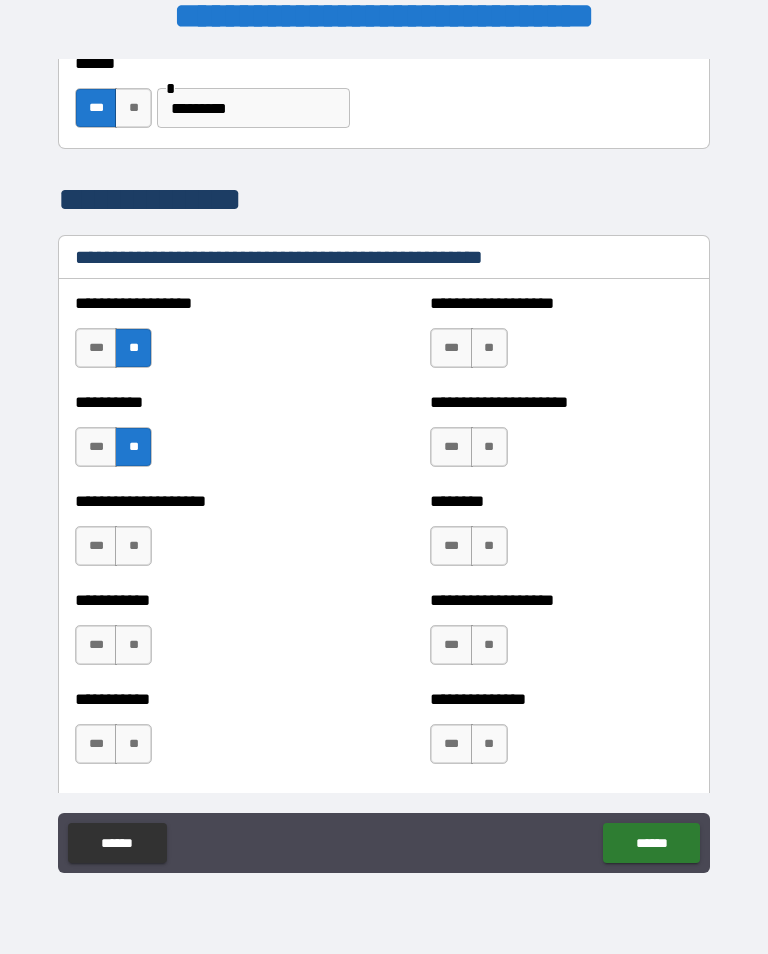 click on "**" at bounding box center (133, 546) 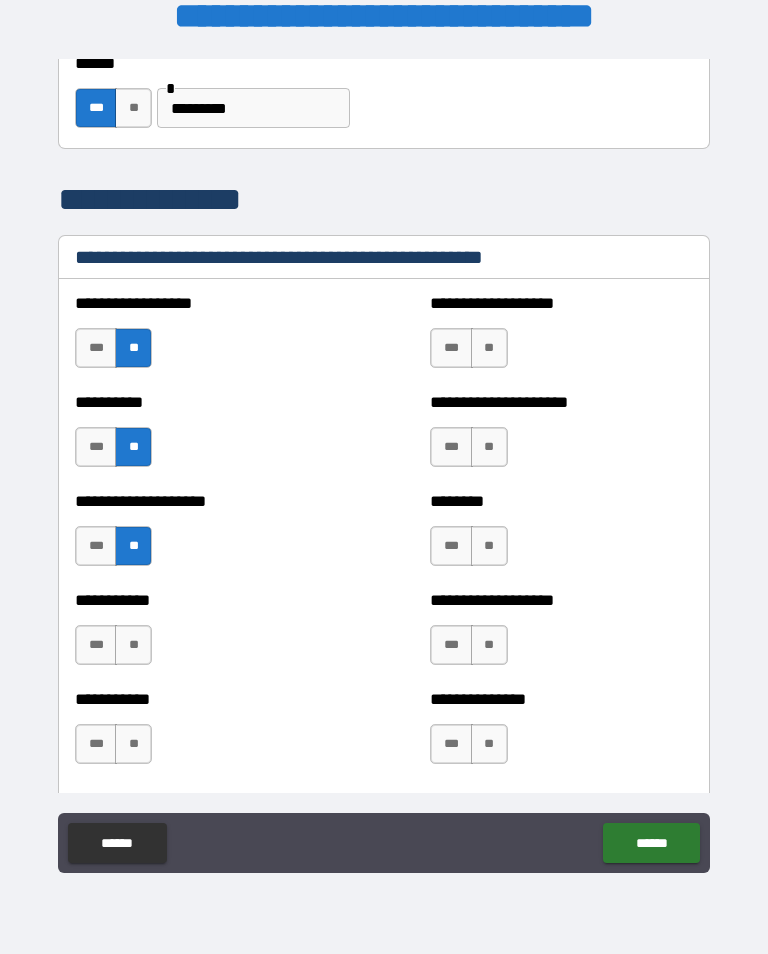 click on "**" at bounding box center [133, 645] 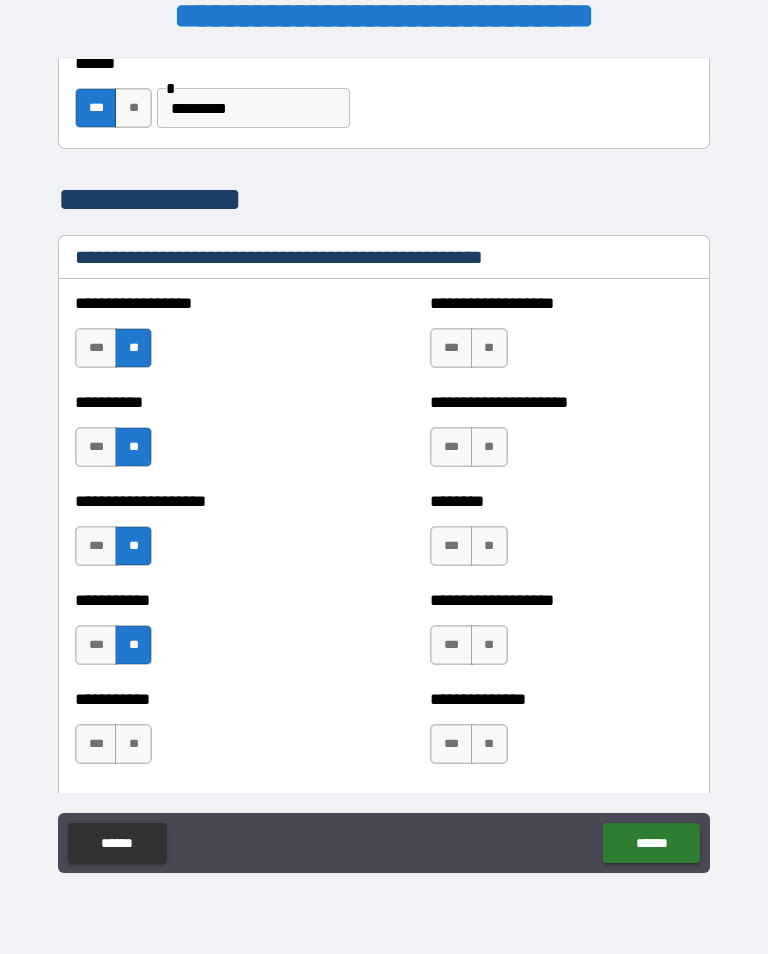 click on "**" at bounding box center (133, 744) 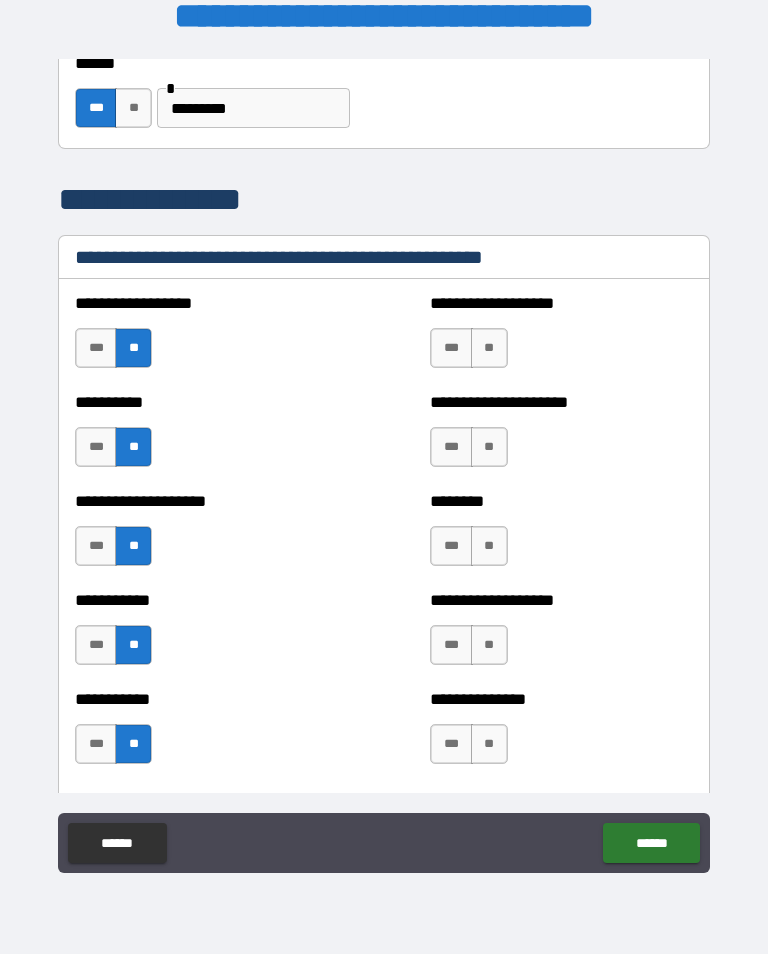 click on "**" at bounding box center (489, 744) 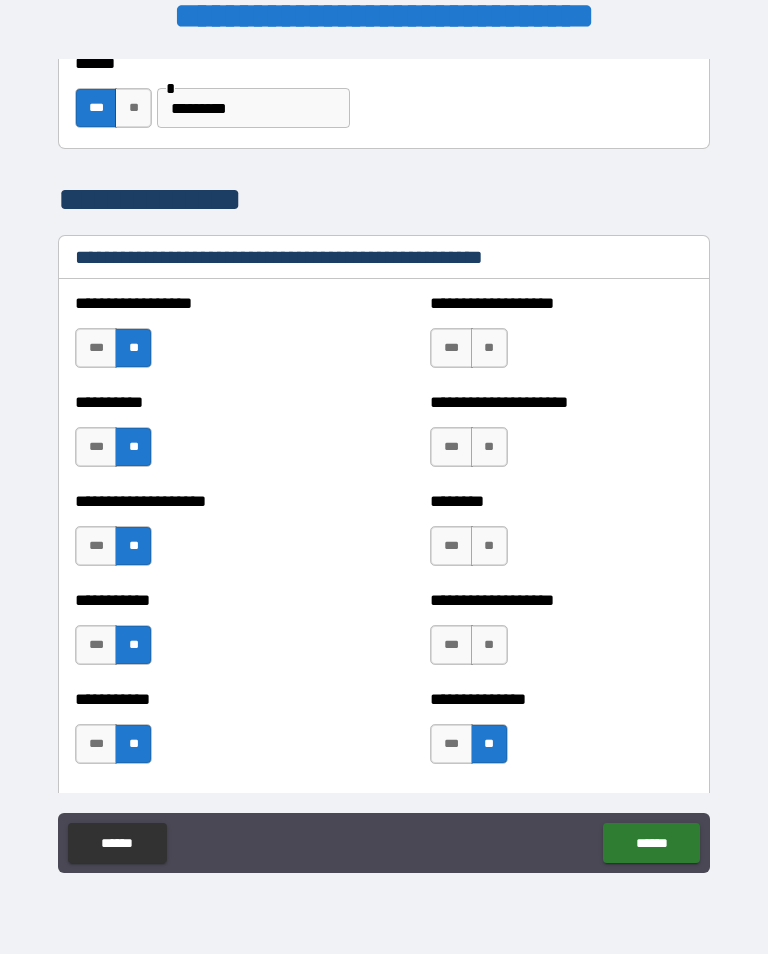 click on "**" at bounding box center [489, 645] 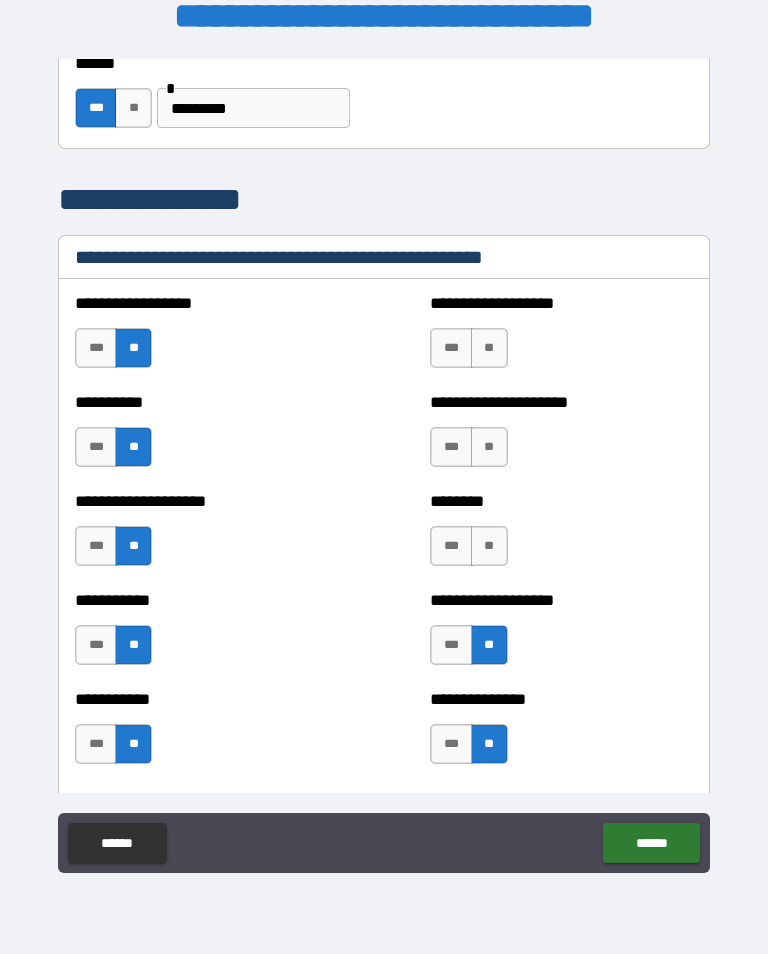 click on "**" at bounding box center (489, 546) 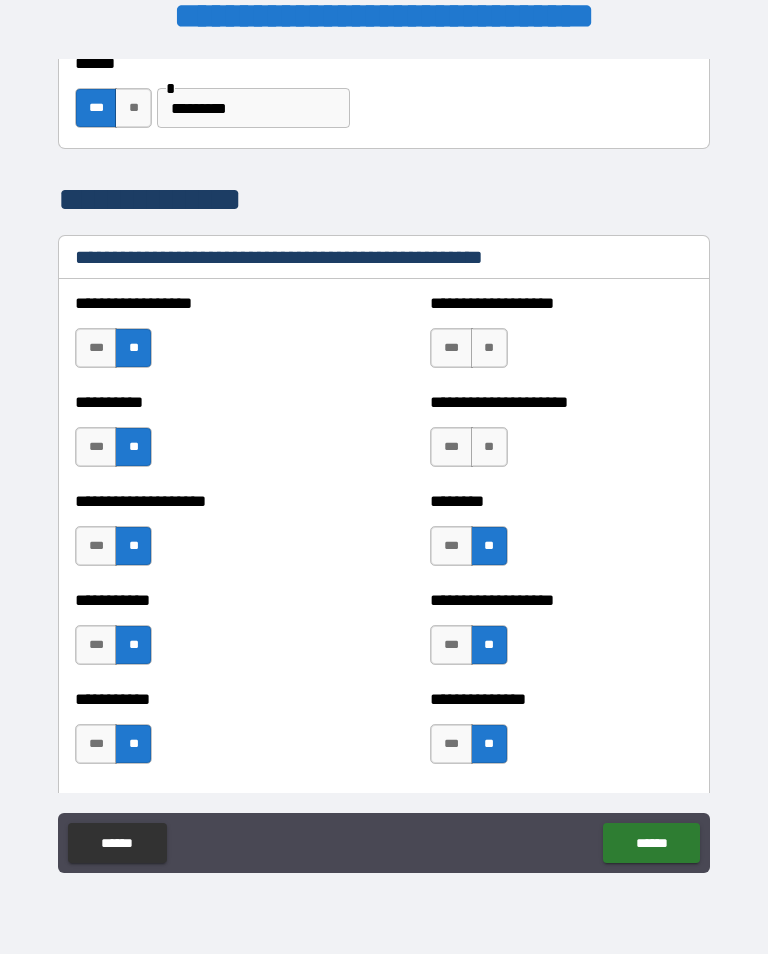 click on "**" at bounding box center [489, 447] 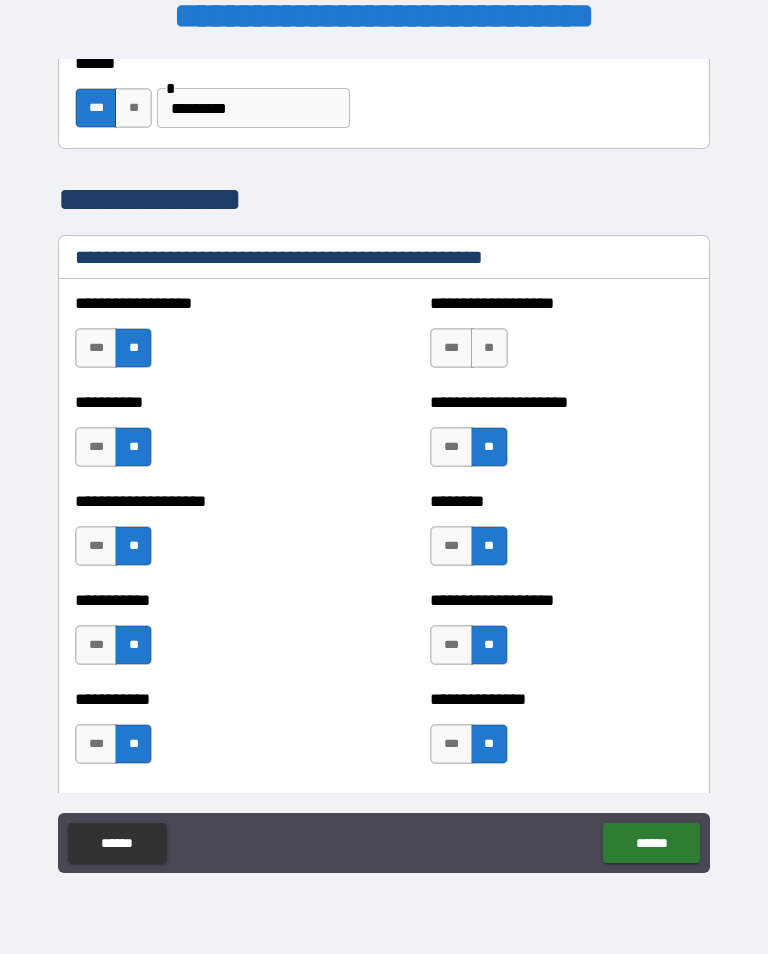 click on "**" at bounding box center (489, 348) 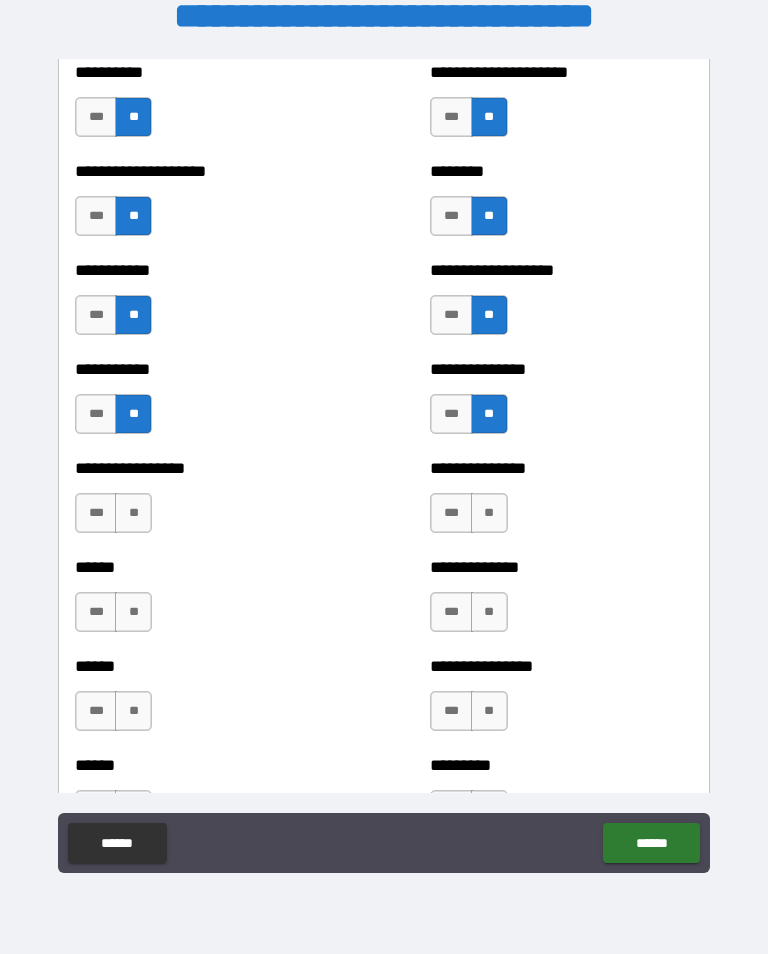 scroll, scrollTop: 2659, scrollLeft: 0, axis: vertical 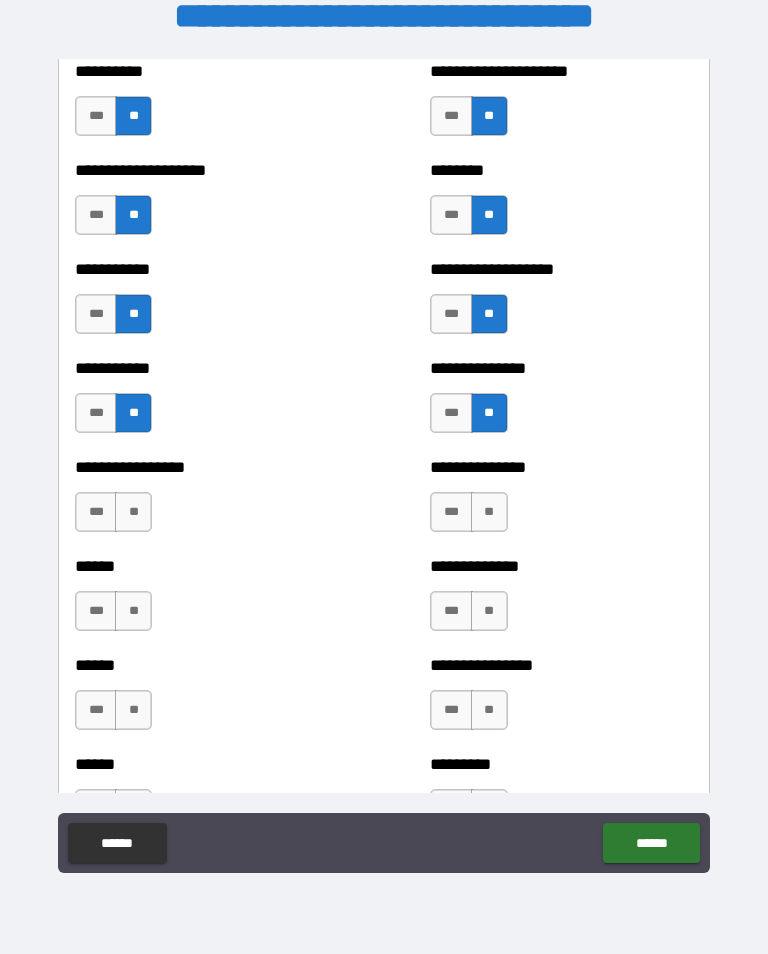 click on "***" at bounding box center (96, 413) 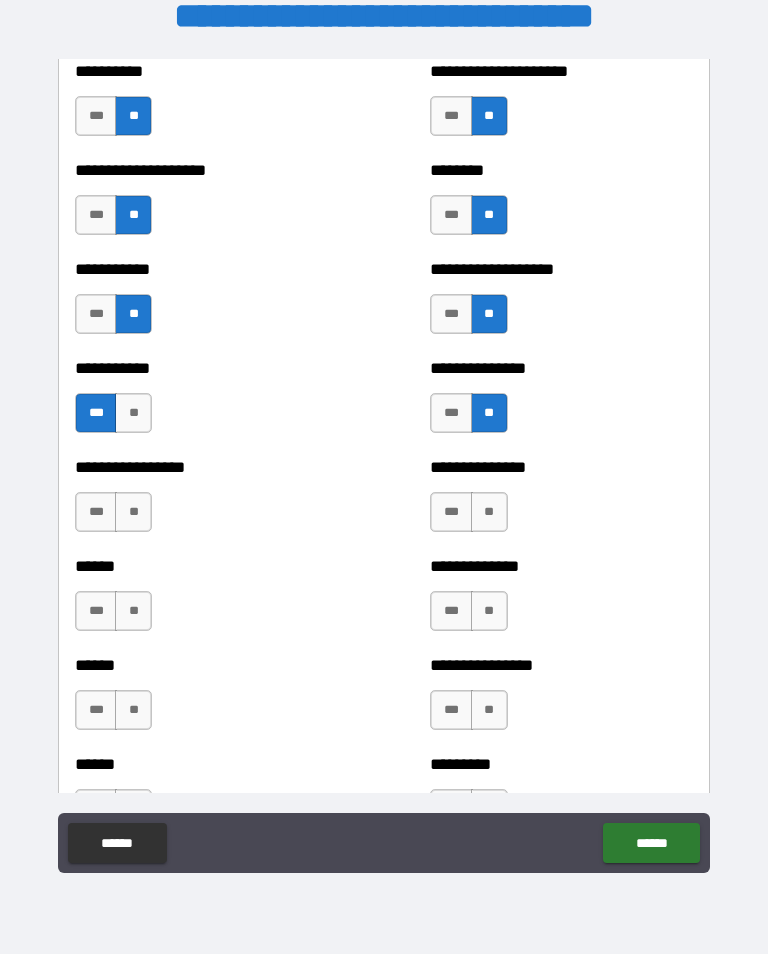 click on "**" at bounding box center (489, 512) 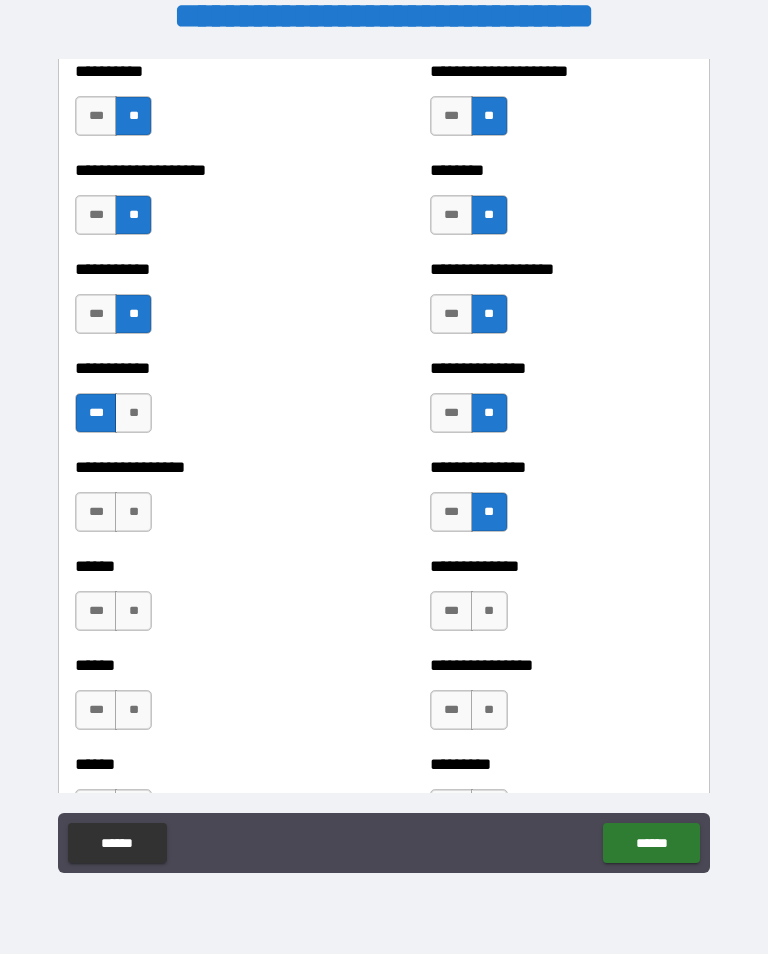 click on "**" at bounding box center [133, 512] 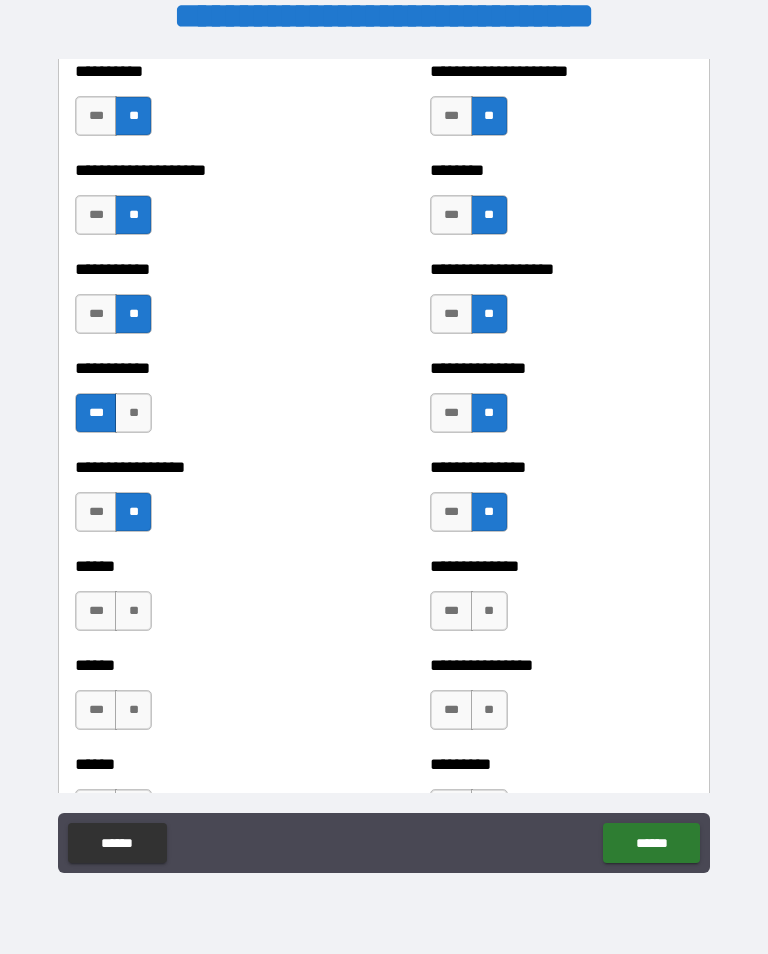 click on "**" at bounding box center (133, 611) 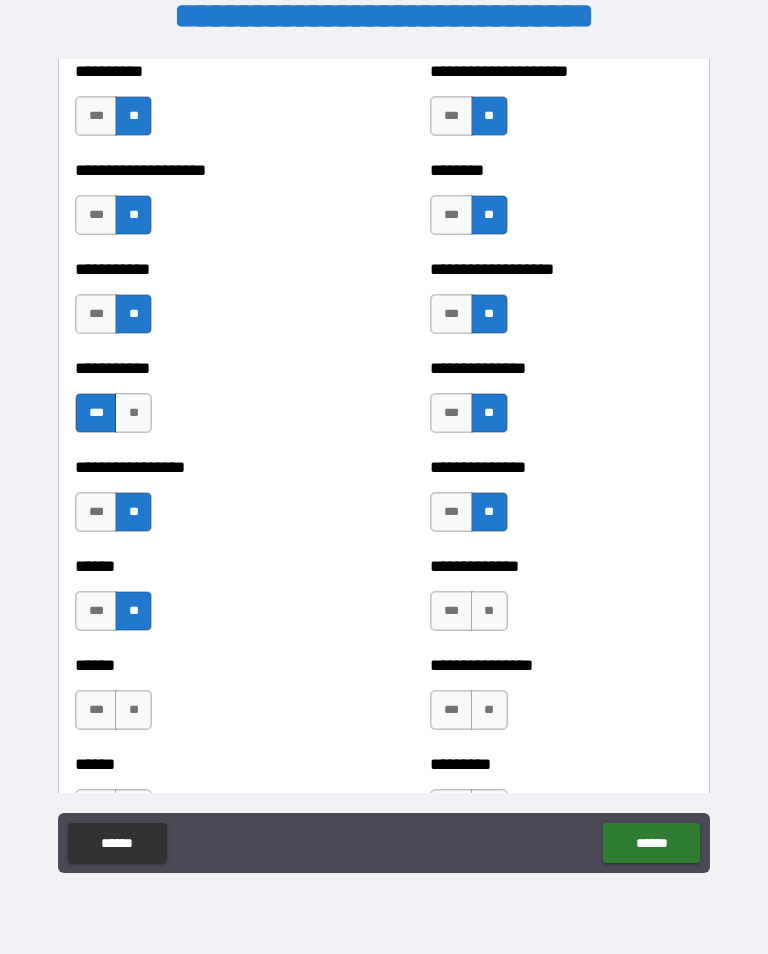 click on "**" at bounding box center [489, 611] 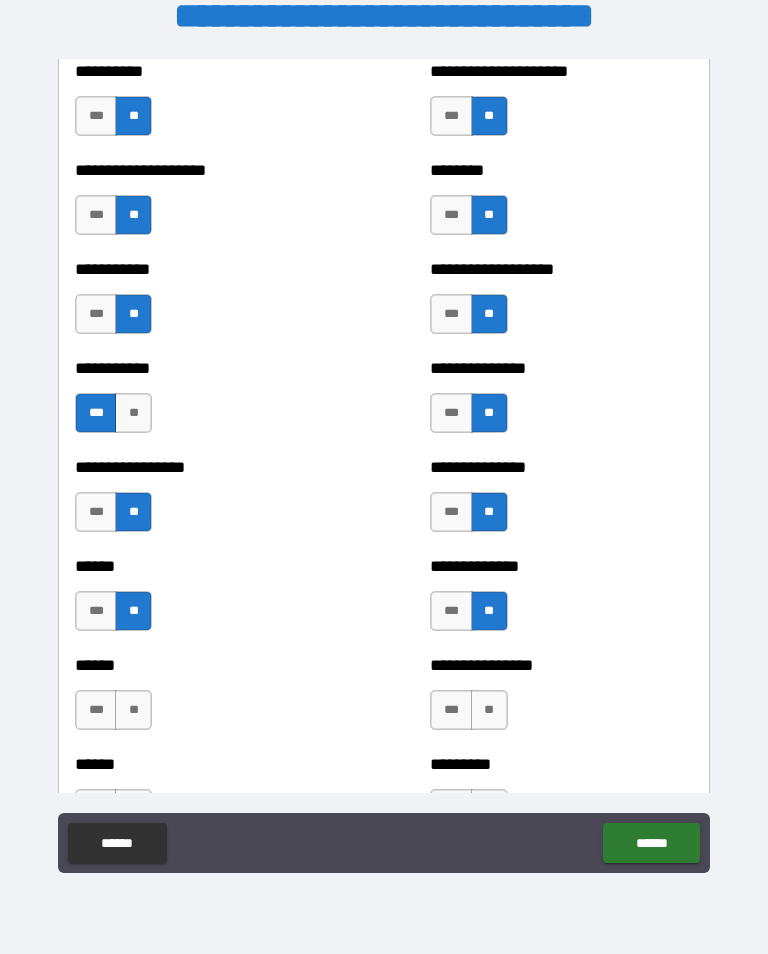 click on "**" at bounding box center (489, 710) 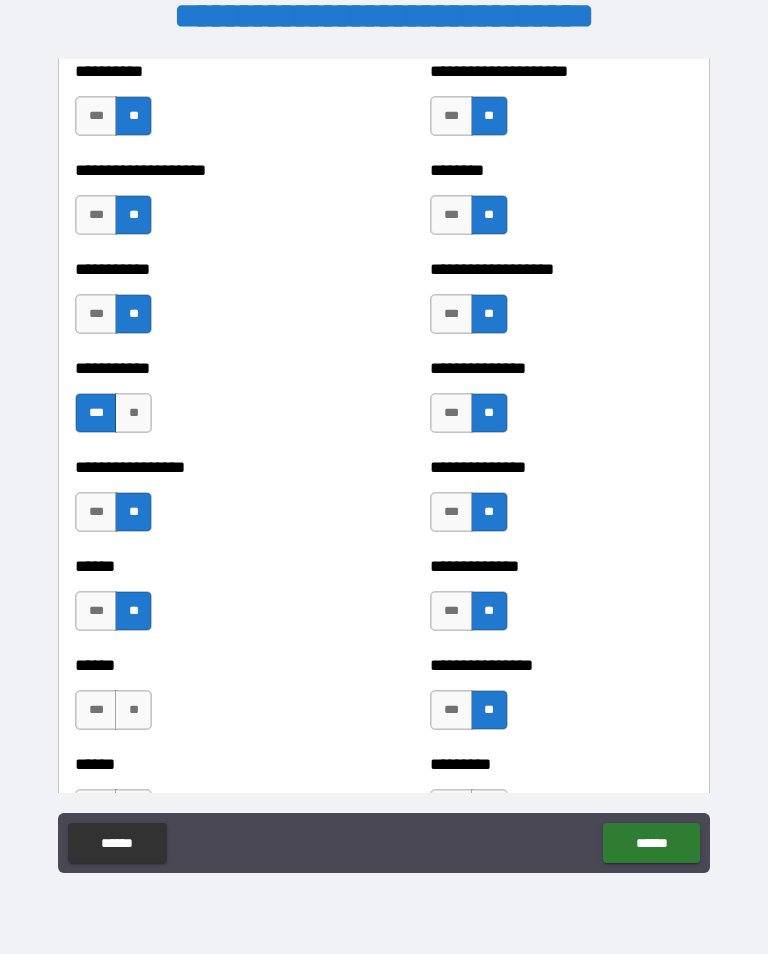 click on "**" at bounding box center (133, 710) 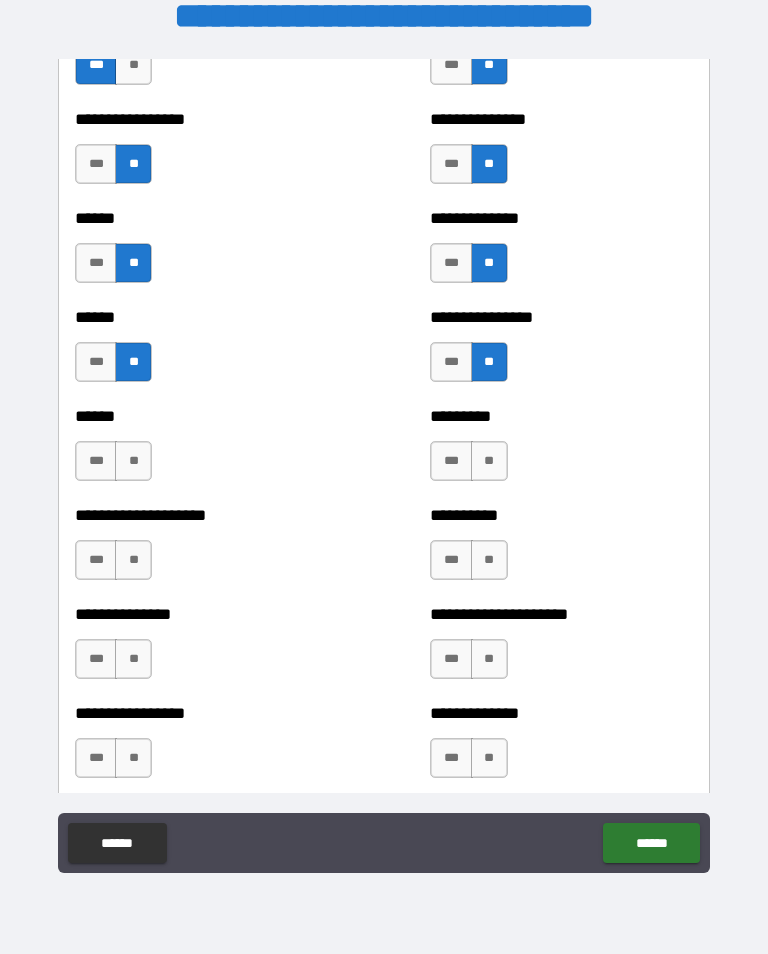 scroll, scrollTop: 3015, scrollLeft: 0, axis: vertical 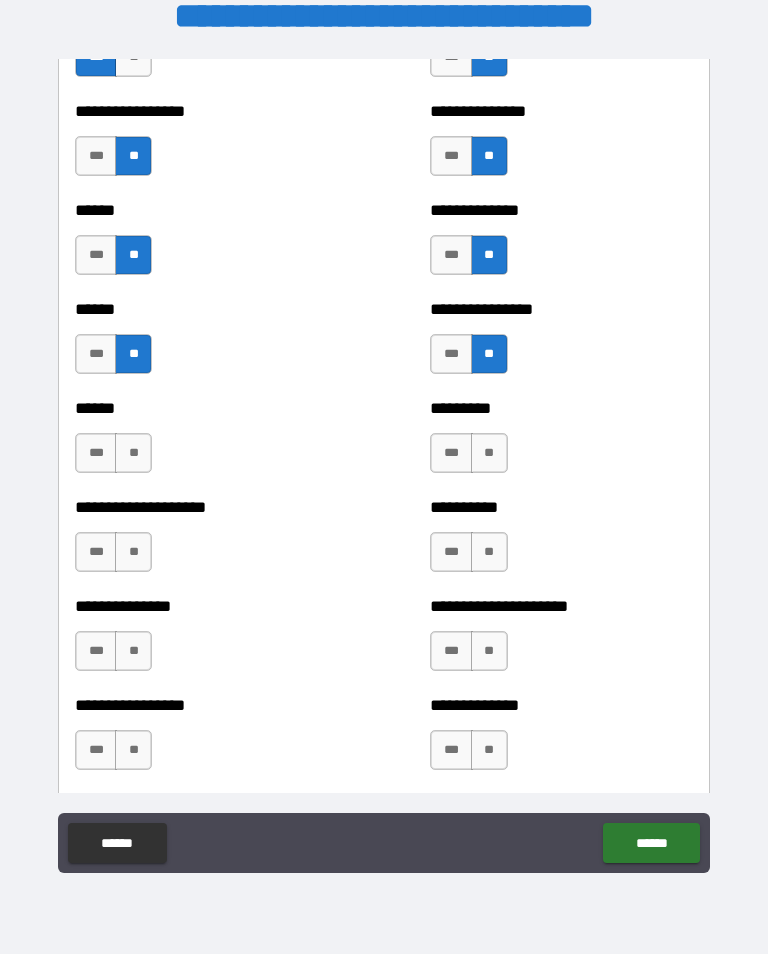 click on "**" at bounding box center [133, 453] 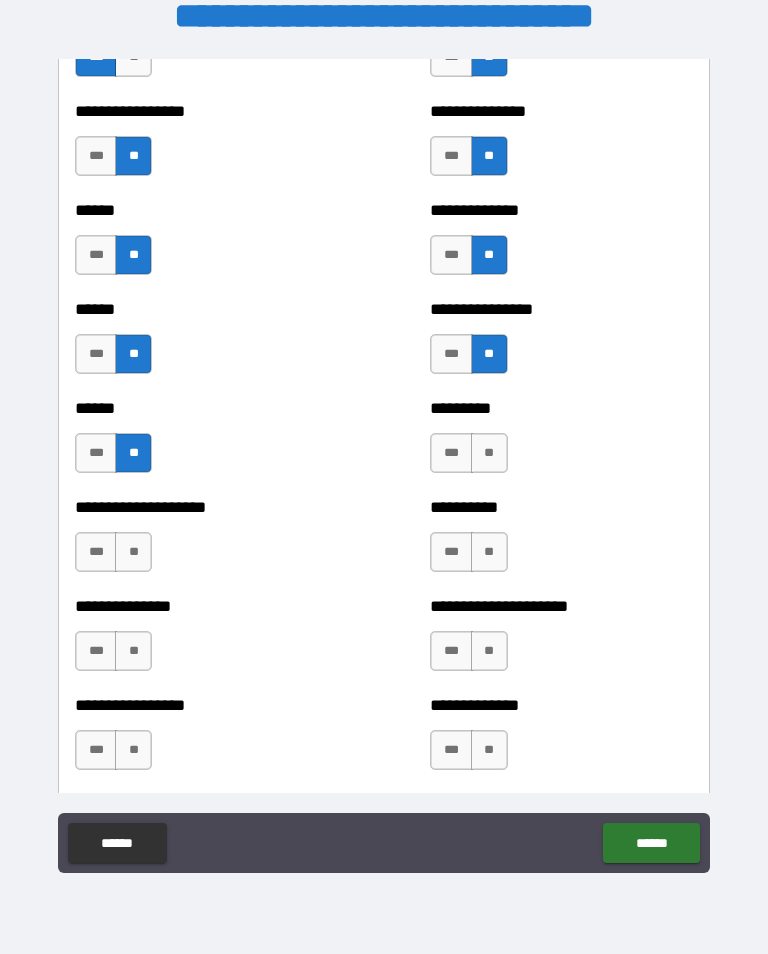 click on "**" at bounding box center (133, 552) 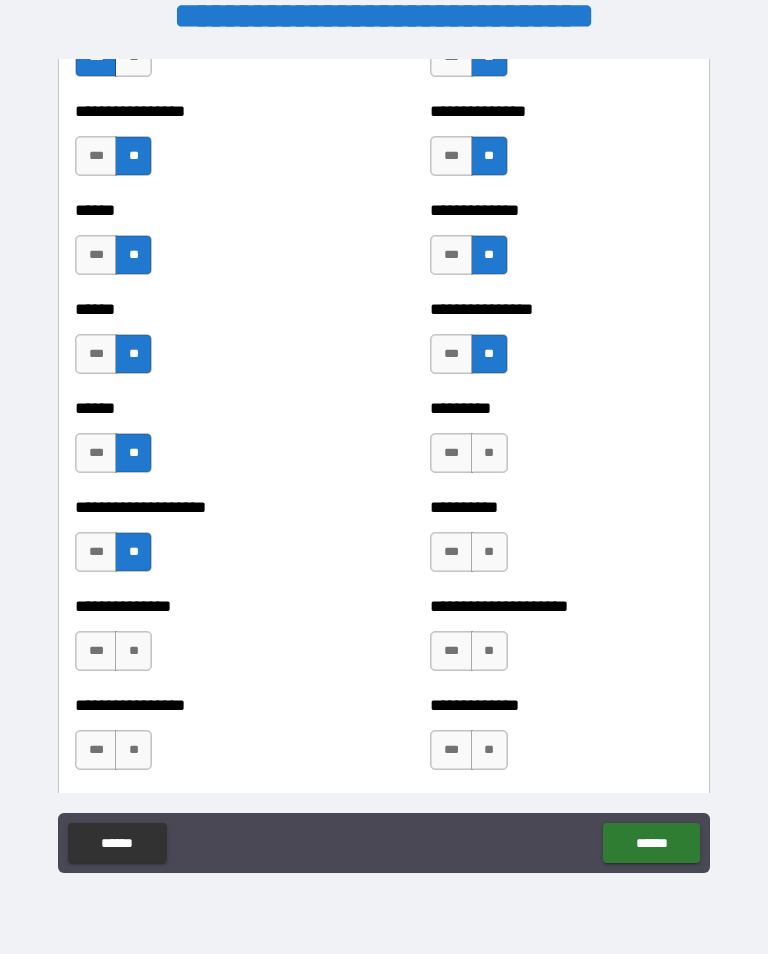 click on "**" at bounding box center [133, 651] 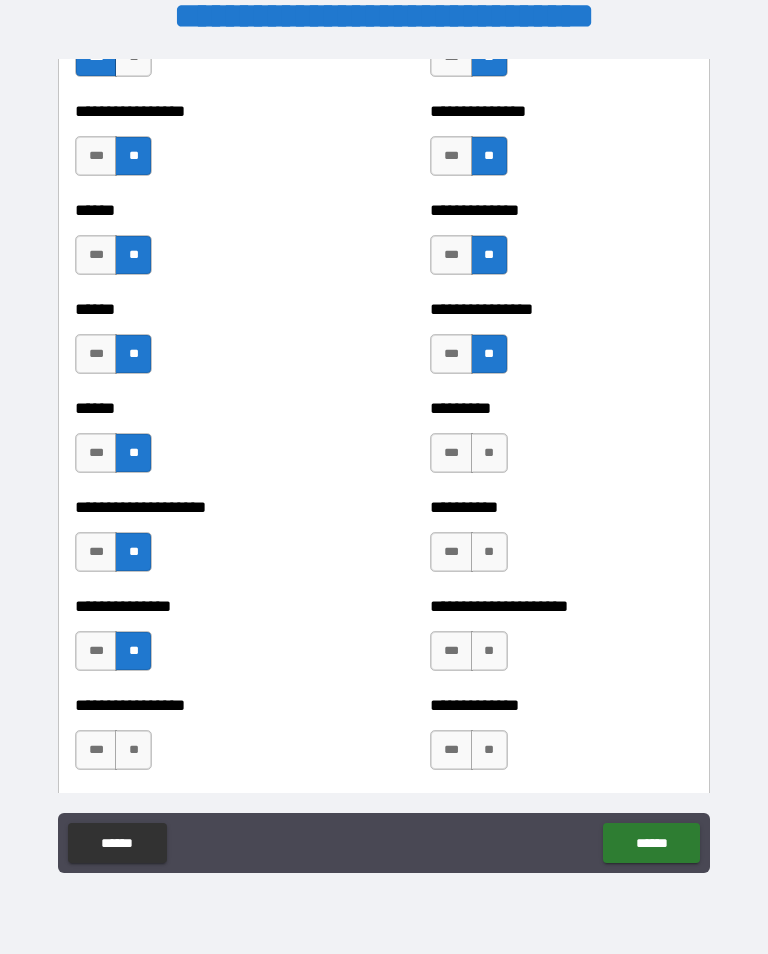 click on "**" at bounding box center (133, 750) 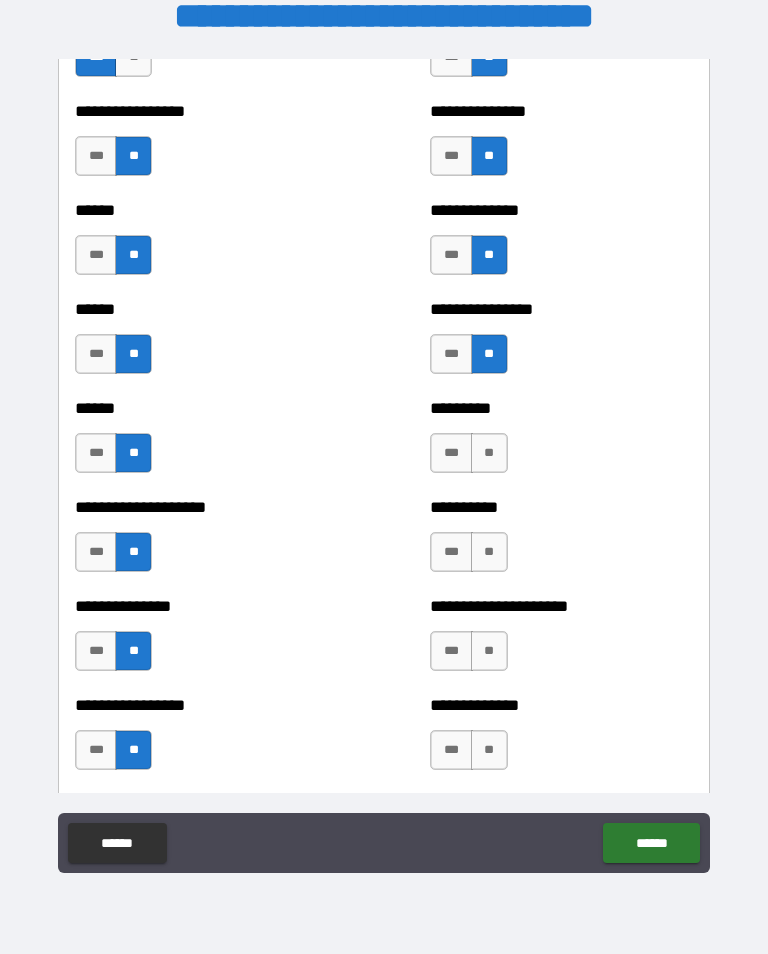 click on "**" at bounding box center [489, 552] 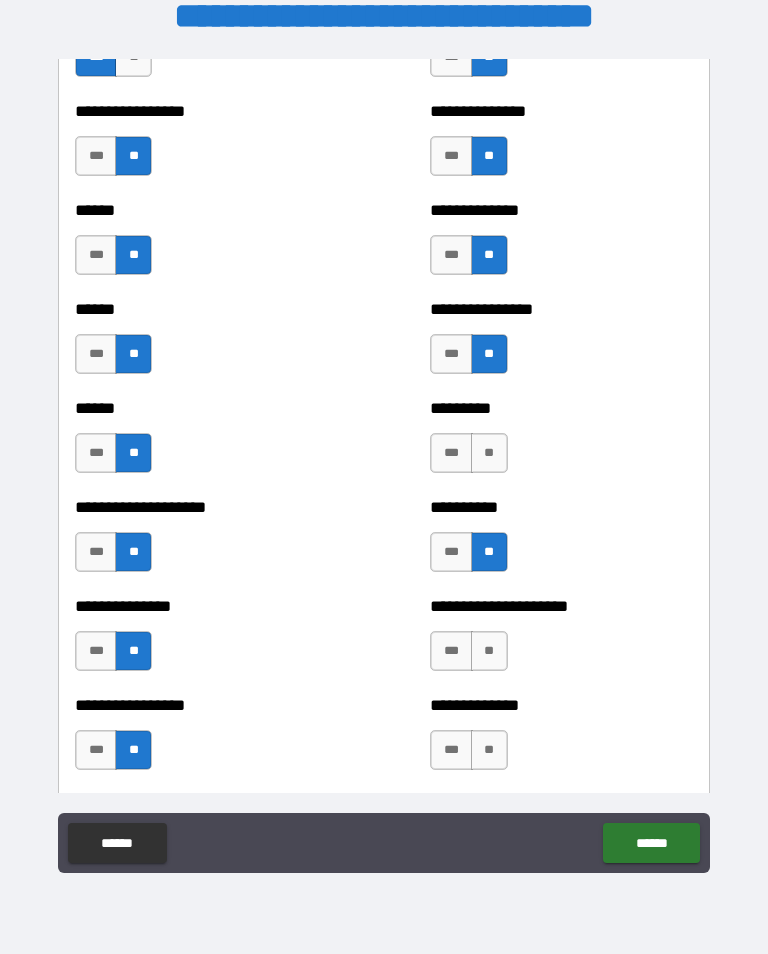 click on "**" at bounding box center (489, 453) 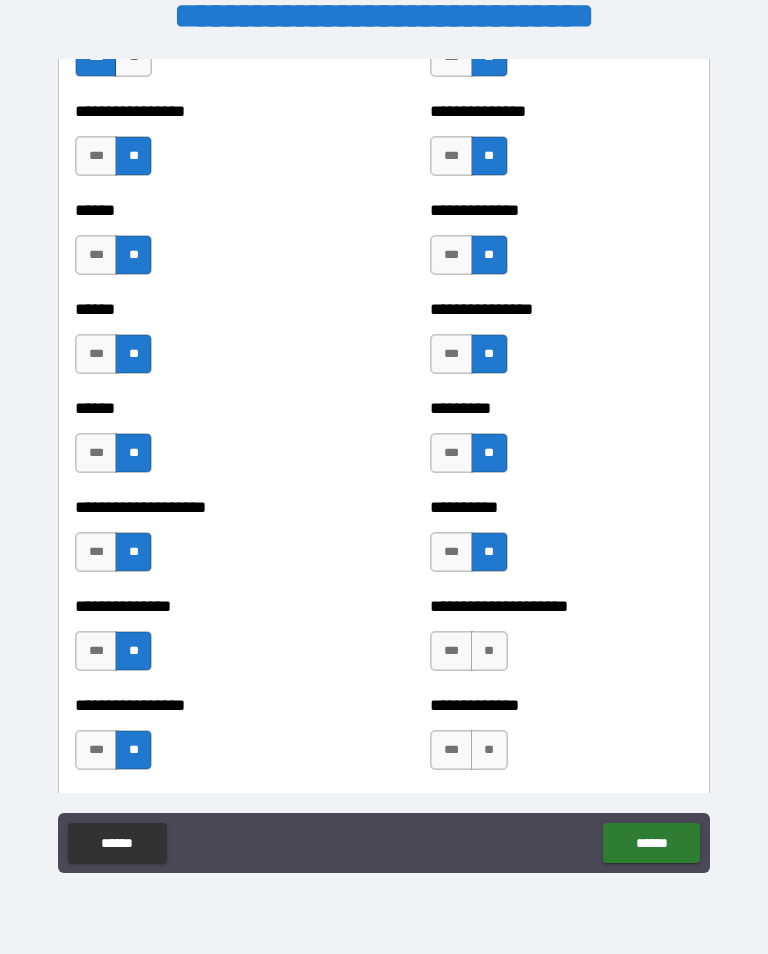 click on "**" at bounding box center [489, 651] 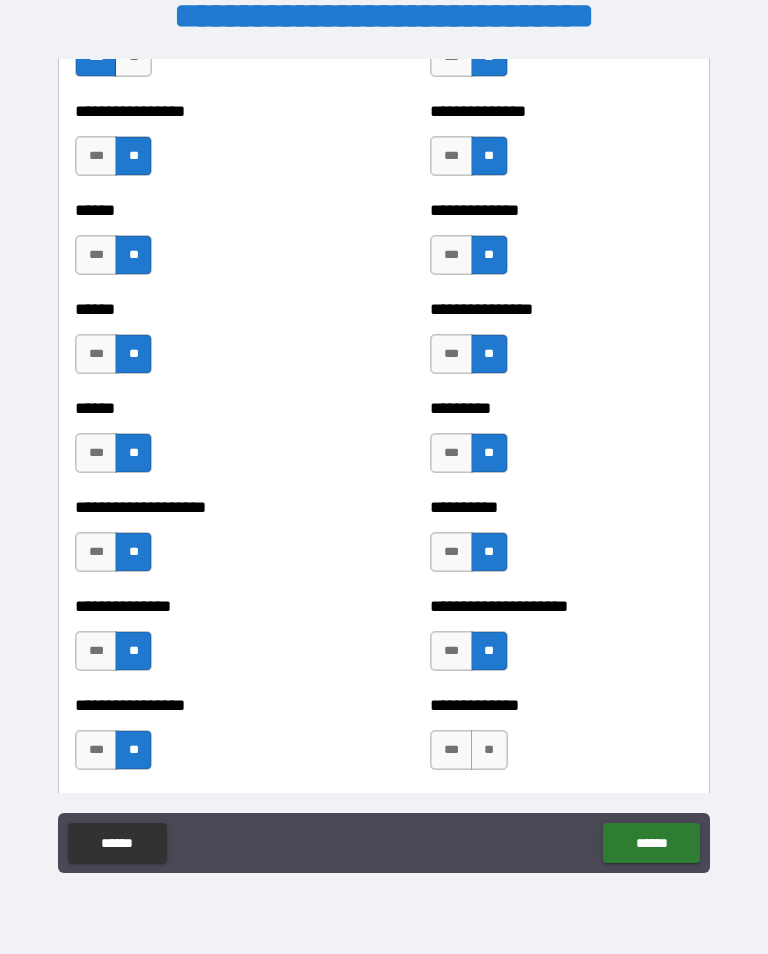 click on "**" at bounding box center (489, 750) 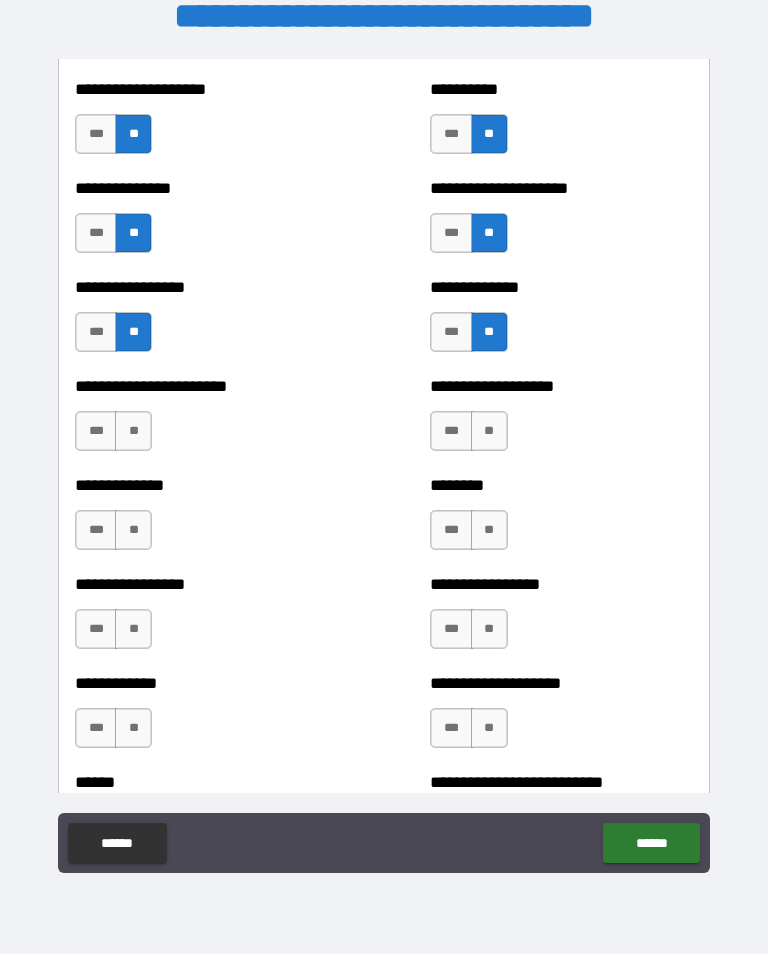 scroll, scrollTop: 3431, scrollLeft: 0, axis: vertical 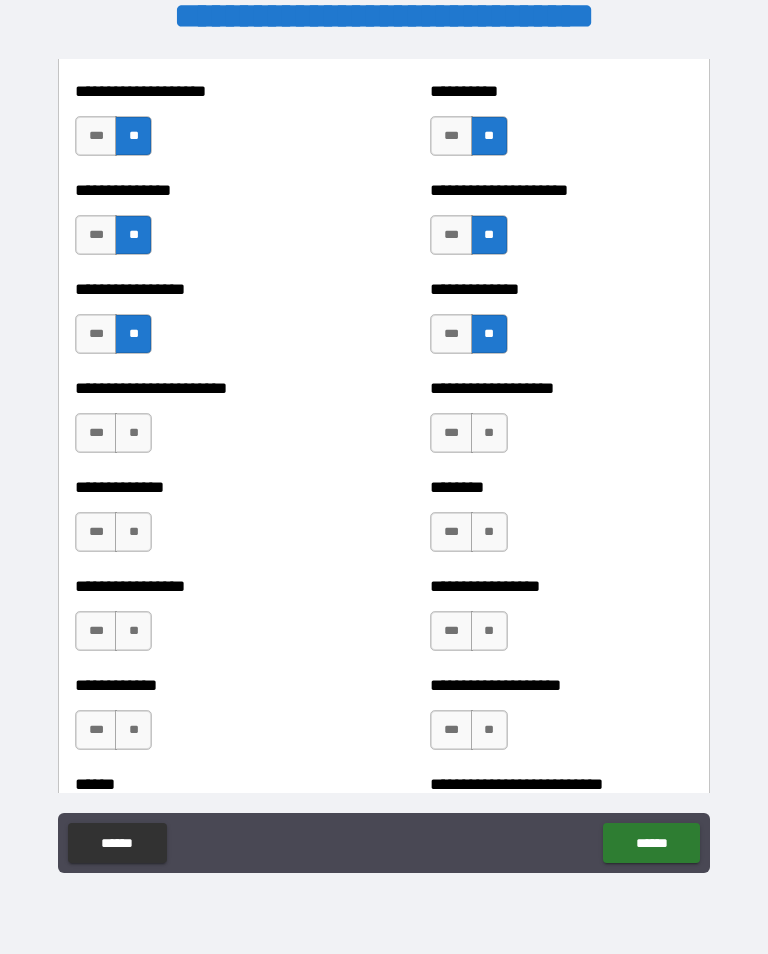 click on "**" at bounding box center [133, 433] 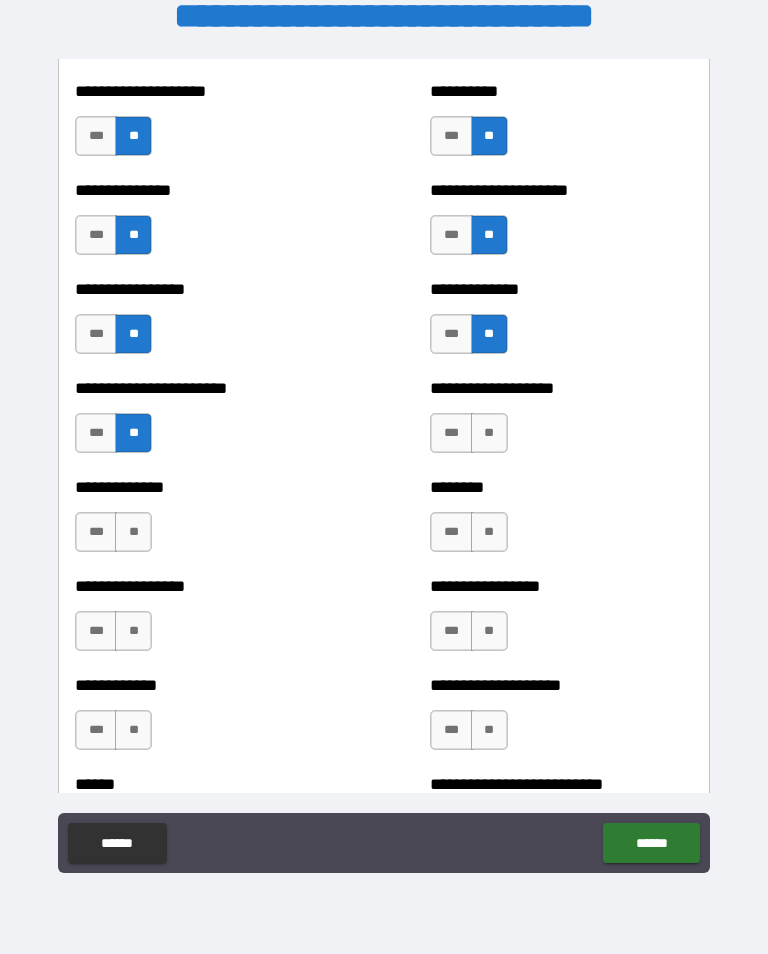 click on "**" at bounding box center [133, 532] 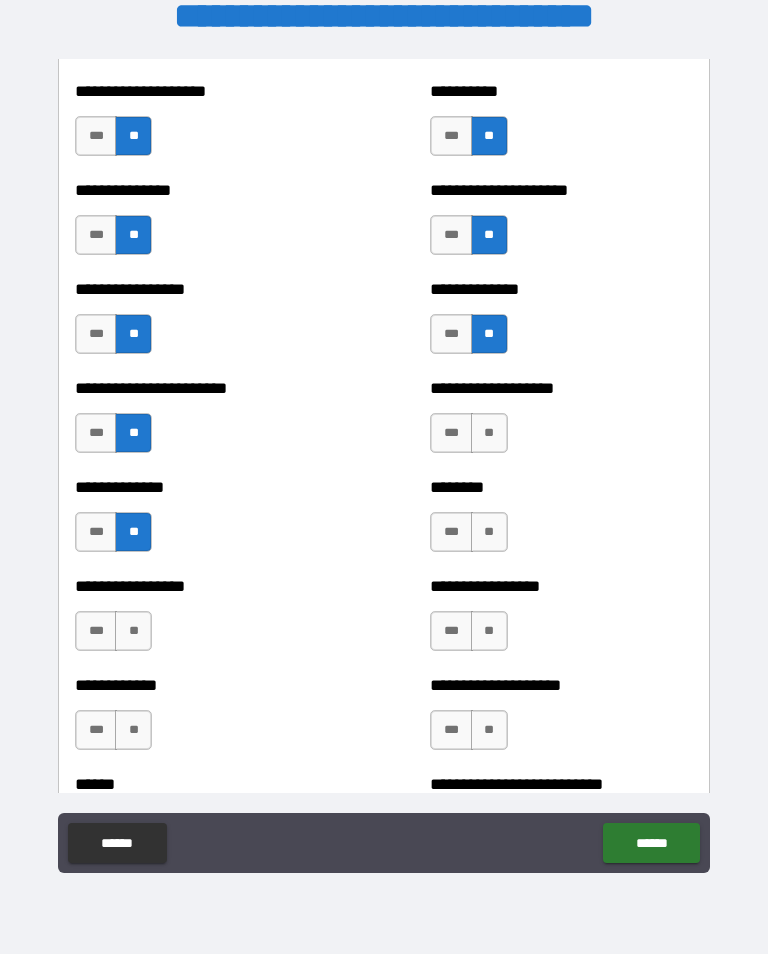 click on "**********" at bounding box center (206, 621) 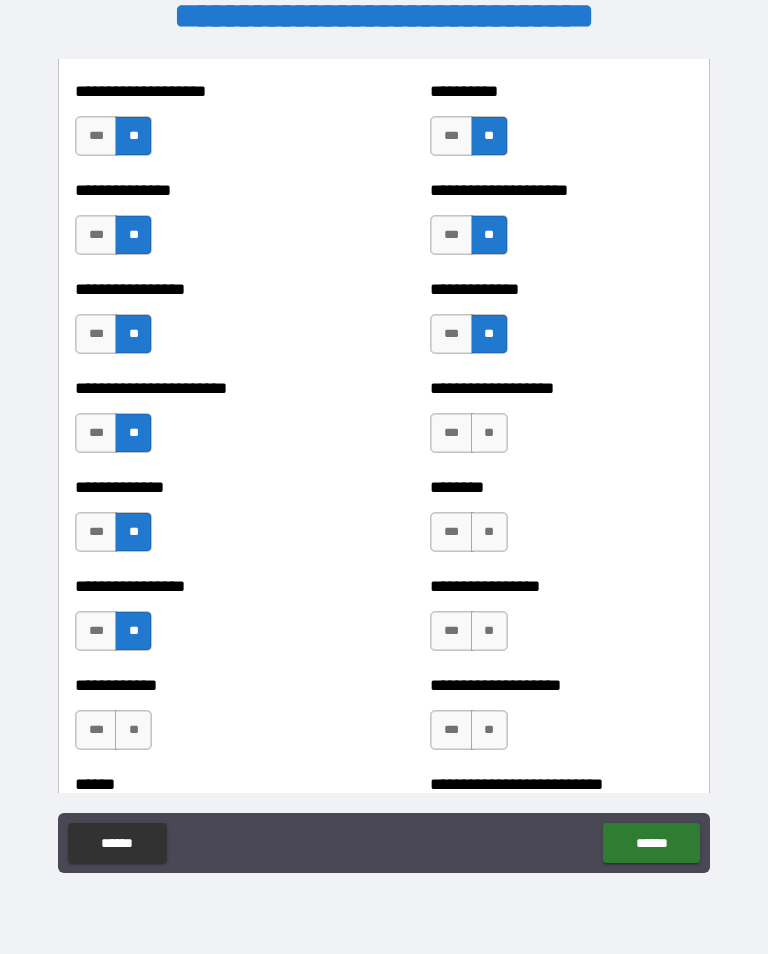 click on "**" at bounding box center (133, 730) 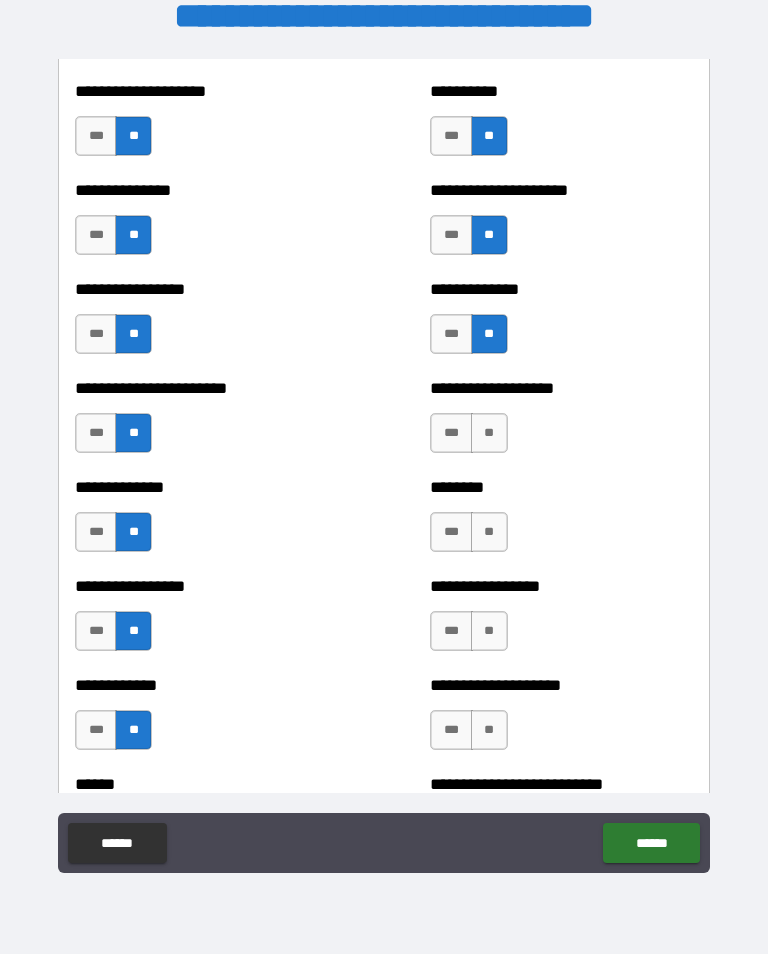 click on "**" at bounding box center [489, 532] 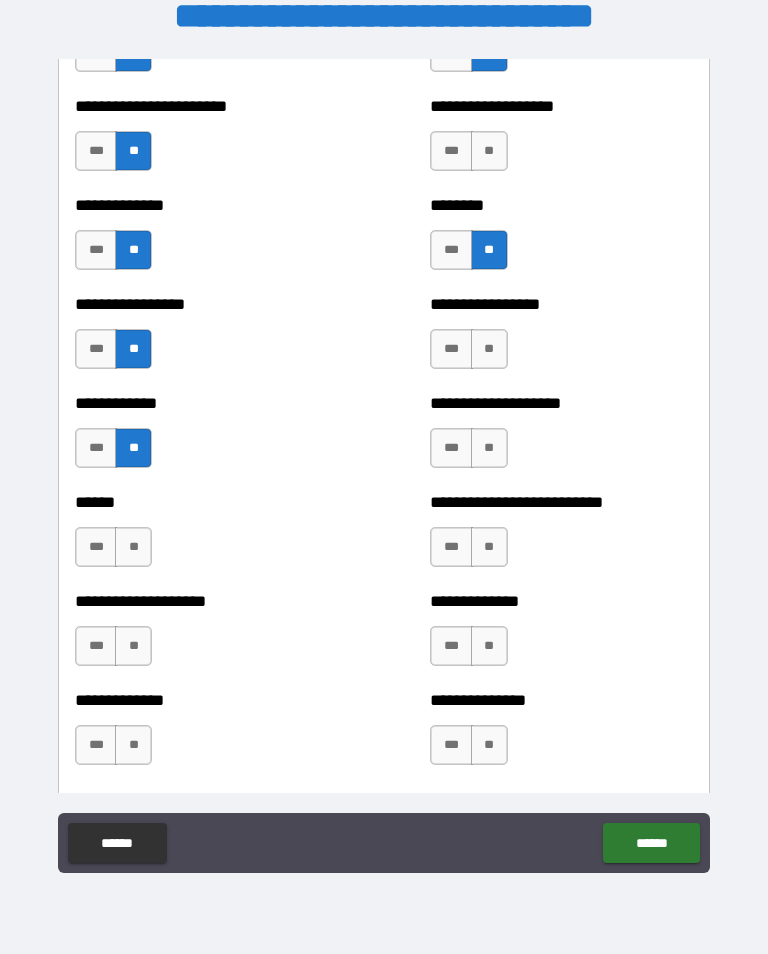 scroll, scrollTop: 3725, scrollLeft: 0, axis: vertical 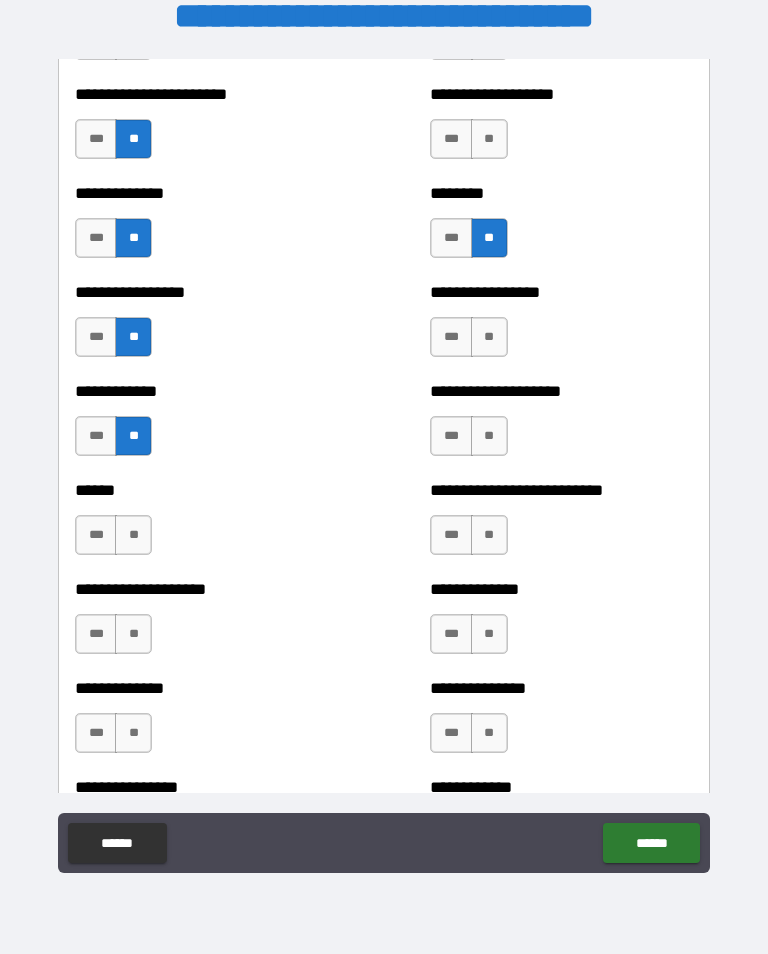 click on "**" at bounding box center (489, 337) 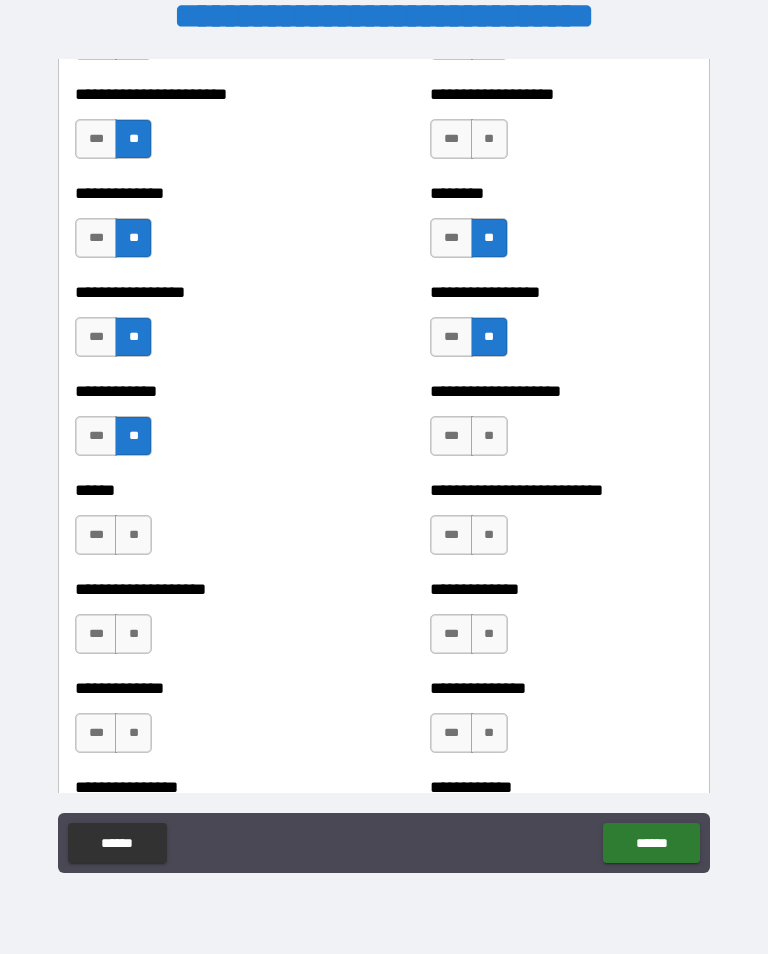 click on "**" at bounding box center [489, 436] 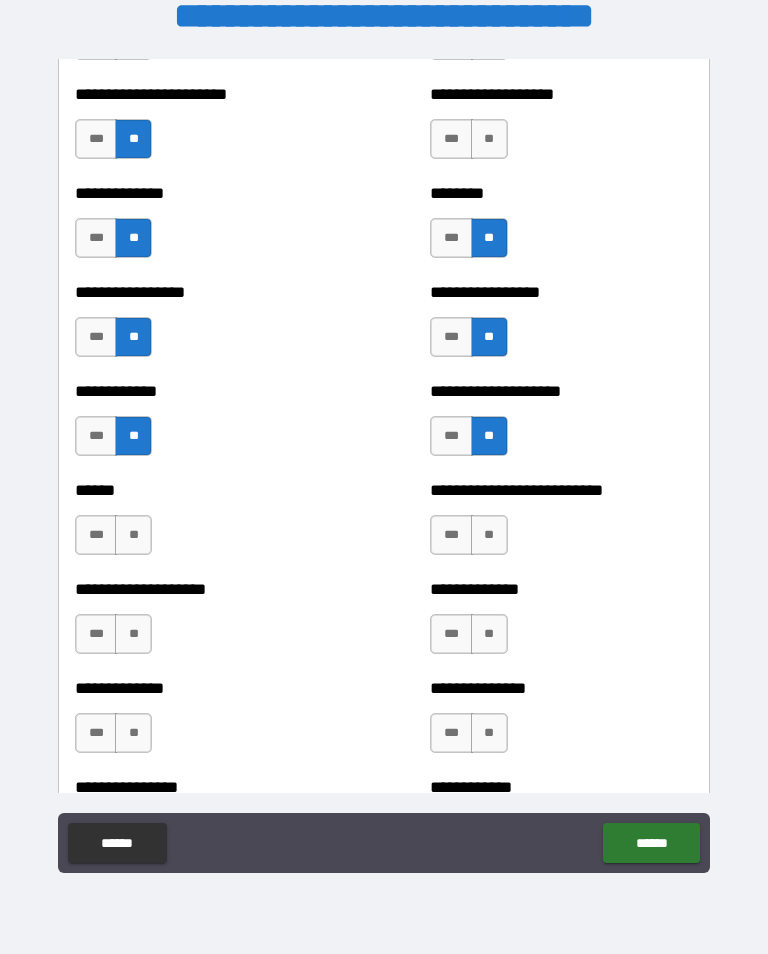 click on "**" at bounding box center (489, 535) 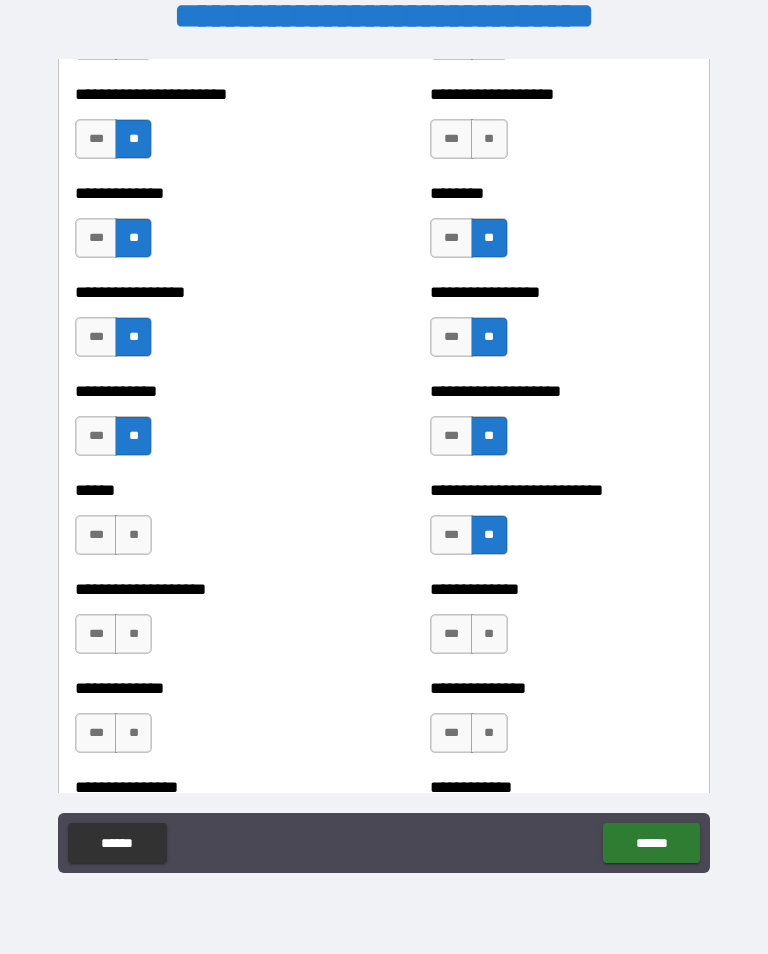 click on "**" at bounding box center (133, 535) 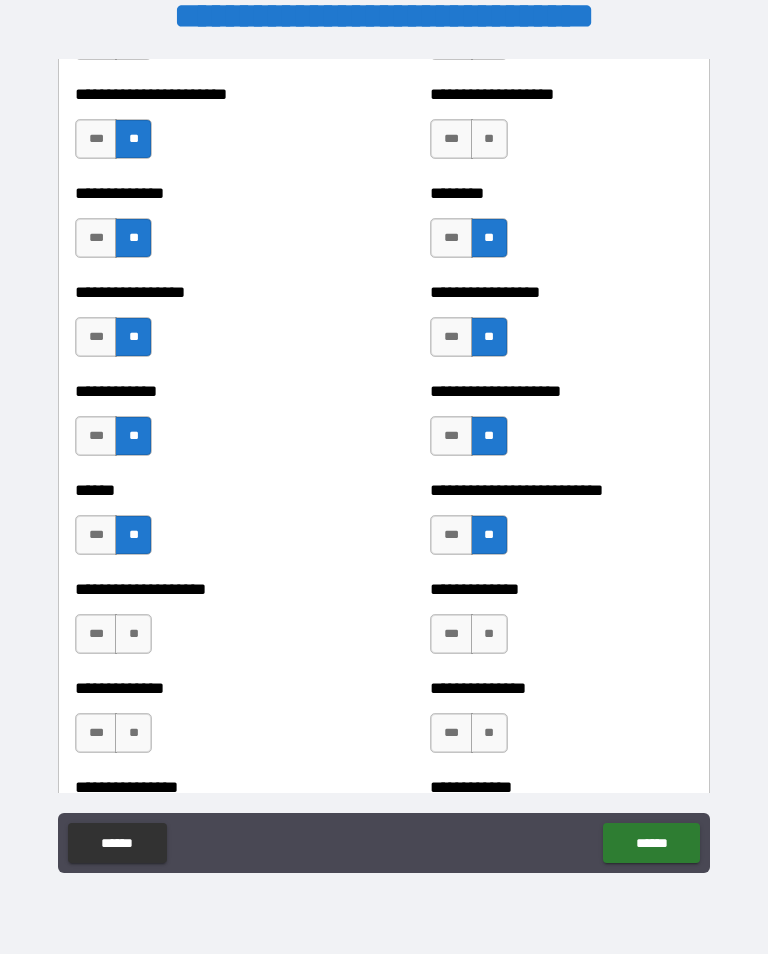 click on "**" at bounding box center (133, 634) 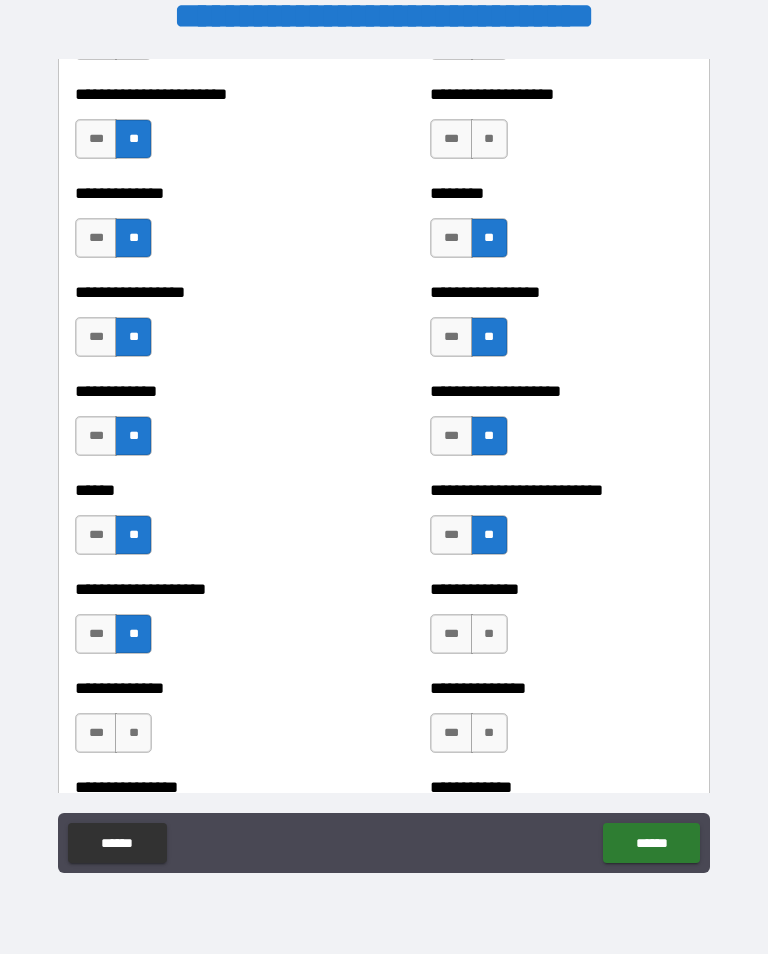 click on "**" at bounding box center (489, 634) 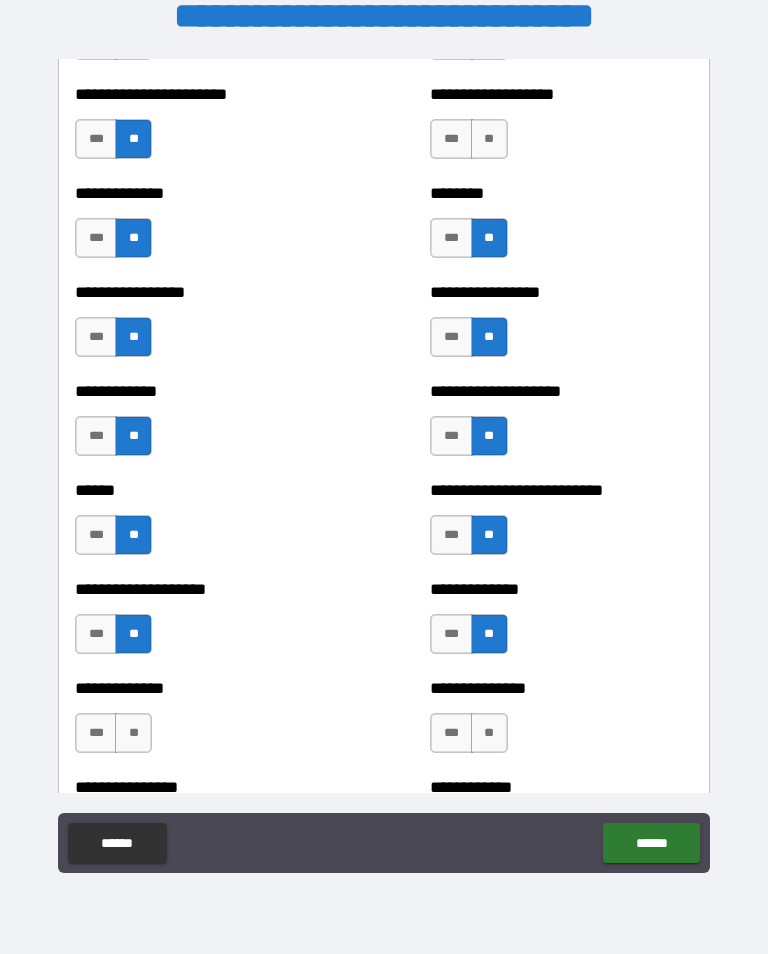 click on "**" at bounding box center [133, 733] 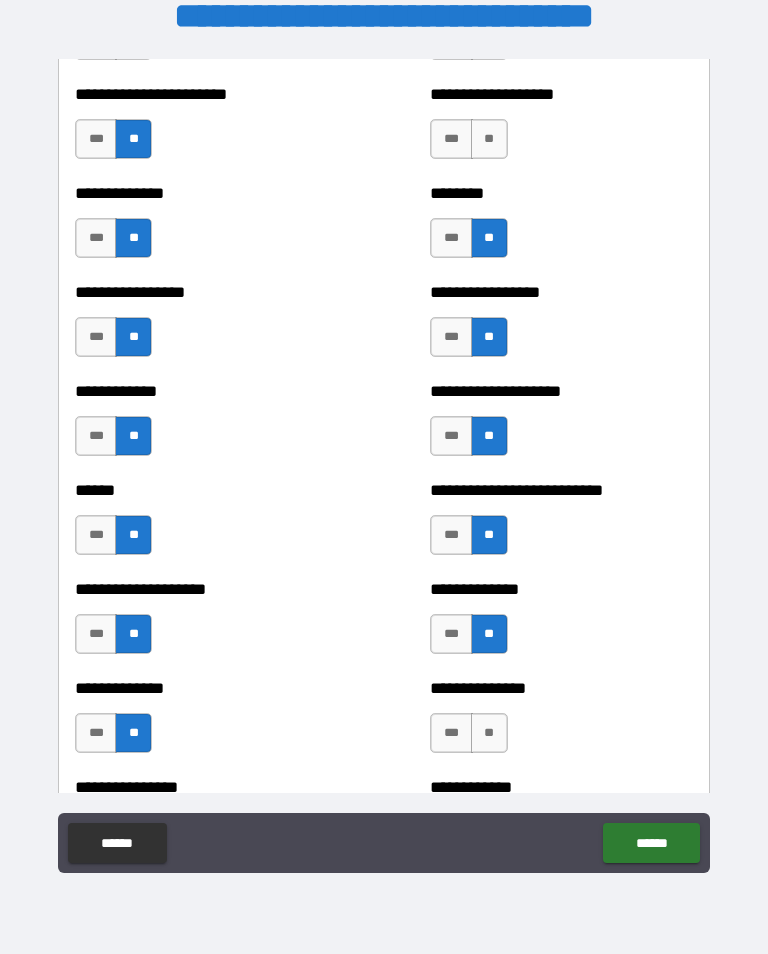 click on "**" at bounding box center (489, 733) 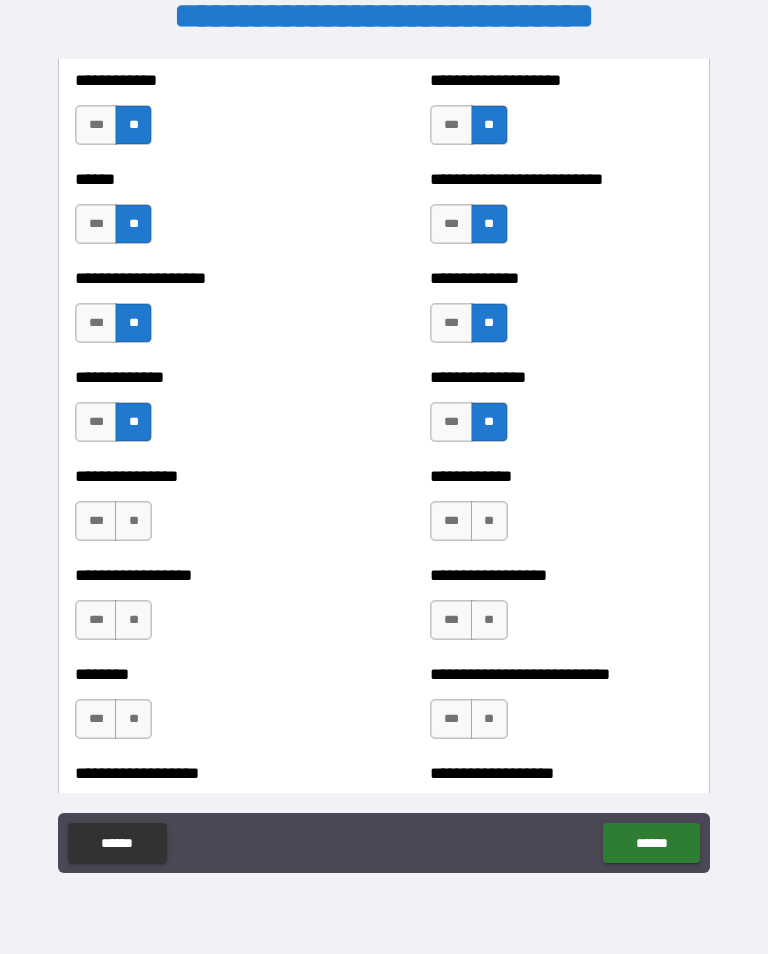 scroll, scrollTop: 4065, scrollLeft: 0, axis: vertical 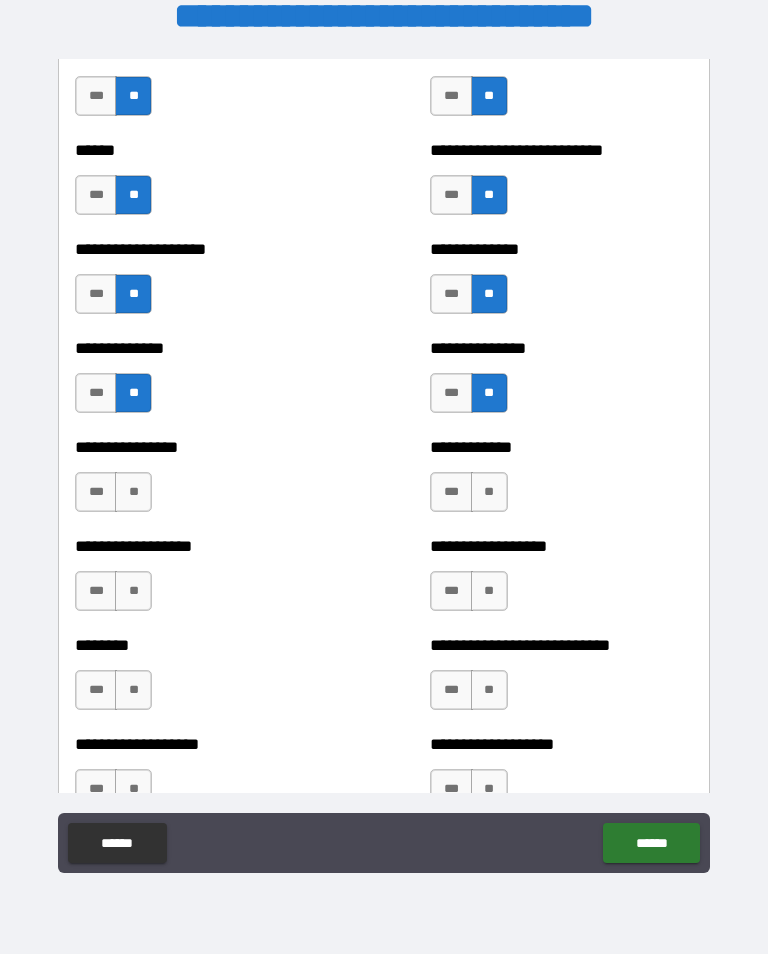 click on "**" at bounding box center [489, 492] 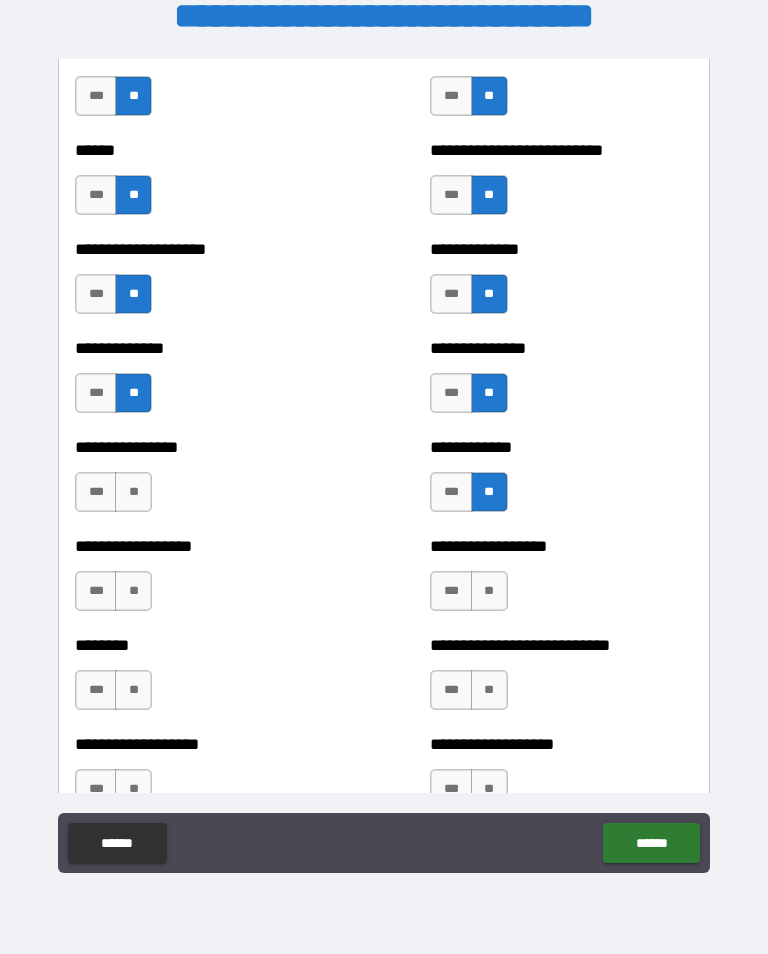 click on "**" at bounding box center (133, 492) 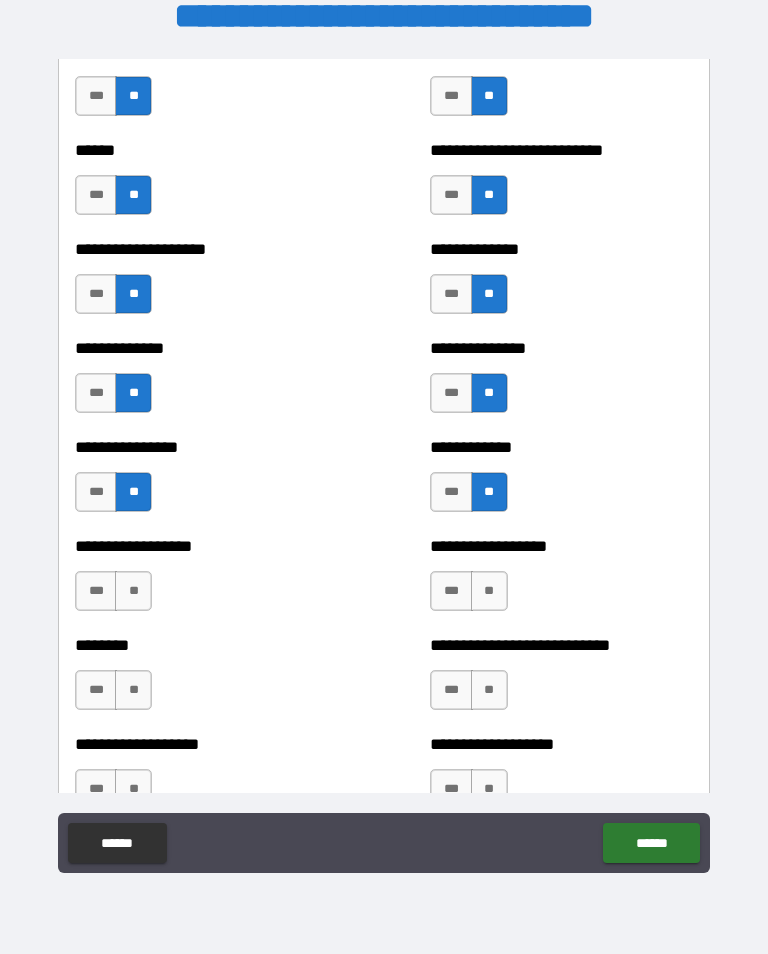 click on "**" at bounding box center (489, 591) 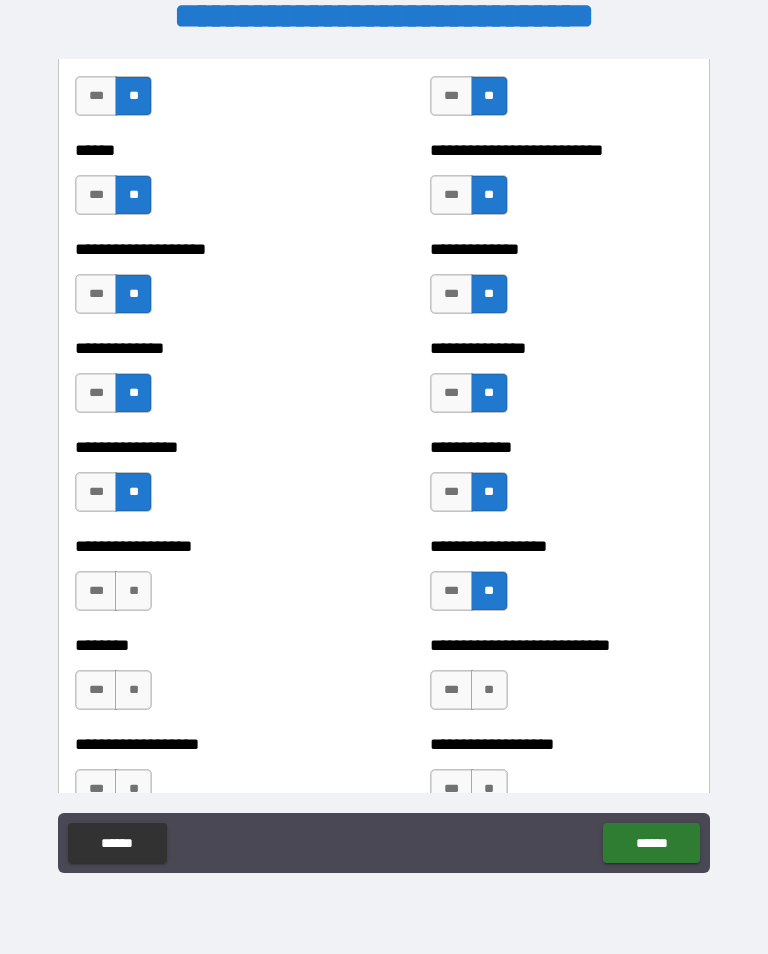 click on "**" at bounding box center [133, 591] 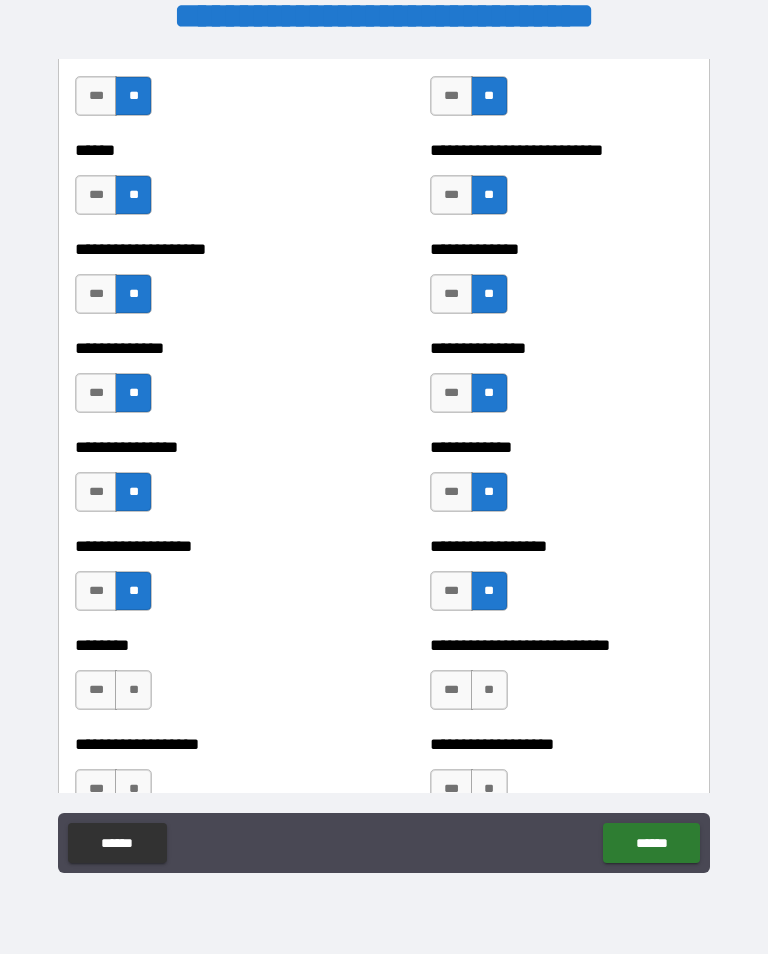 click on "**" at bounding box center [489, 690] 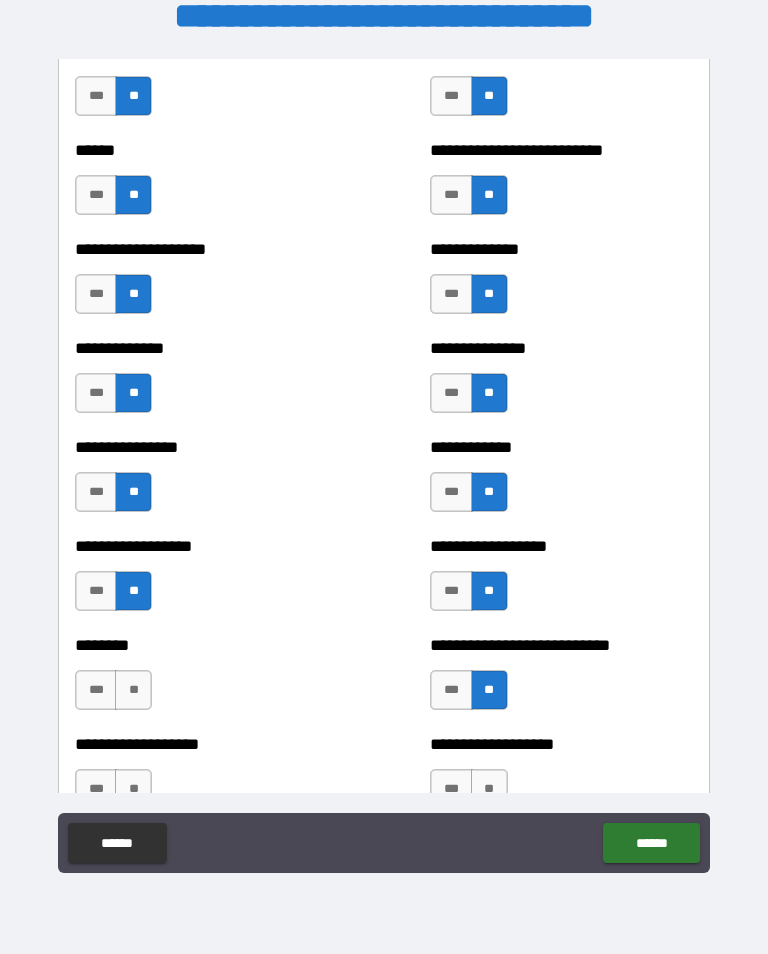 click on "**" at bounding box center (133, 690) 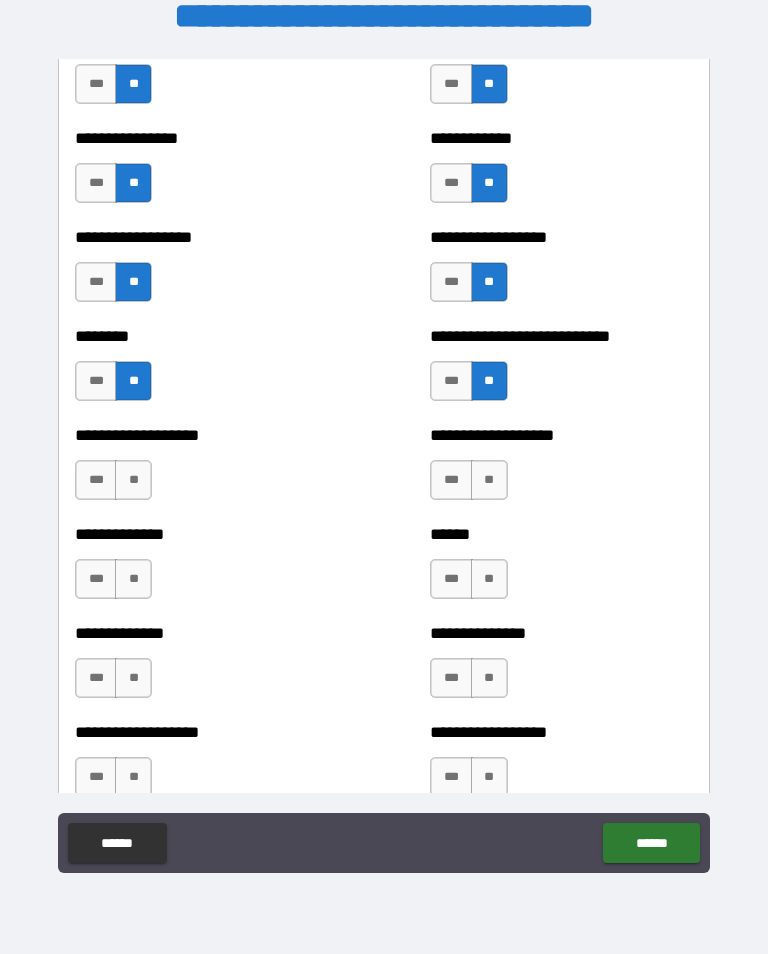 scroll, scrollTop: 4373, scrollLeft: 0, axis: vertical 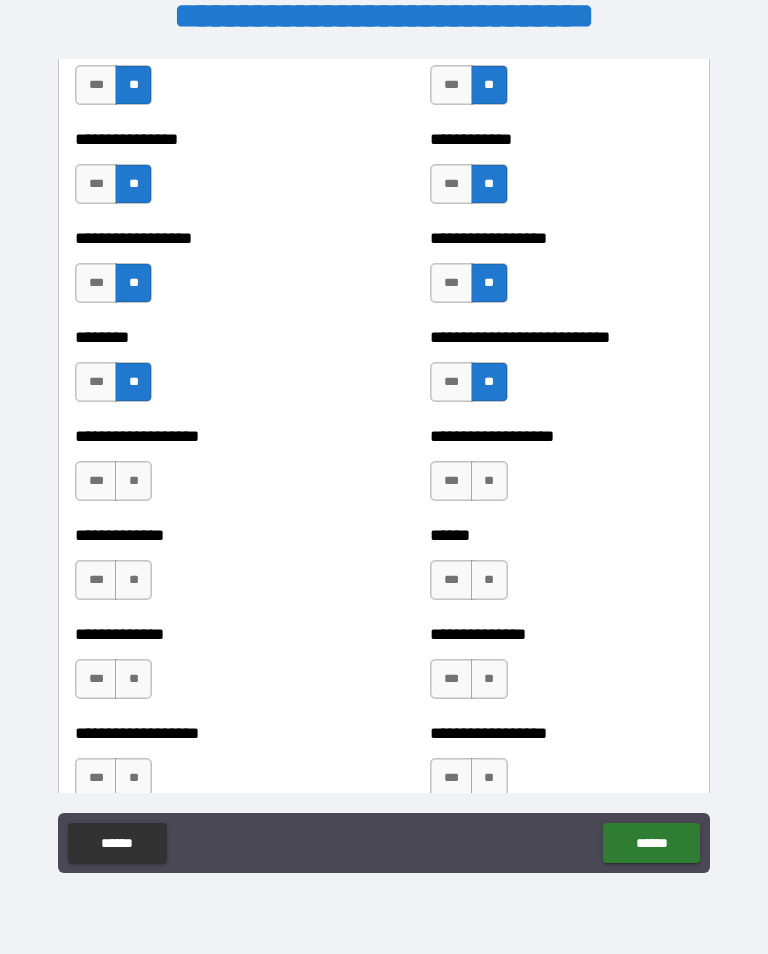 click on "**" at bounding box center (133, 481) 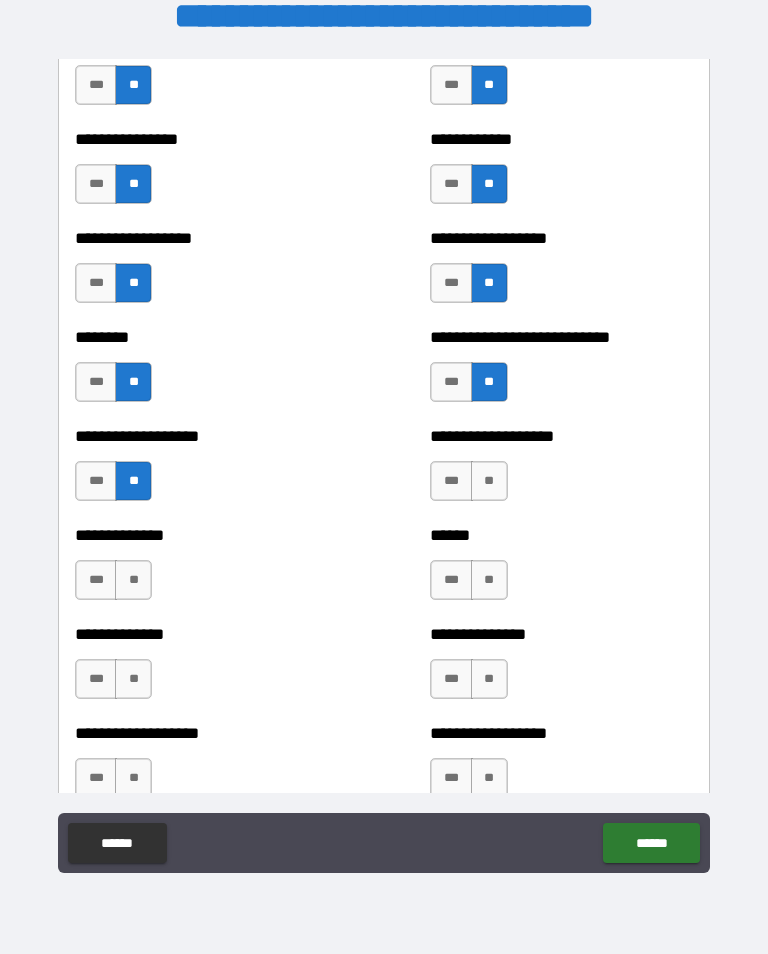 click on "**" at bounding box center (489, 481) 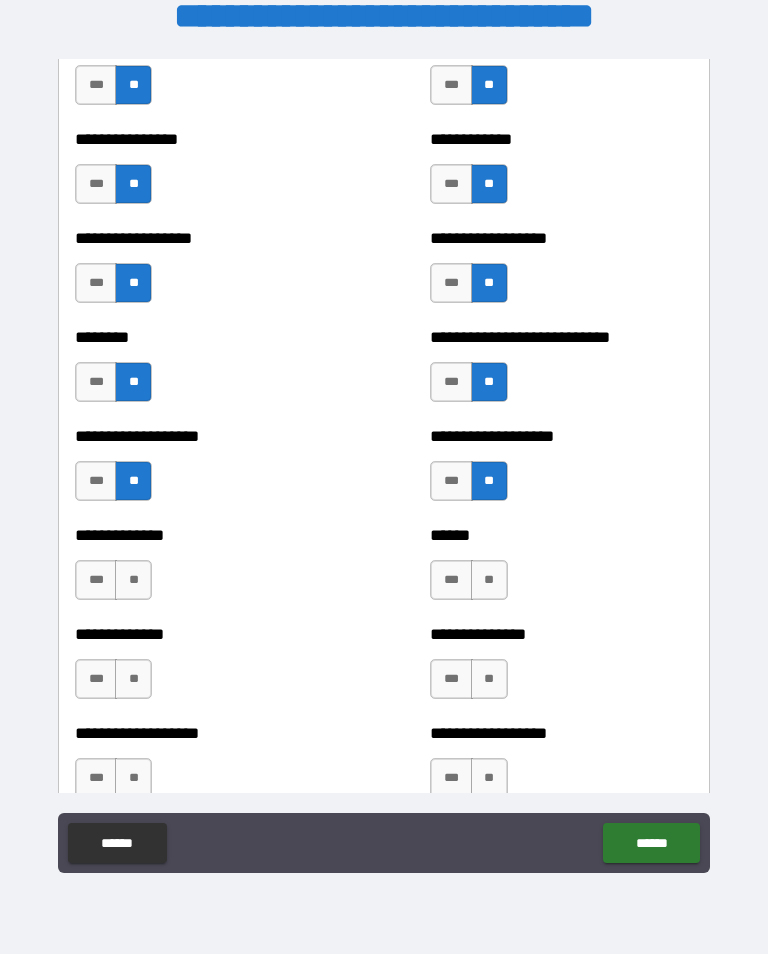 click on "**" at bounding box center [489, 580] 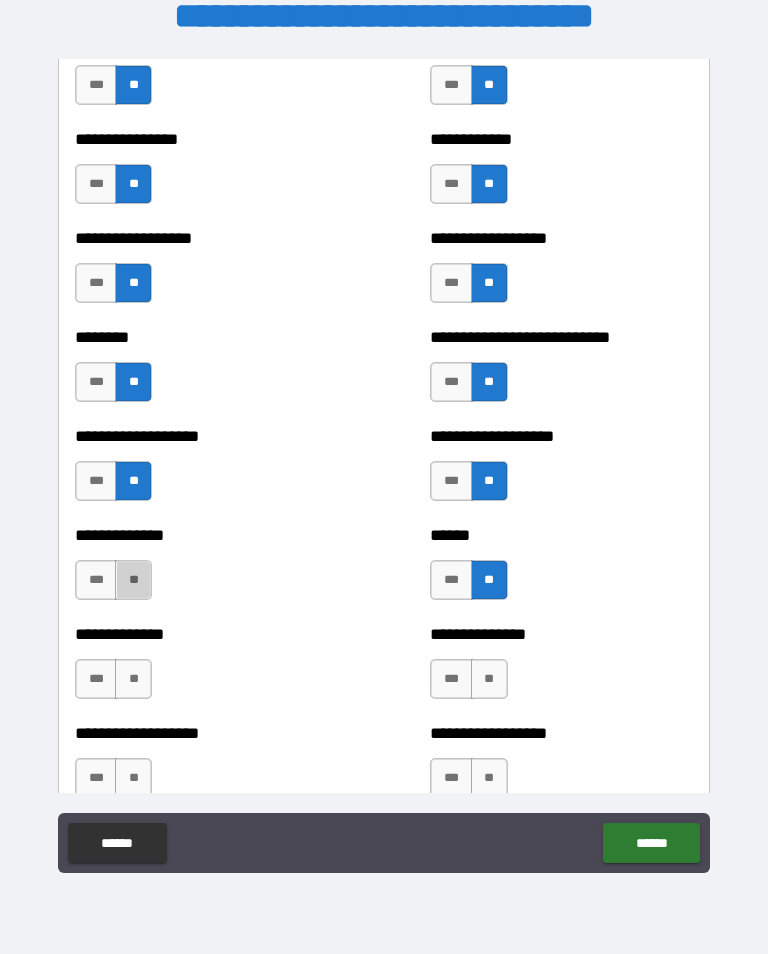 click on "**" at bounding box center [133, 580] 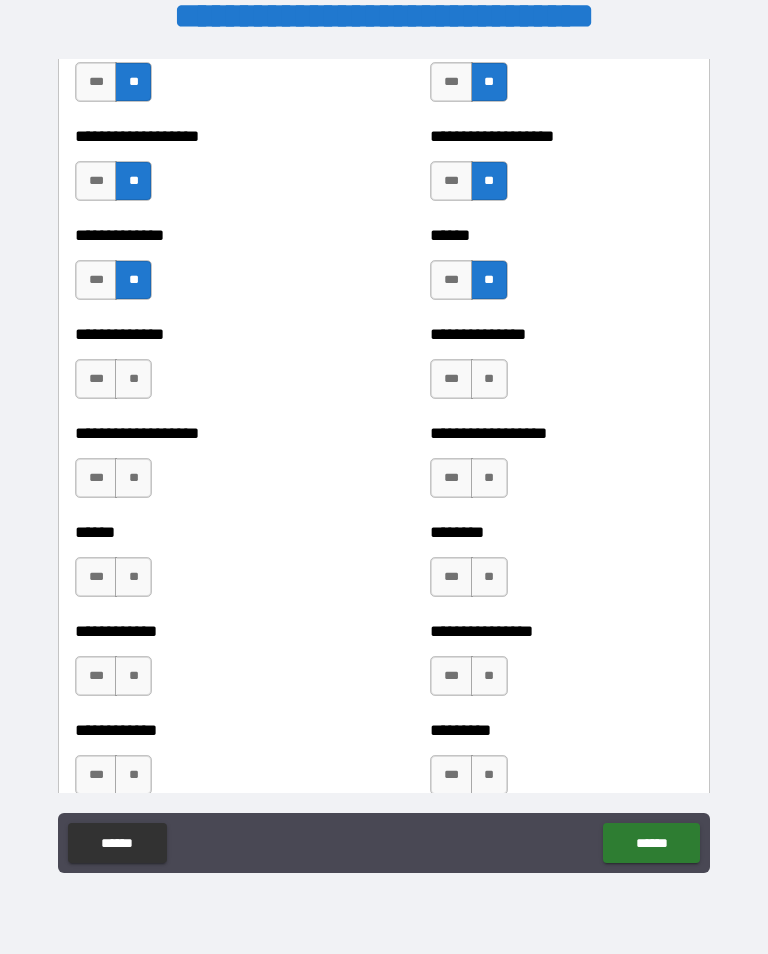 scroll, scrollTop: 4689, scrollLeft: 0, axis: vertical 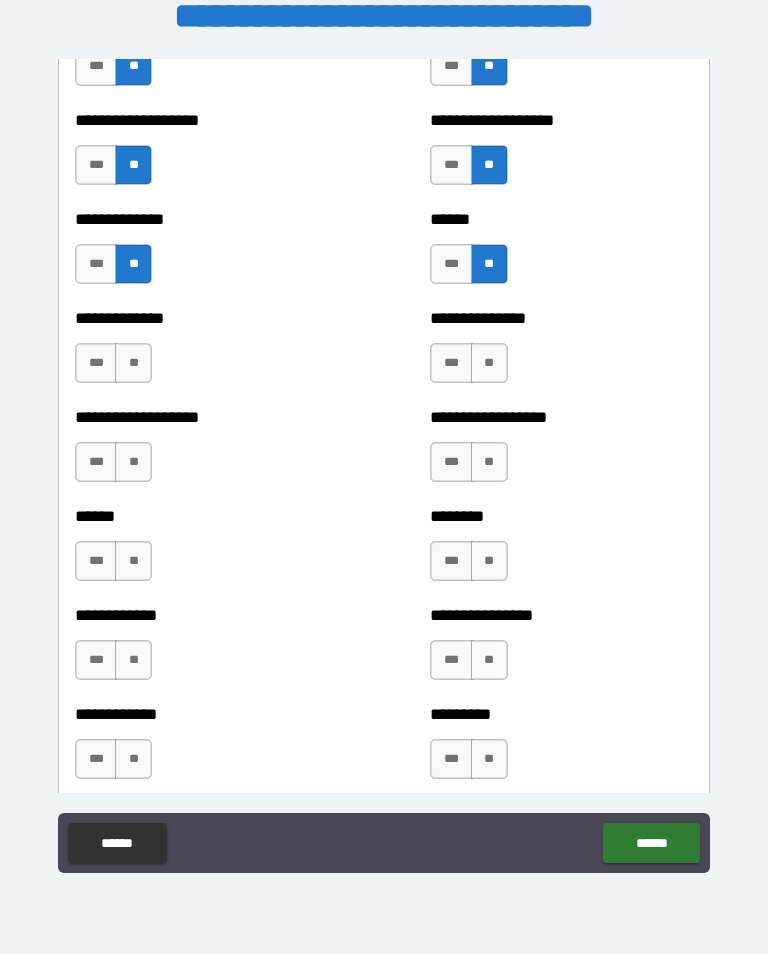 click on "**" at bounding box center (133, 363) 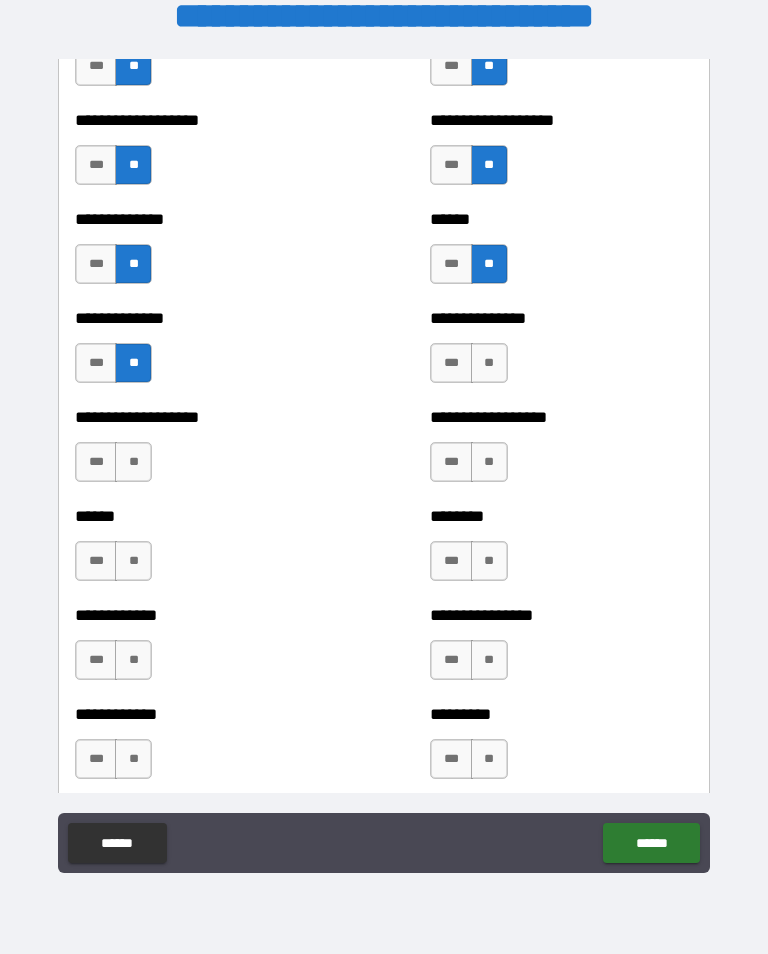 click on "**" at bounding box center (133, 462) 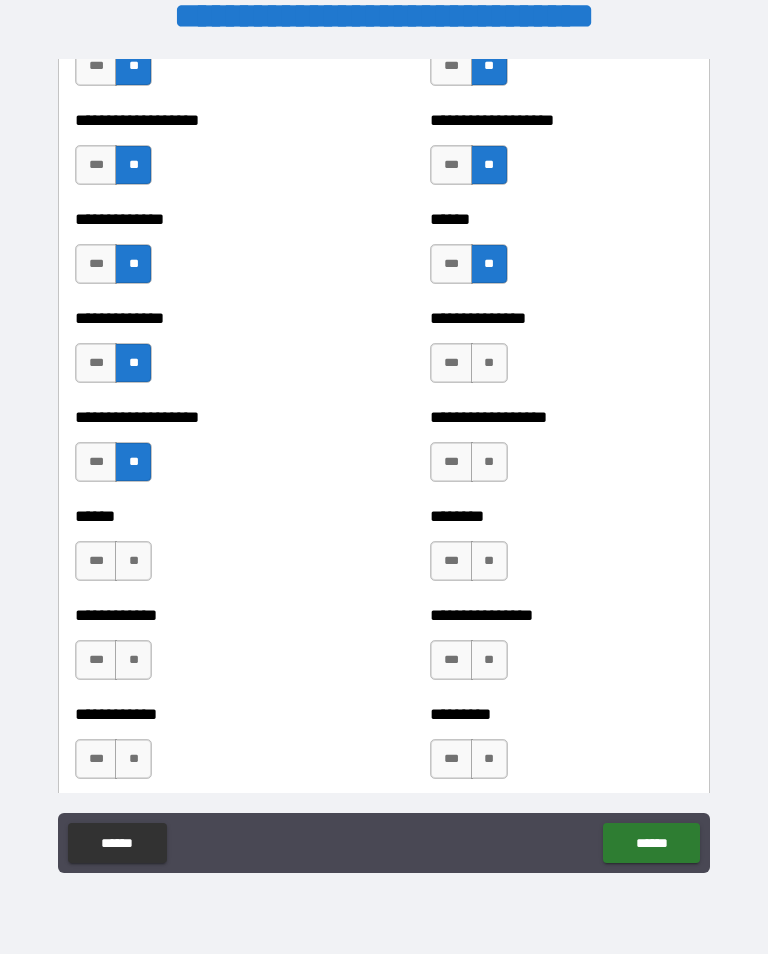 click on "**" at bounding box center [133, 561] 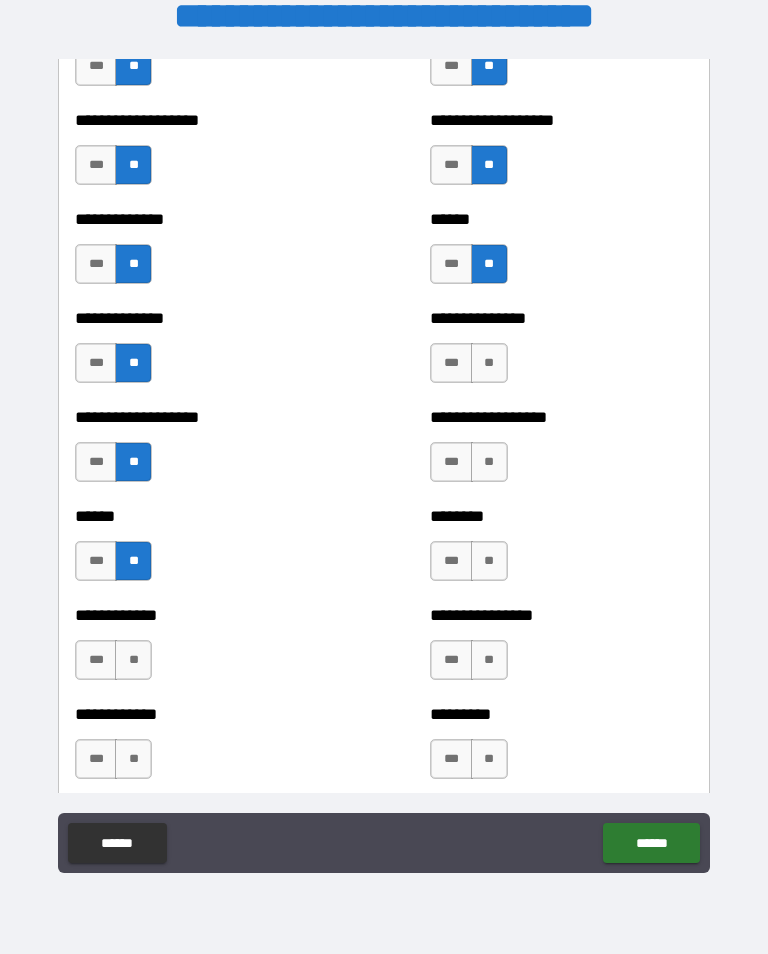 click on "**" at bounding box center (489, 363) 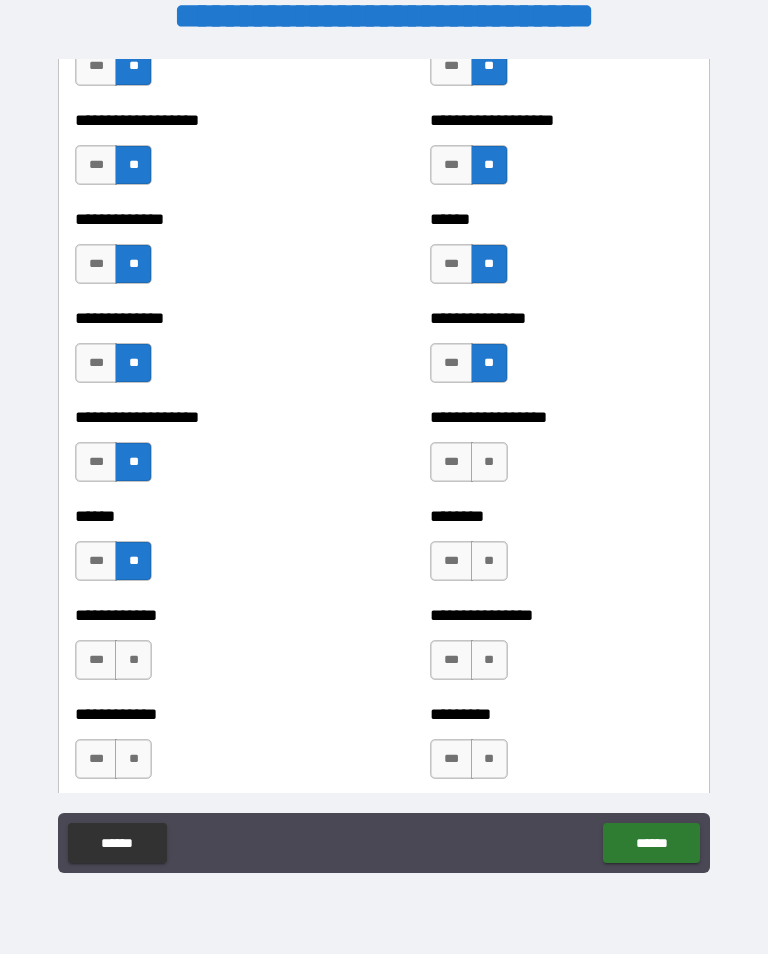 click on "**" at bounding box center [489, 462] 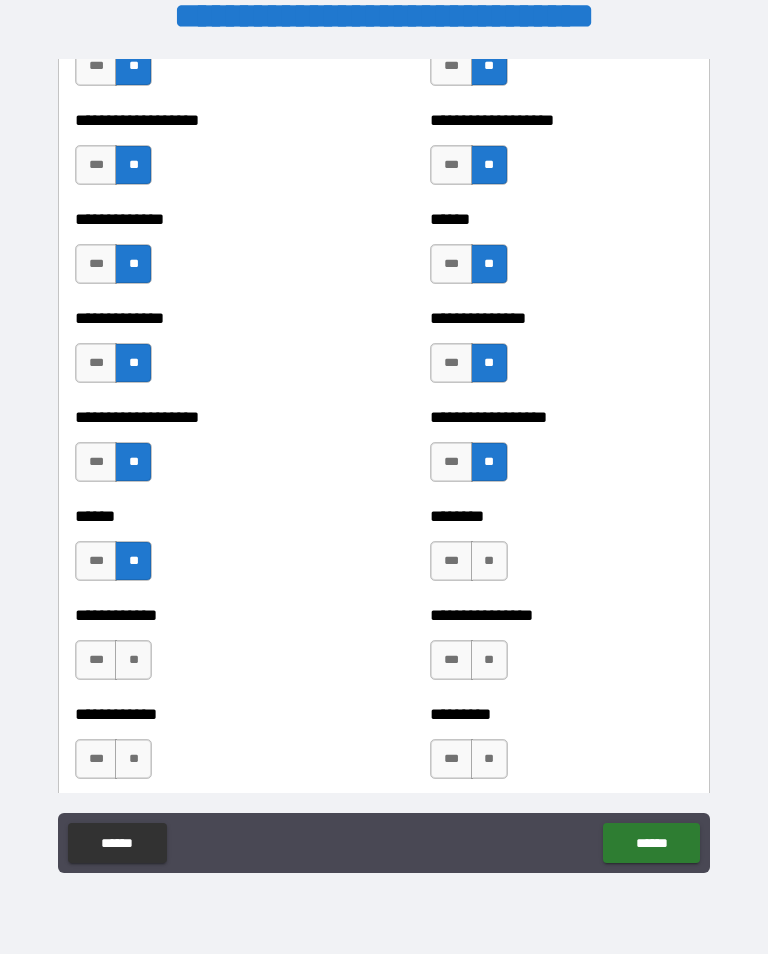 click on "**" at bounding box center (489, 561) 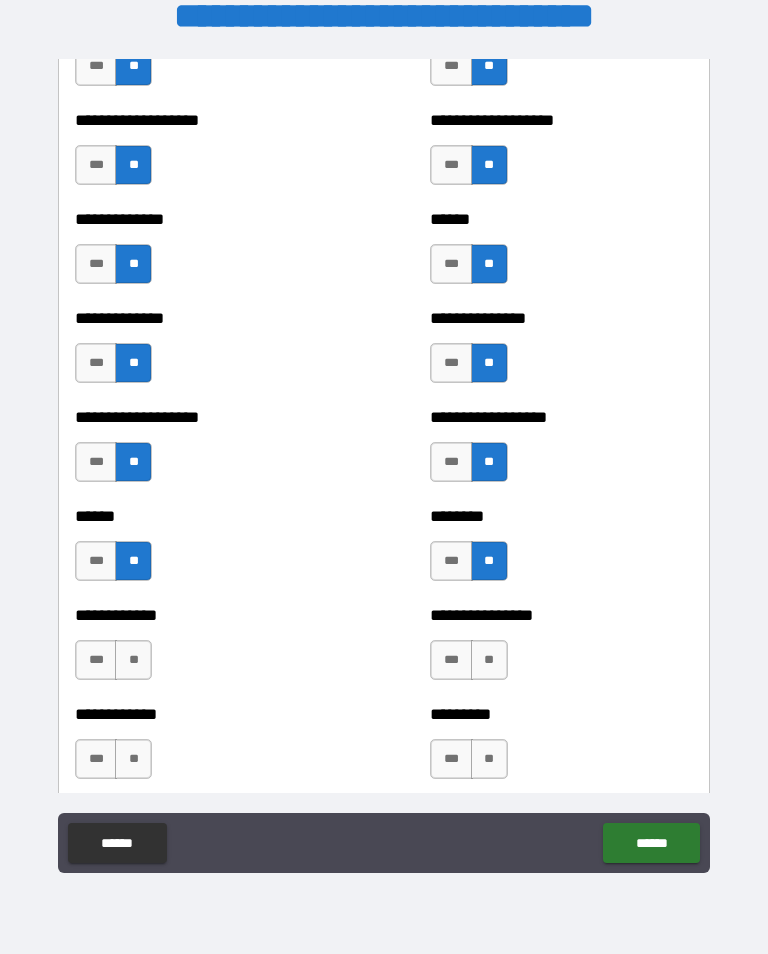 click on "**" at bounding box center (489, 660) 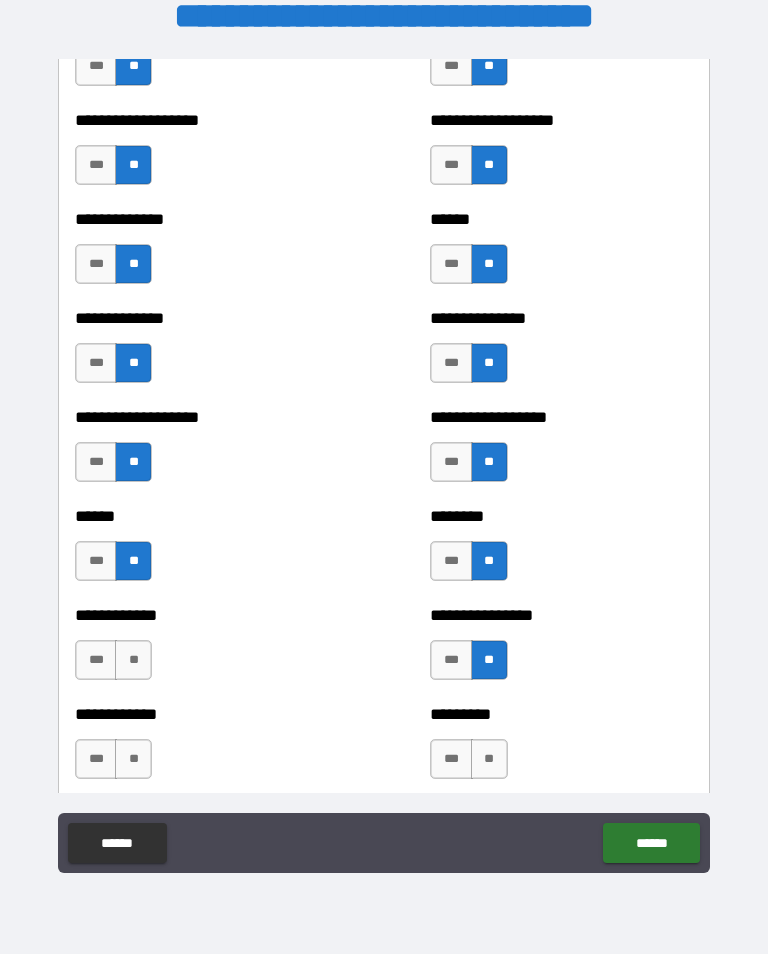 click on "**" at bounding box center [133, 660] 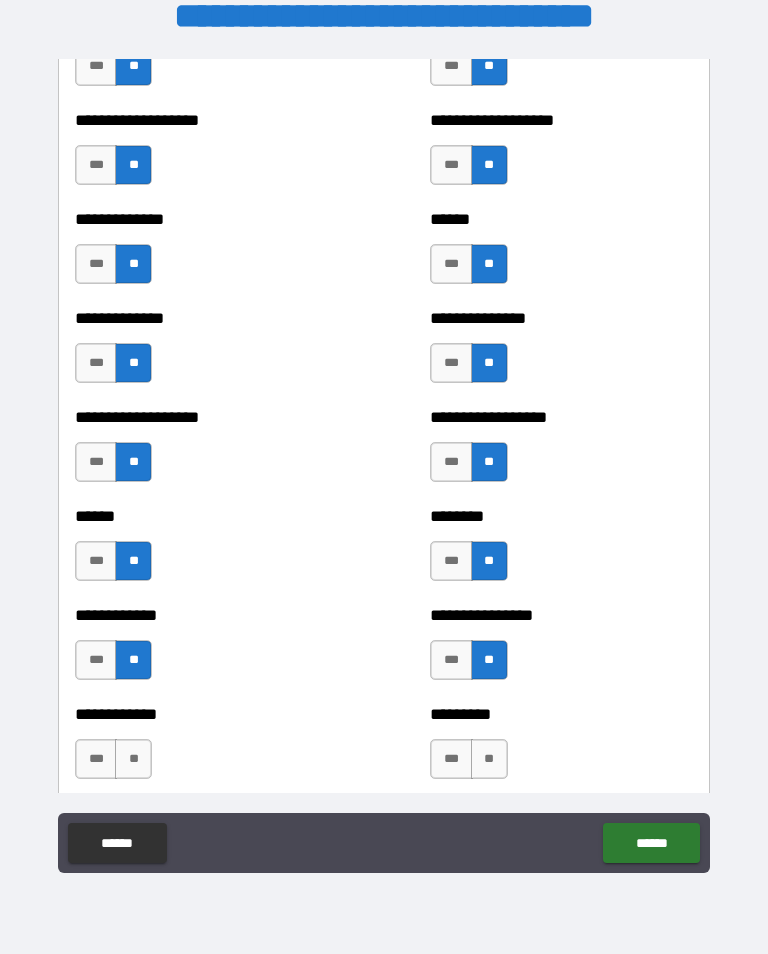 click on "**" at bounding box center (133, 759) 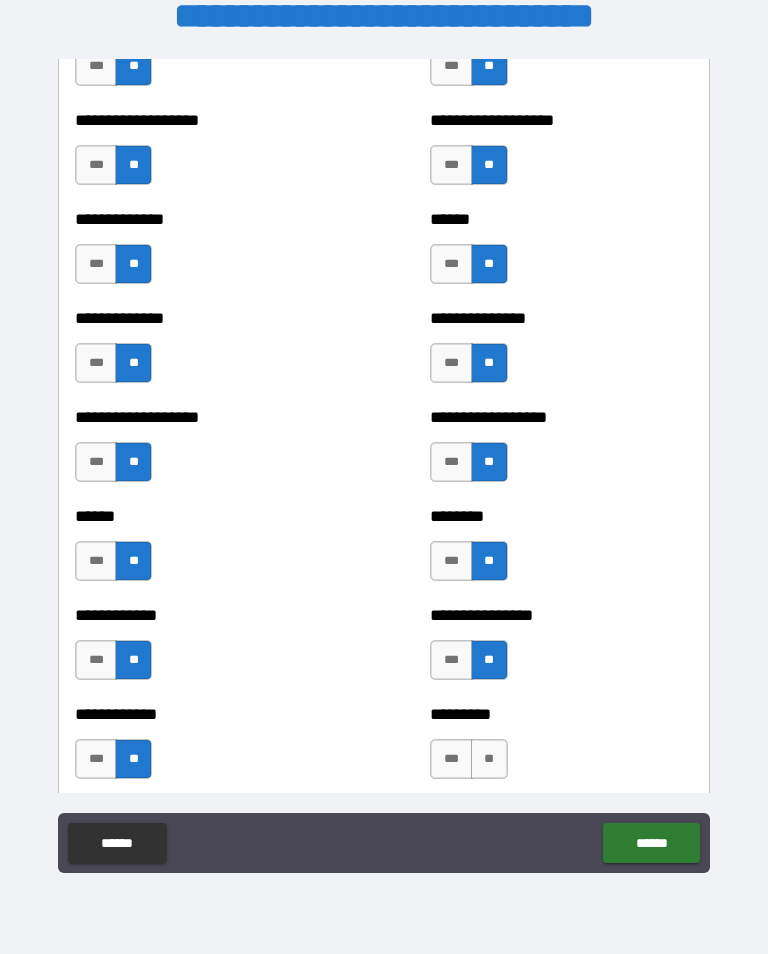 click on "**" at bounding box center [489, 759] 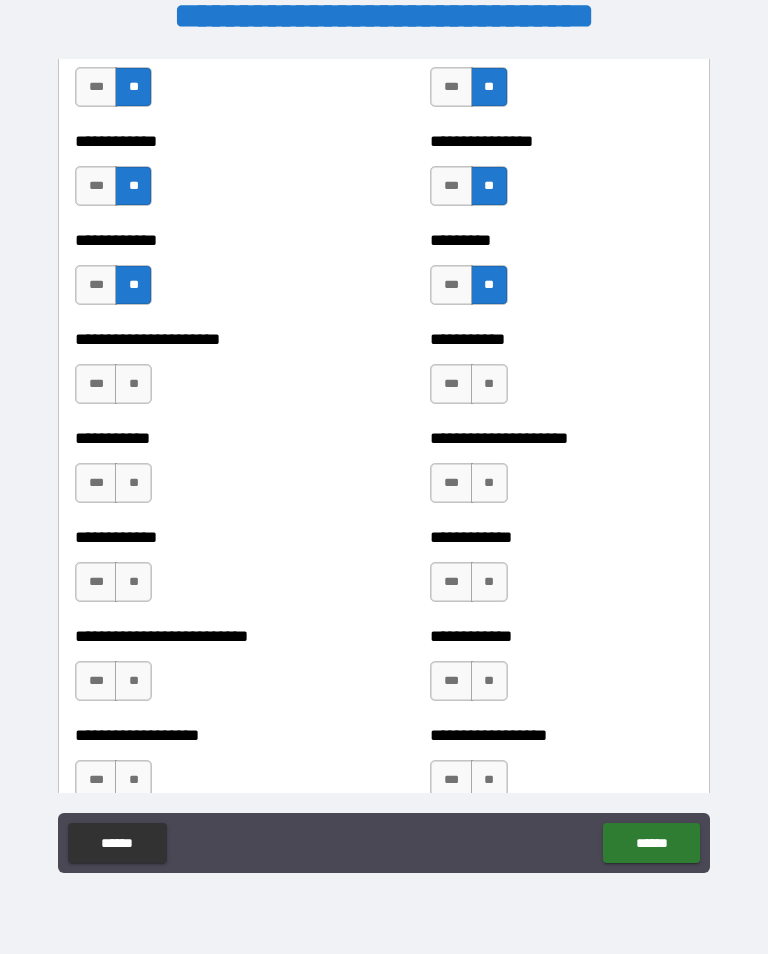 scroll, scrollTop: 5169, scrollLeft: 0, axis: vertical 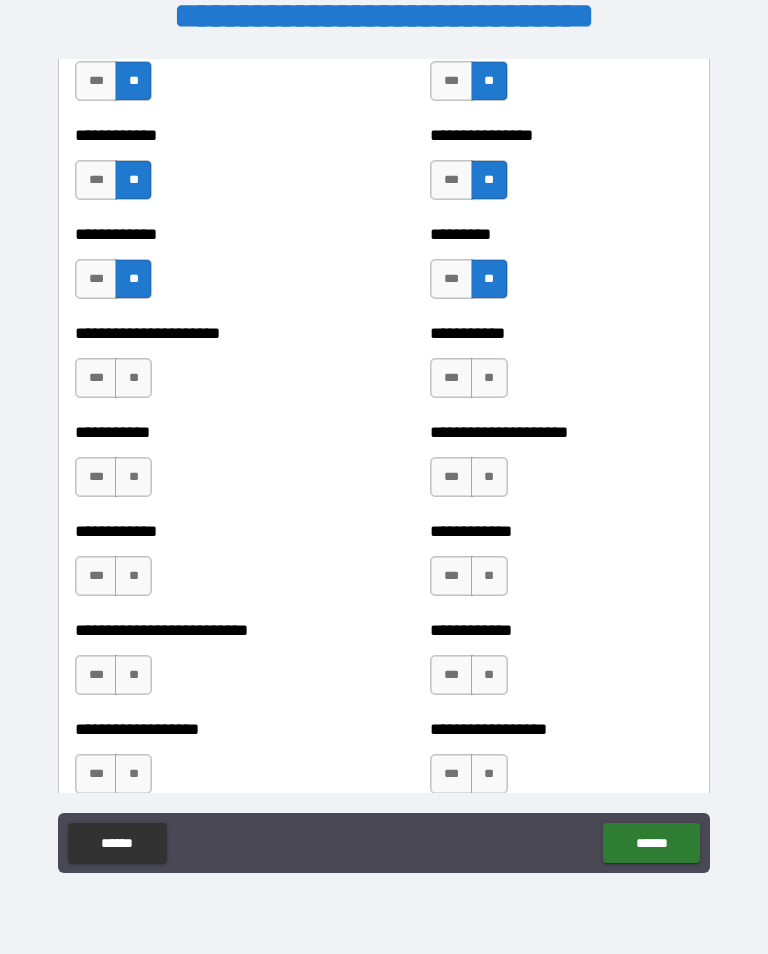 click on "**" at bounding box center (133, 378) 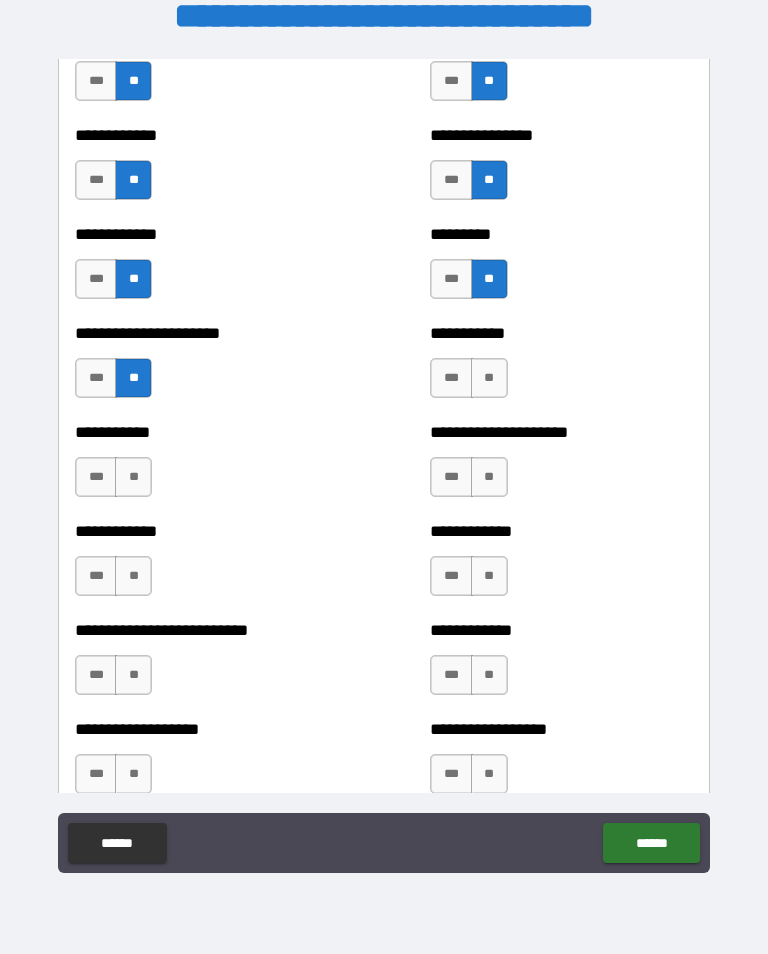 click on "**" at bounding box center (133, 477) 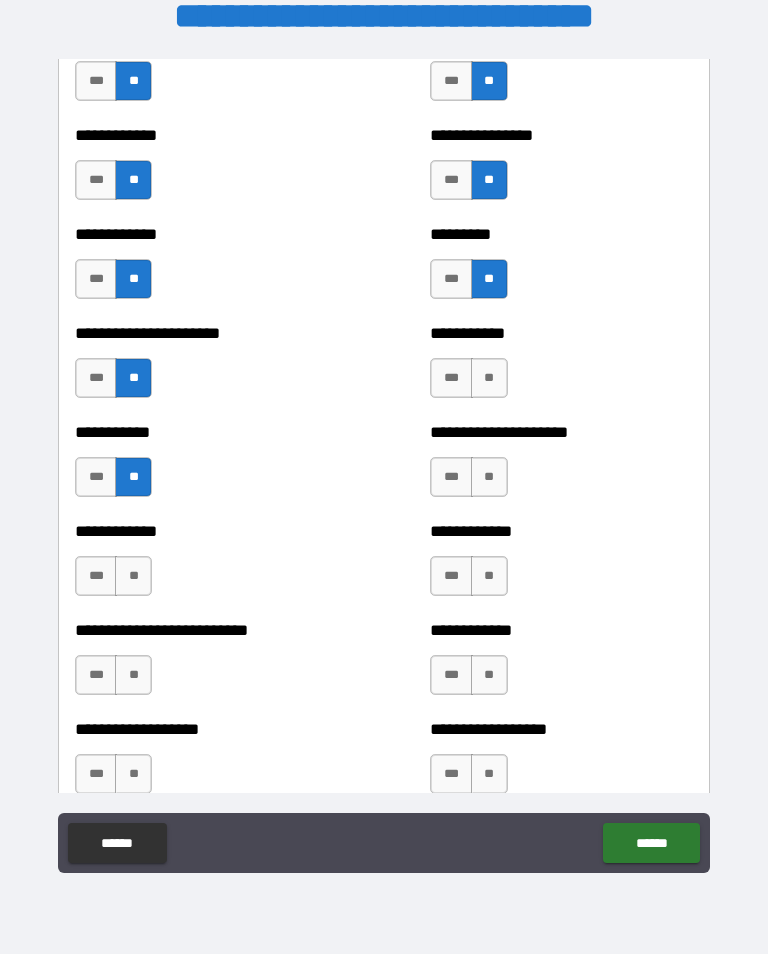 click on "**" at bounding box center [133, 576] 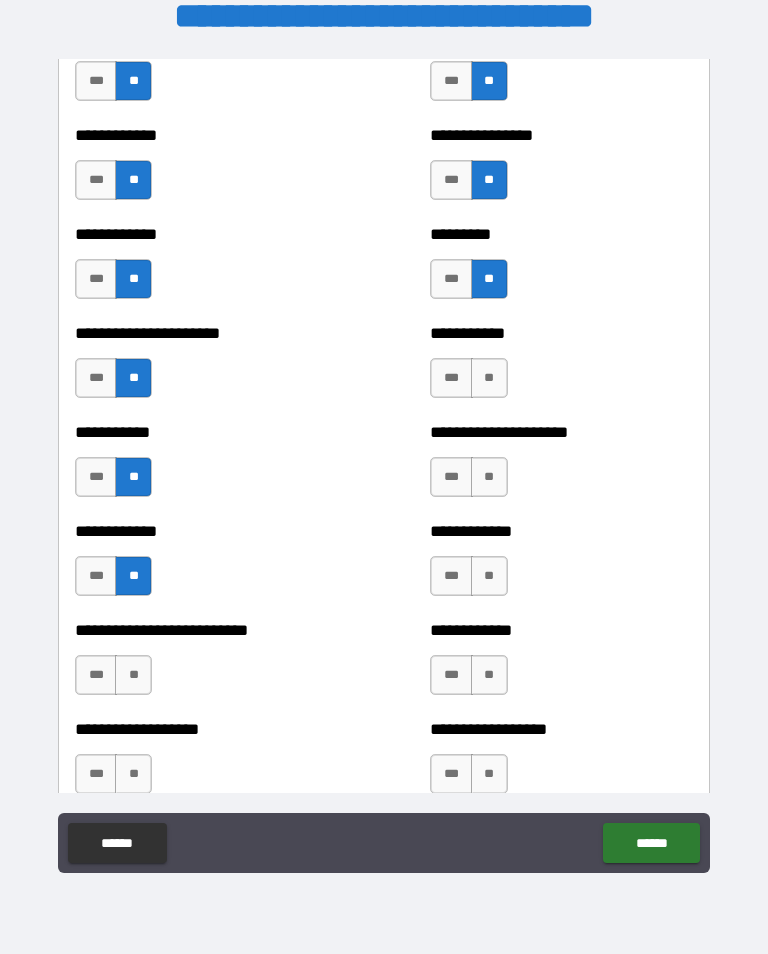 click on "**" at bounding box center (133, 675) 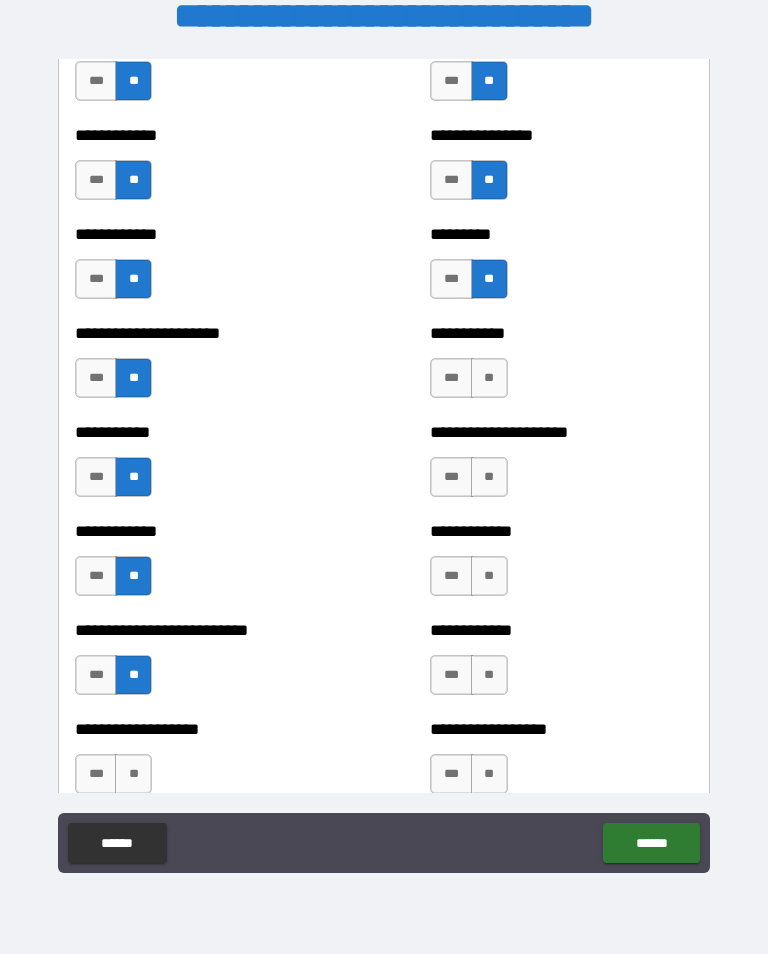 click on "**" at bounding box center [133, 774] 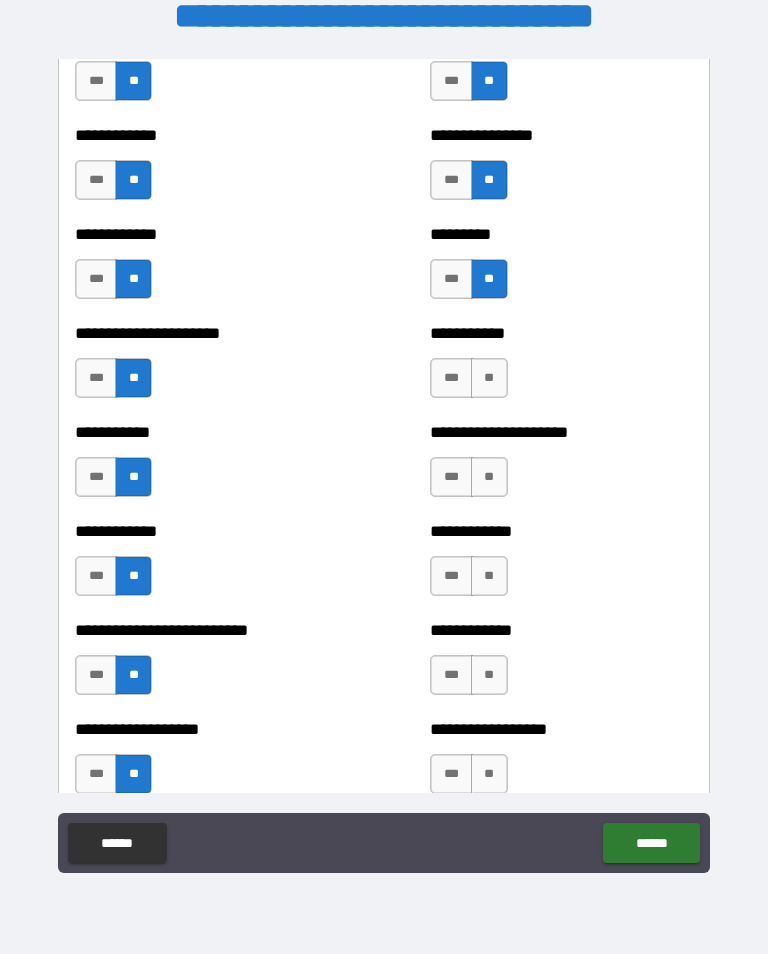click on "**" at bounding box center (489, 477) 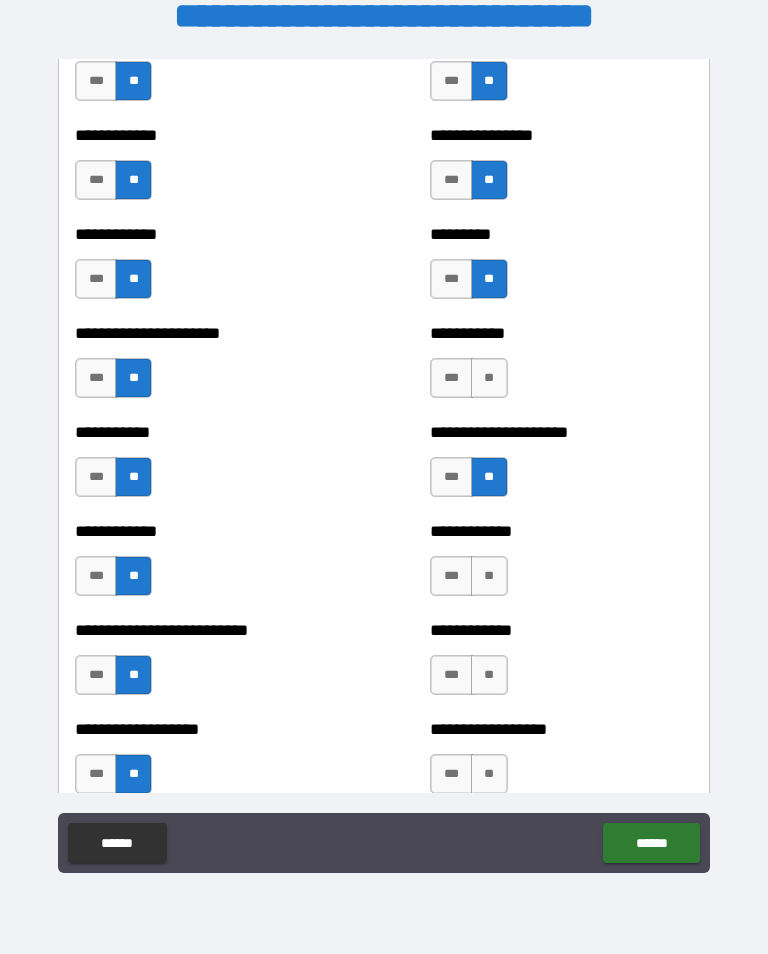 click on "**" at bounding box center [489, 576] 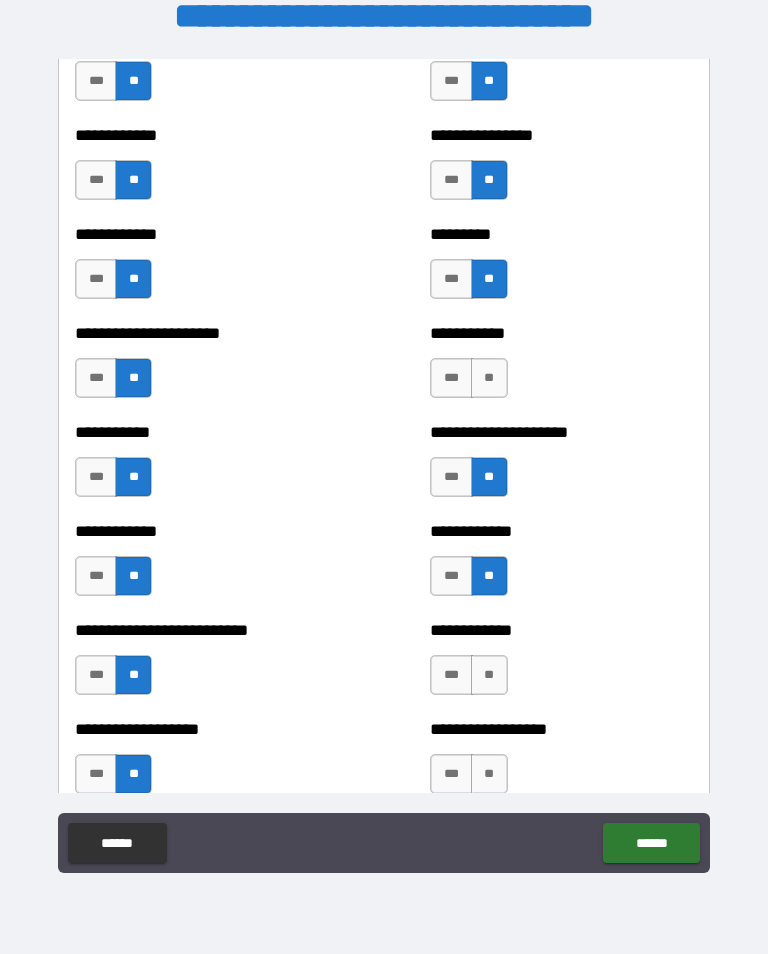 click on "**" at bounding box center (489, 675) 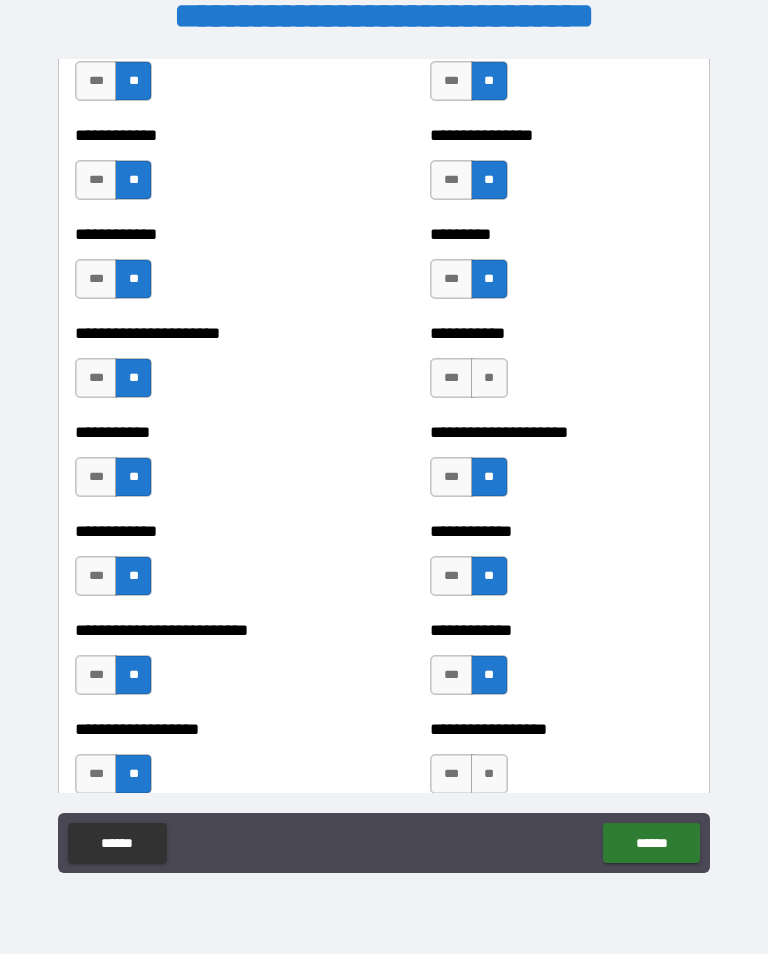 click on "**" at bounding box center [489, 774] 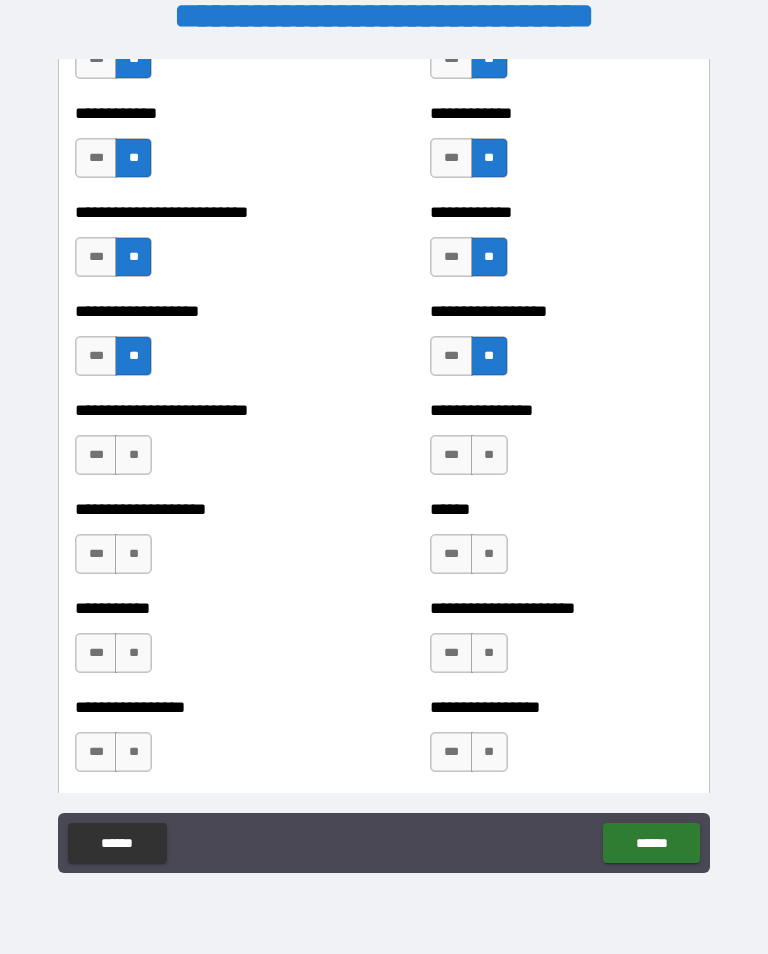scroll, scrollTop: 5581, scrollLeft: 0, axis: vertical 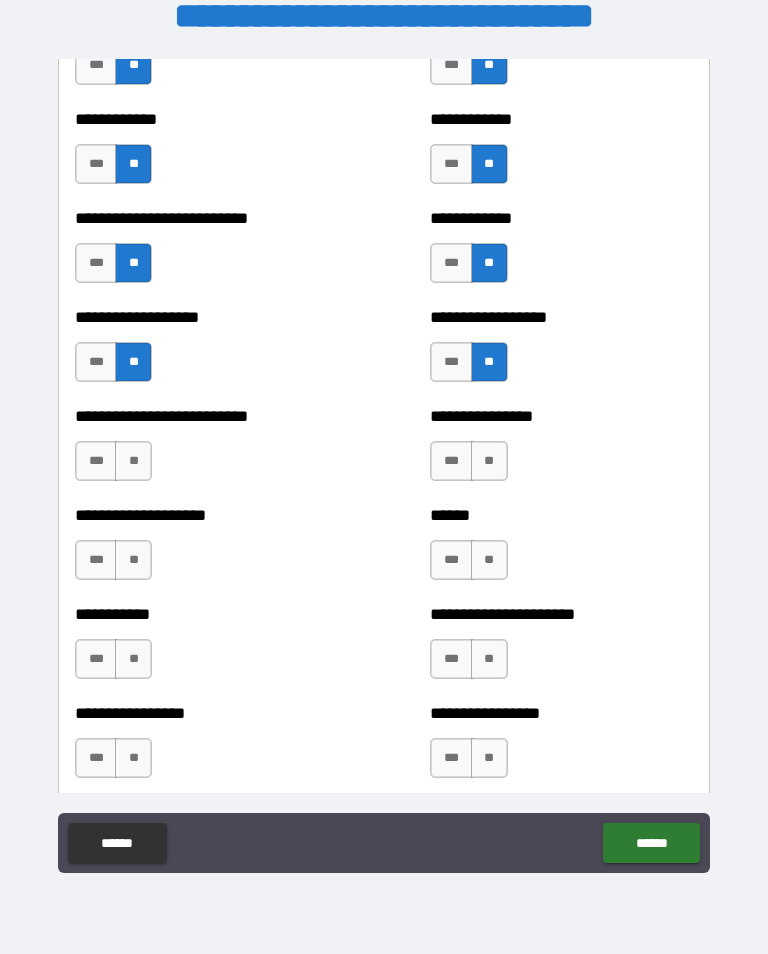 click on "***" at bounding box center [96, 362] 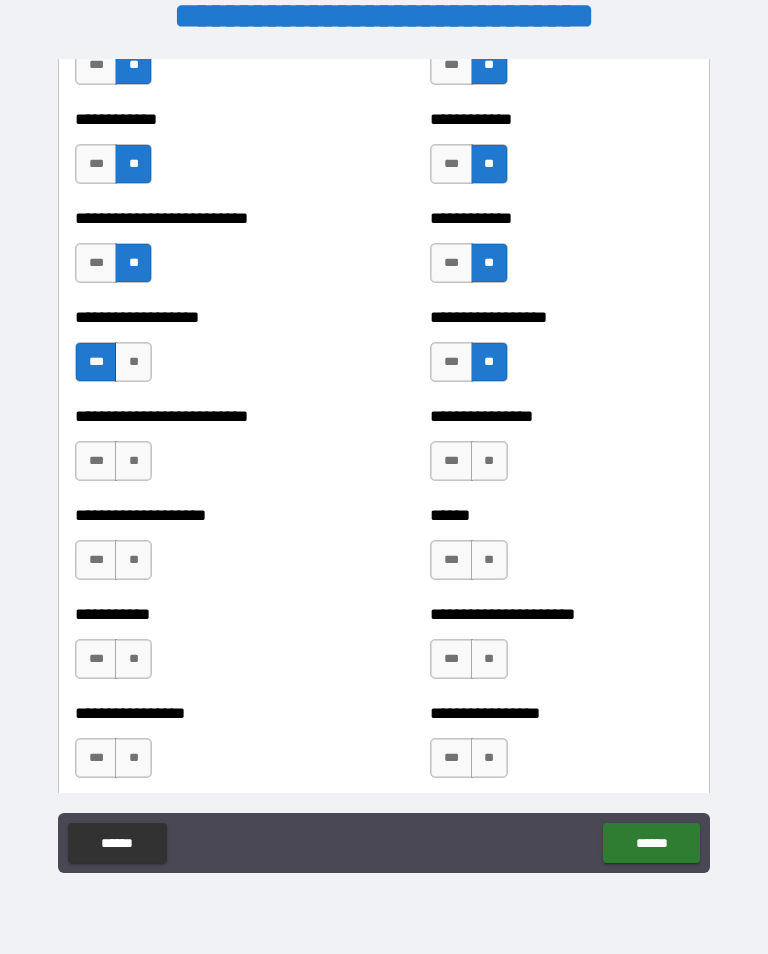 click on "**" at bounding box center (133, 461) 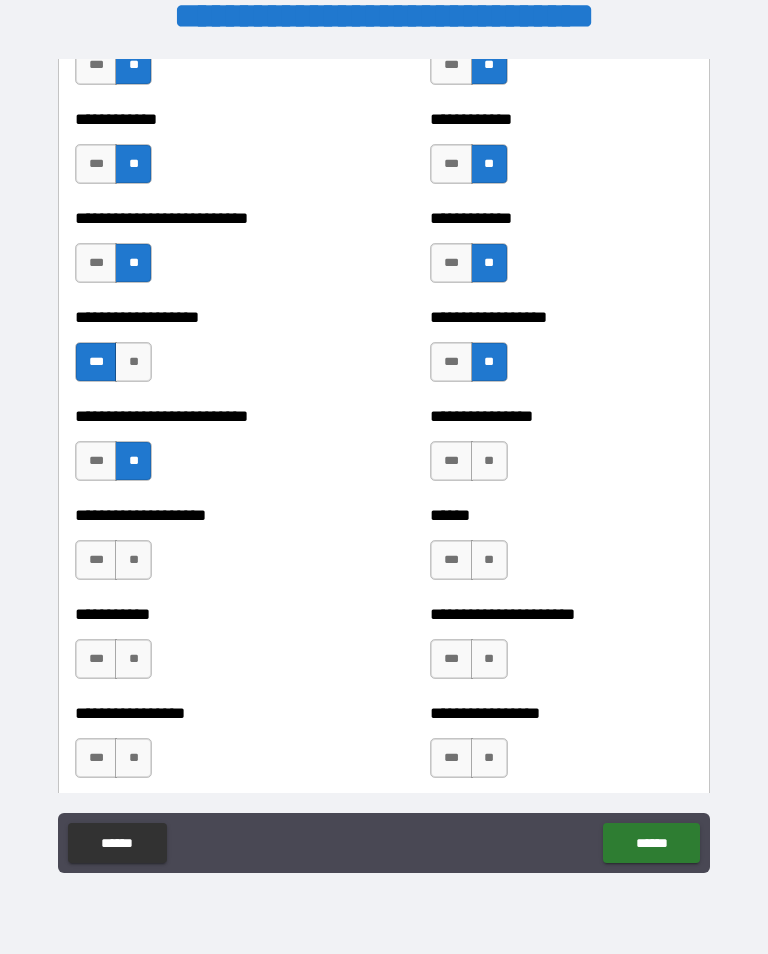 click on "**" at bounding box center (133, 560) 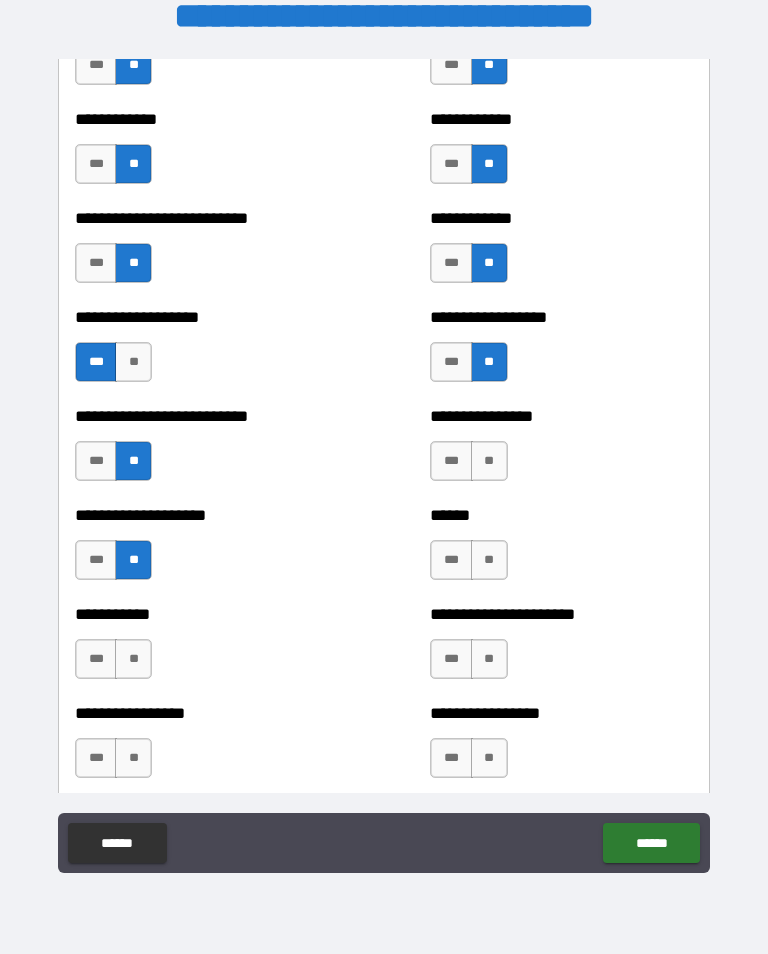 click on "**" at bounding box center [133, 659] 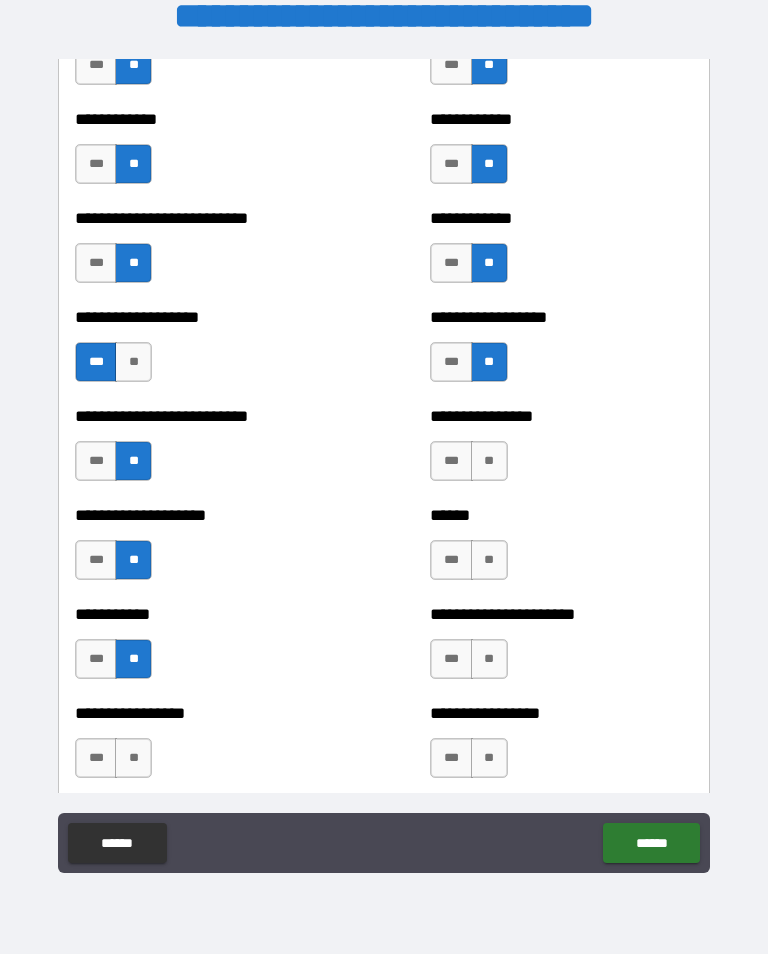 click on "**" at bounding box center [133, 758] 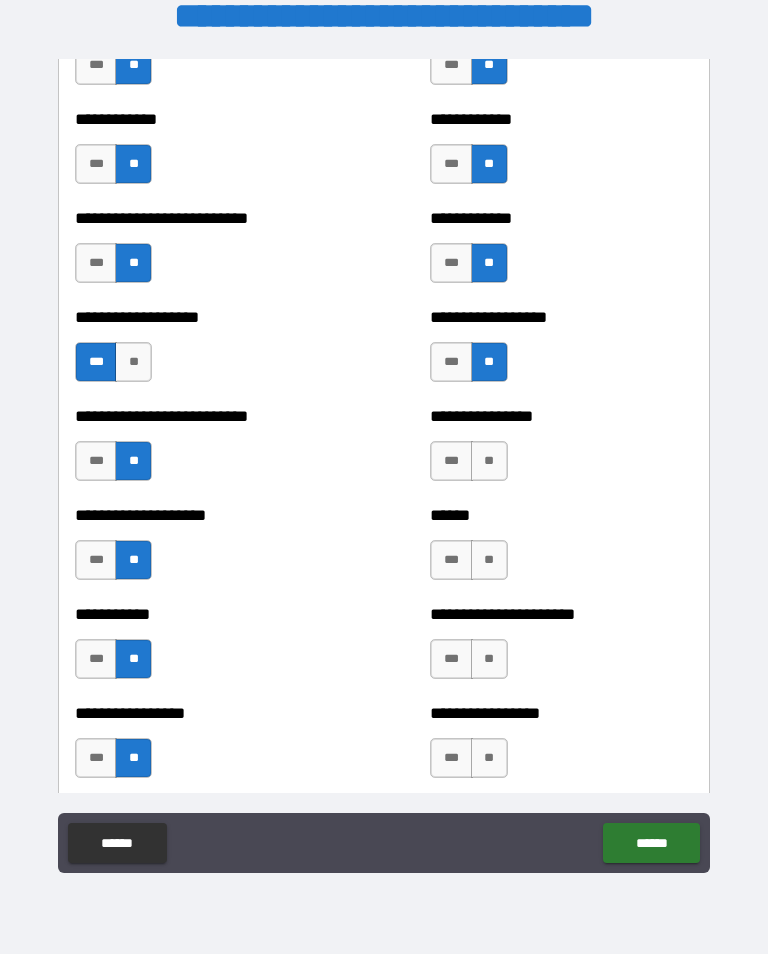 click on "**" at bounding box center (489, 461) 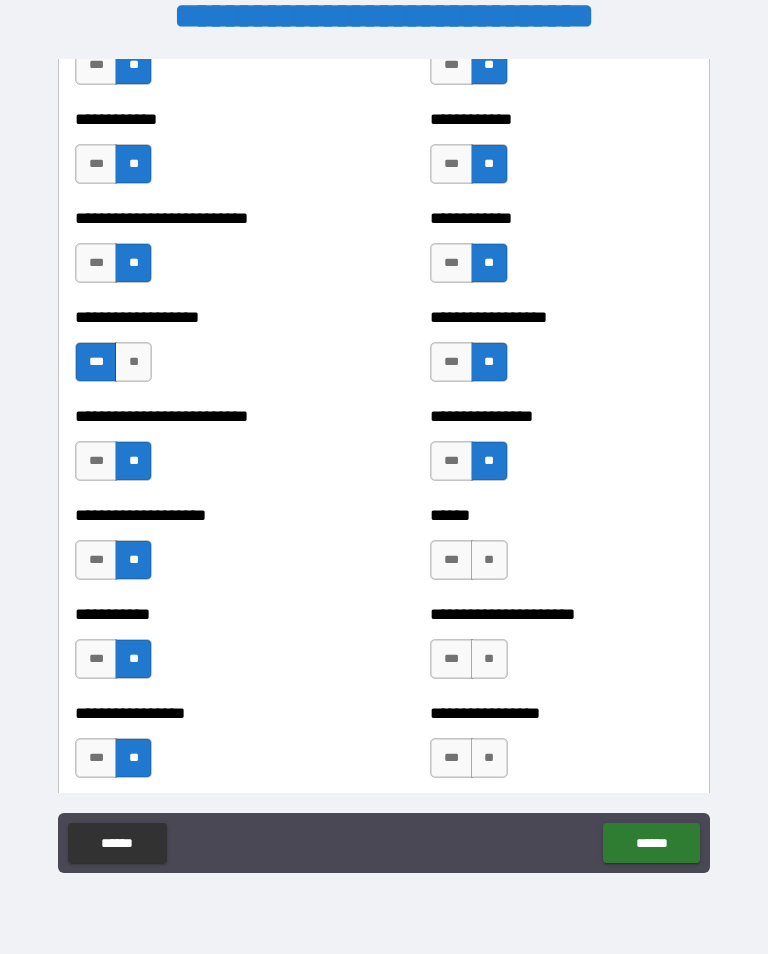 click on "**" at bounding box center (489, 560) 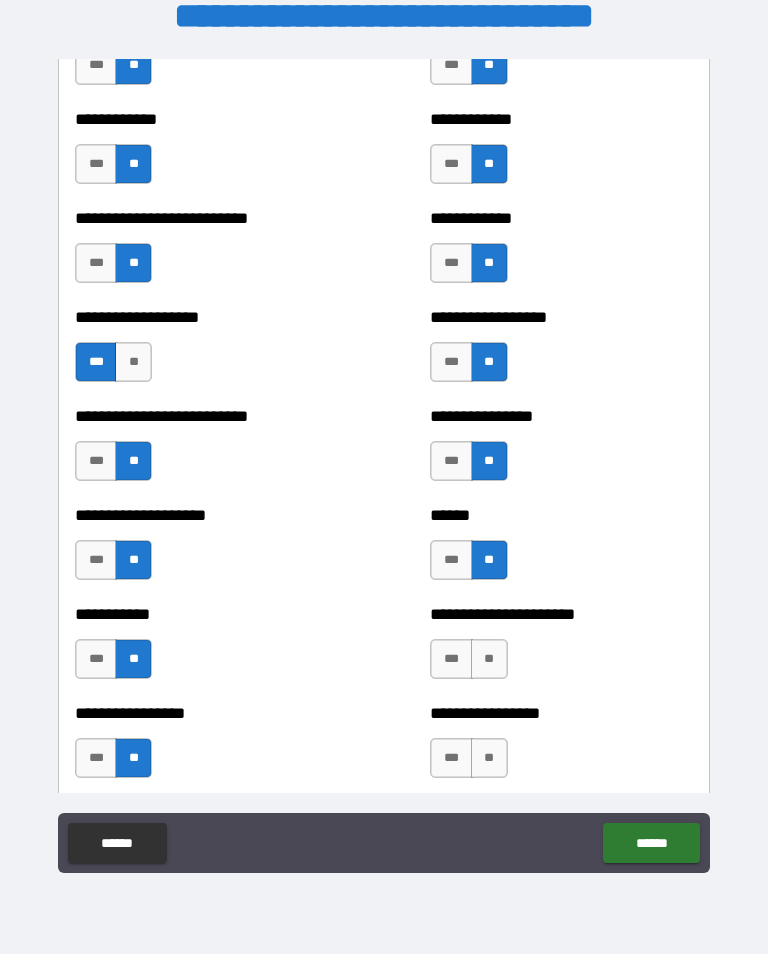 click on "**" at bounding box center [489, 659] 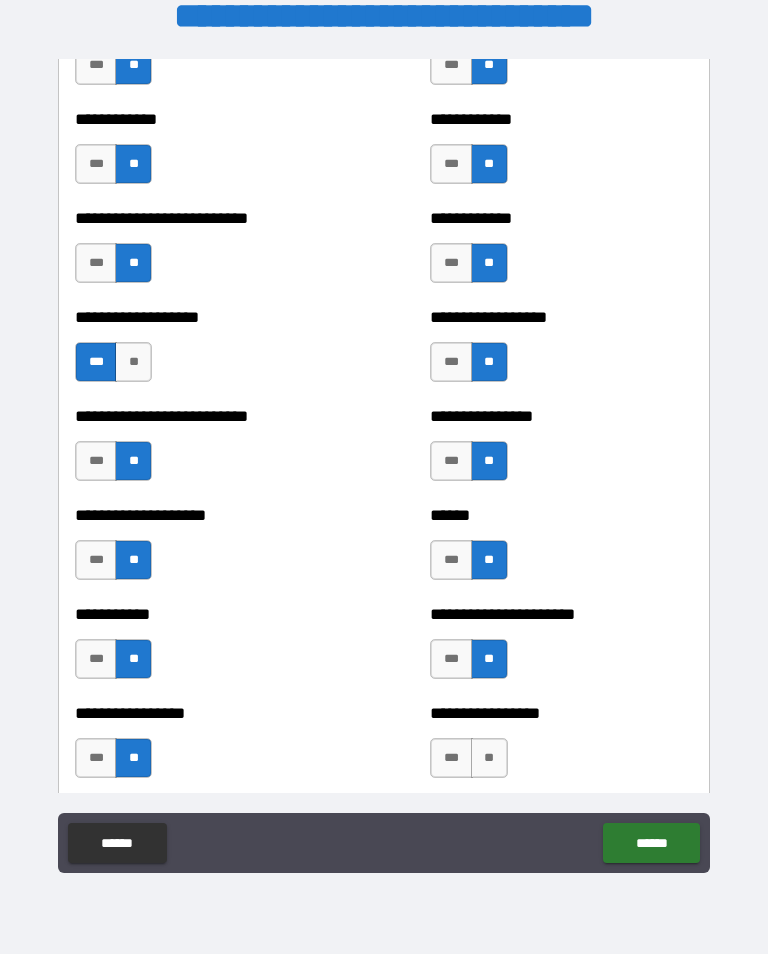 click on "**" at bounding box center (489, 758) 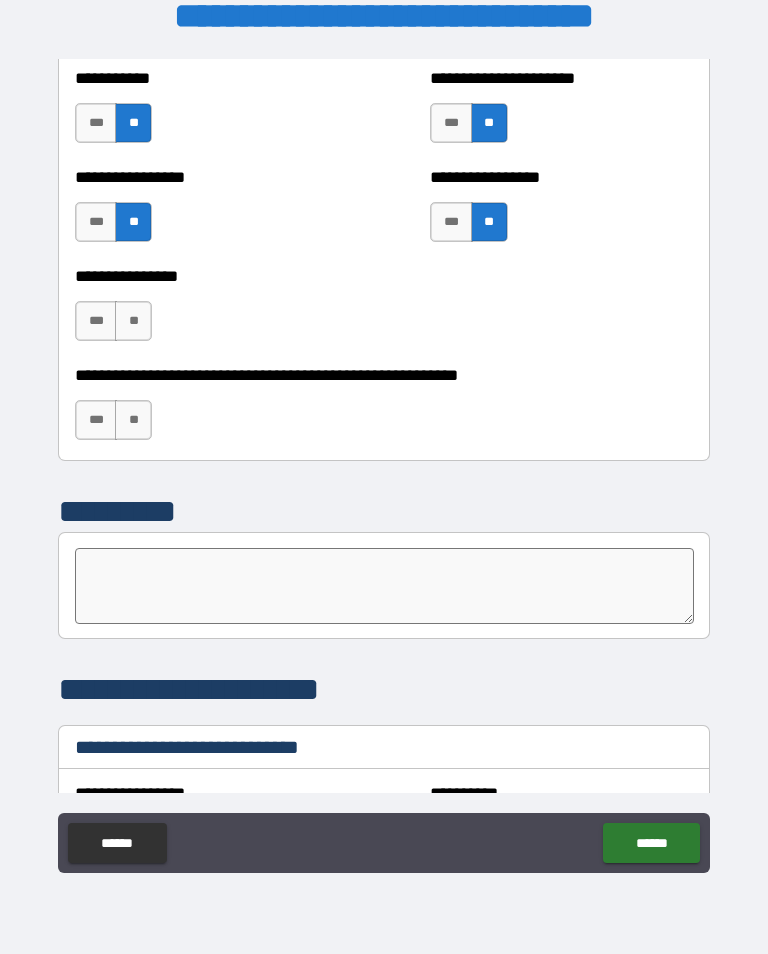 scroll, scrollTop: 6116, scrollLeft: 0, axis: vertical 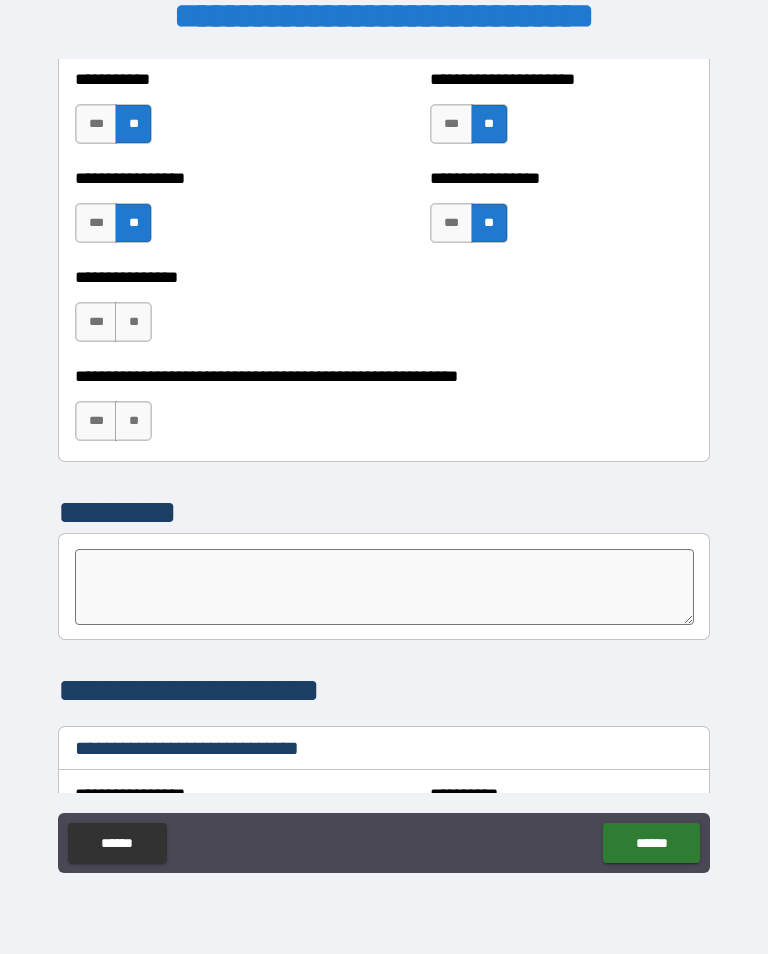 click on "**" at bounding box center (133, 322) 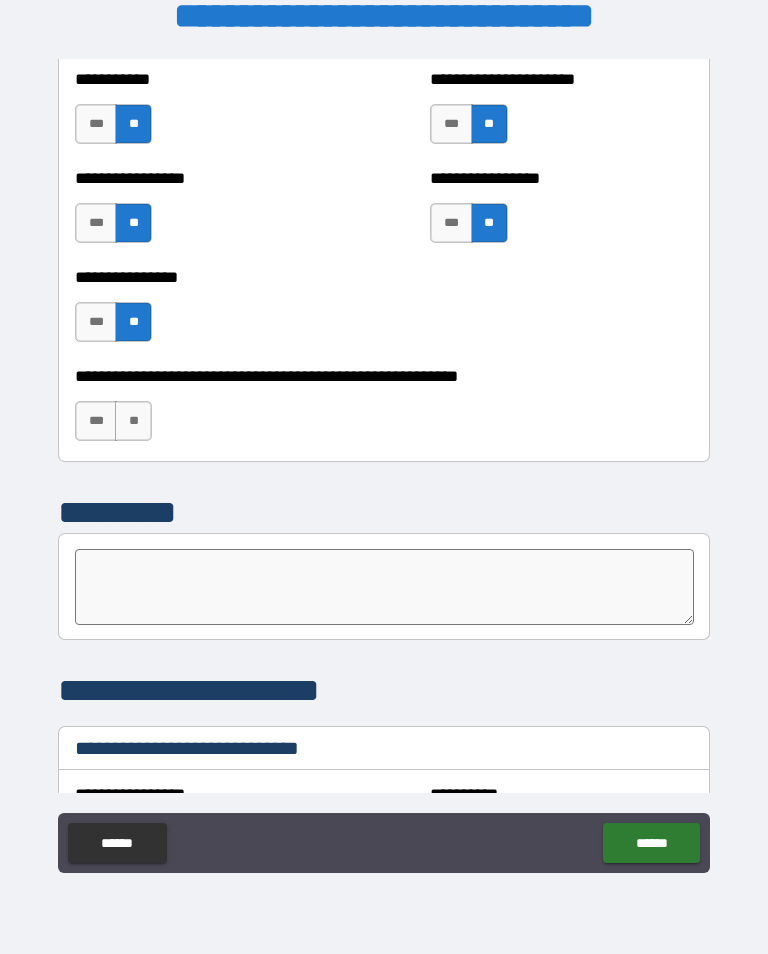 click on "**" at bounding box center (133, 421) 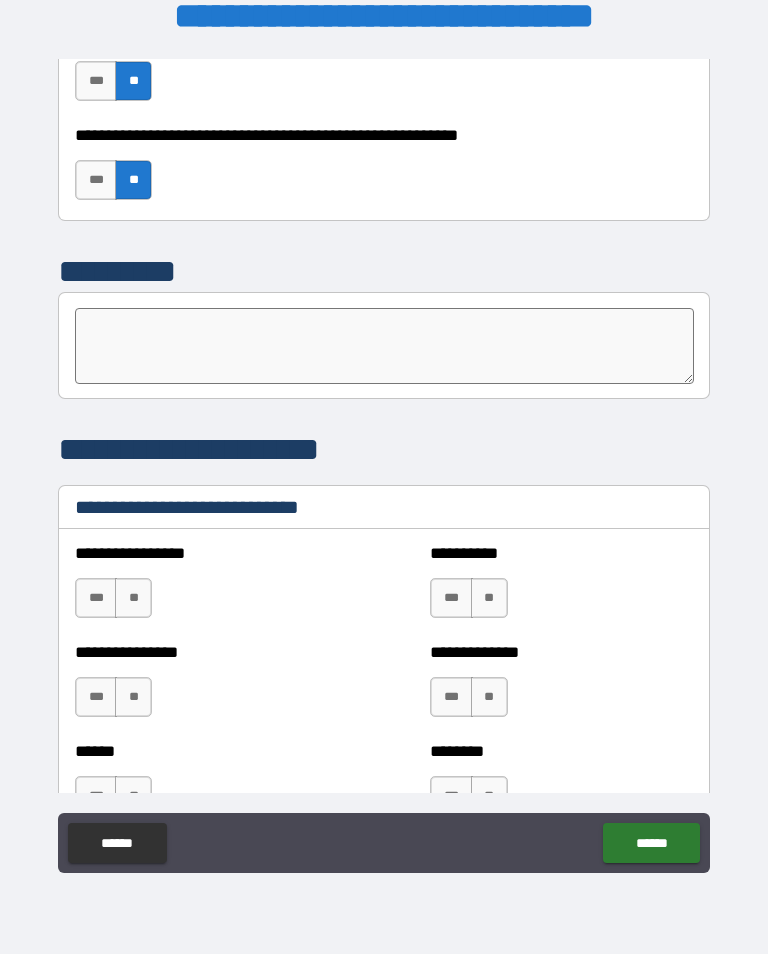 scroll, scrollTop: 6369, scrollLeft: 0, axis: vertical 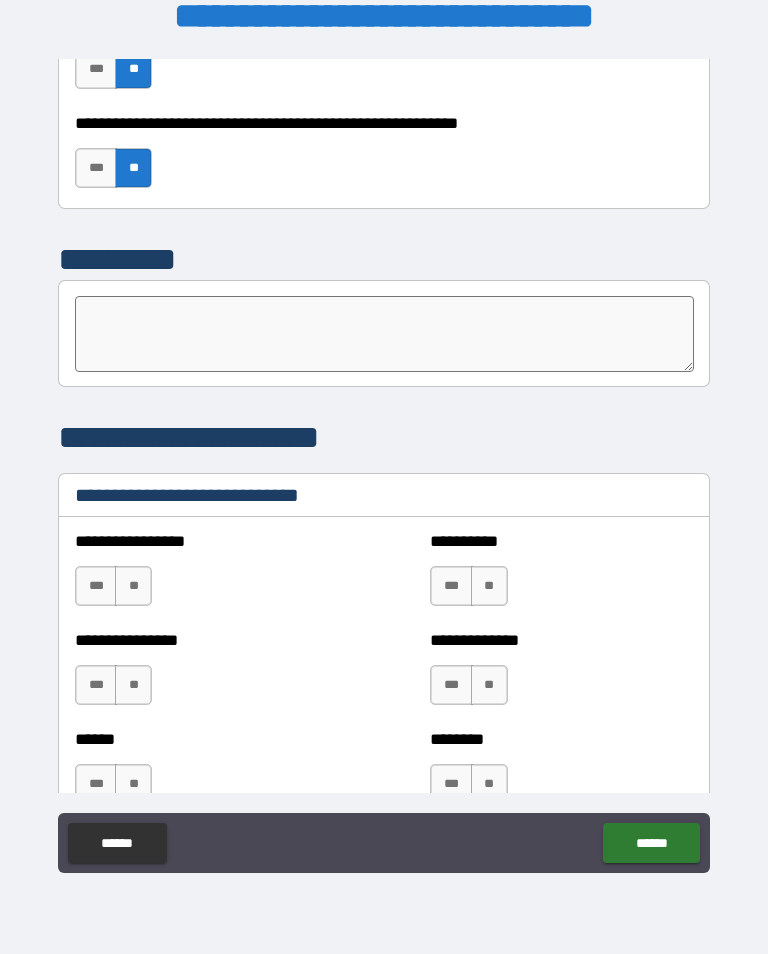 click on "***" at bounding box center (96, 586) 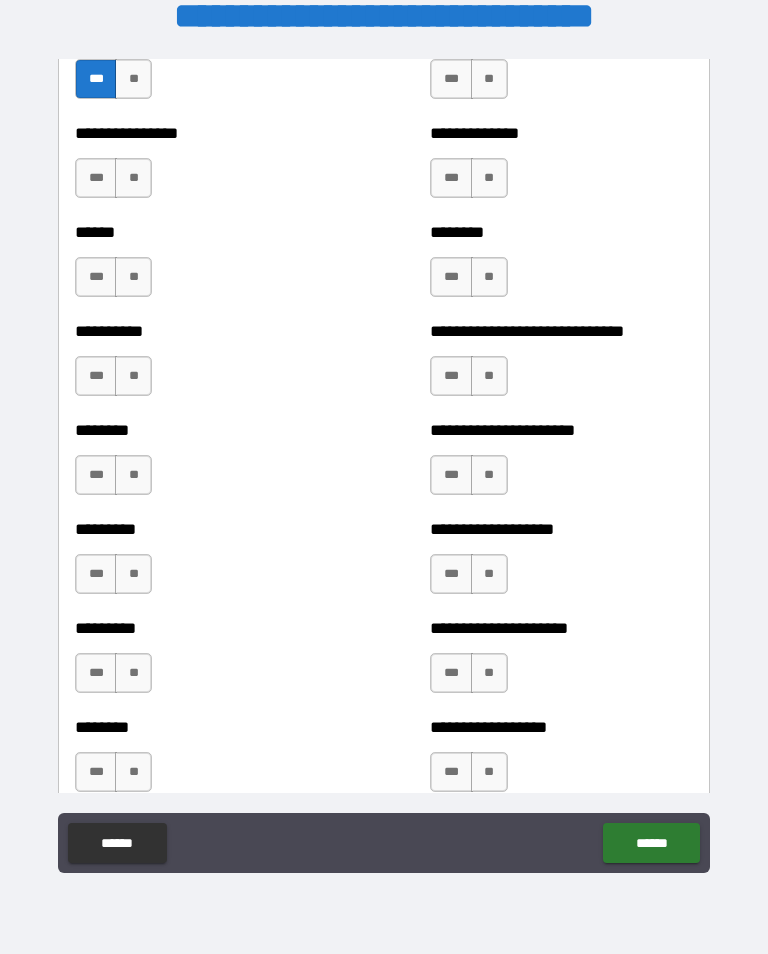 scroll, scrollTop: 6877, scrollLeft: 0, axis: vertical 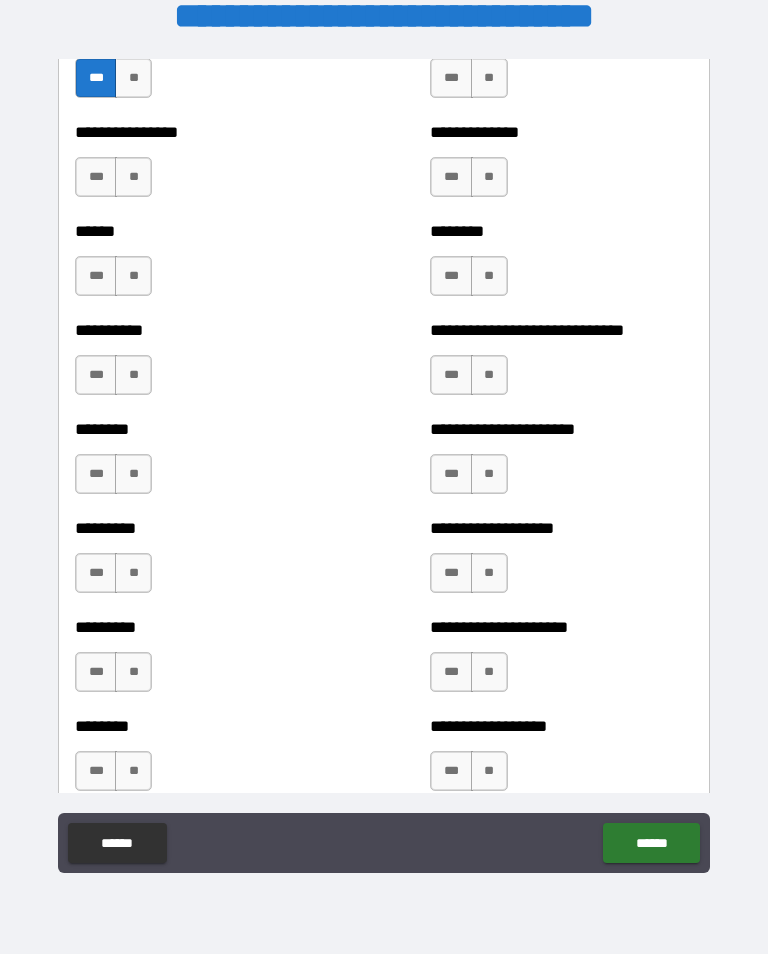 click on "***" at bounding box center (451, 276) 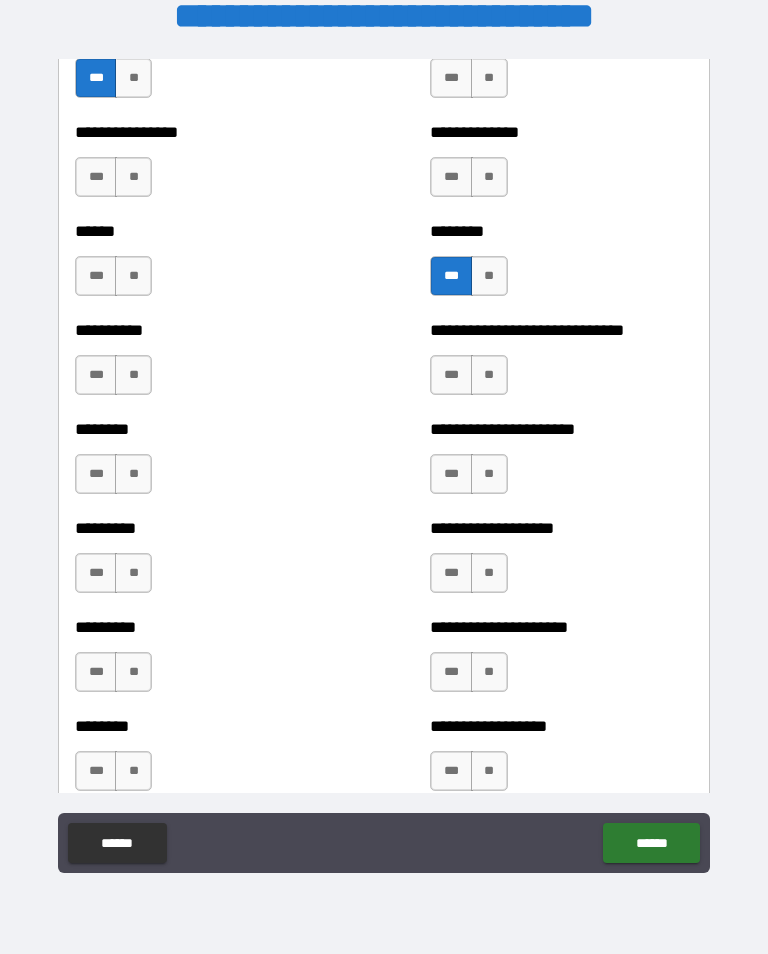 click on "**" at bounding box center [489, 375] 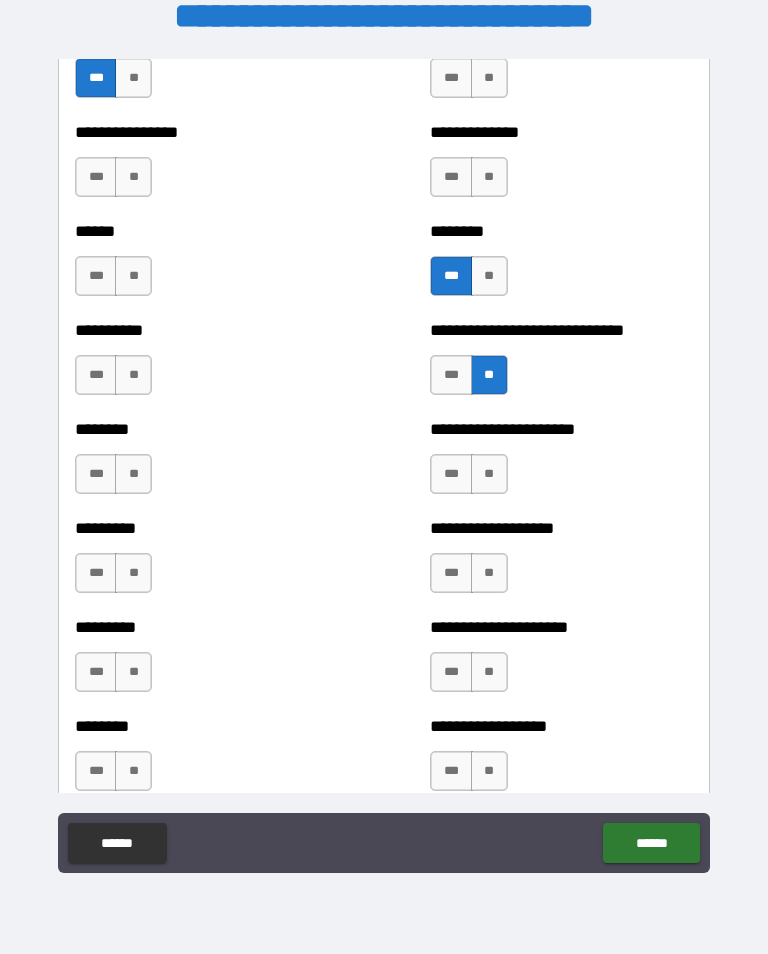 click on "***" at bounding box center (451, 375) 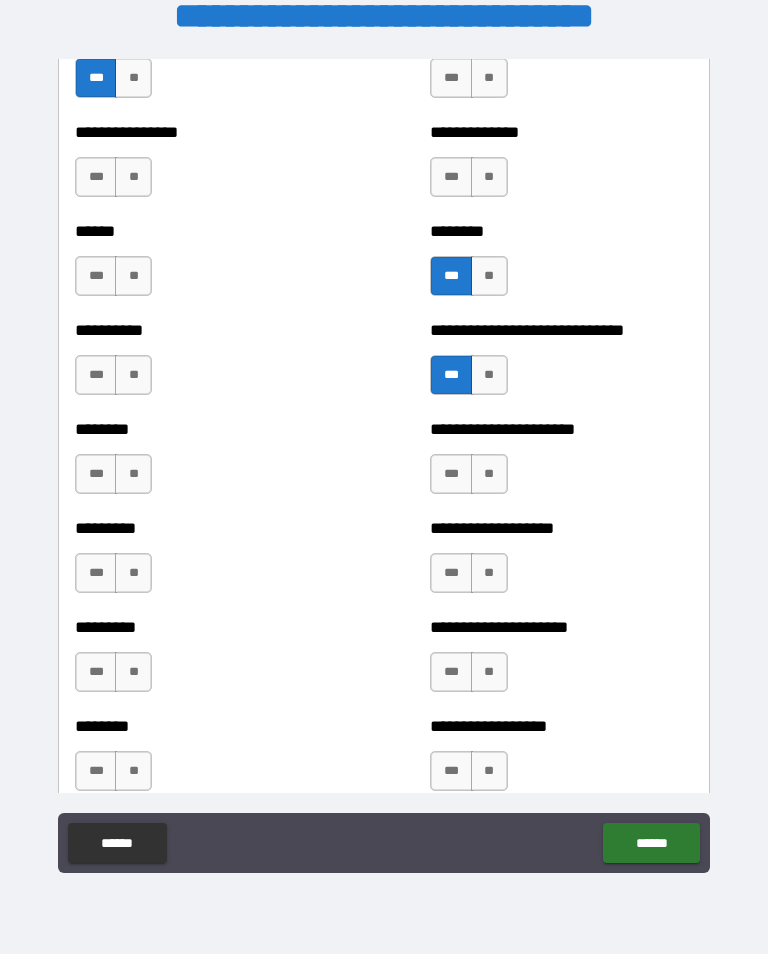 click on "***" at bounding box center [451, 474] 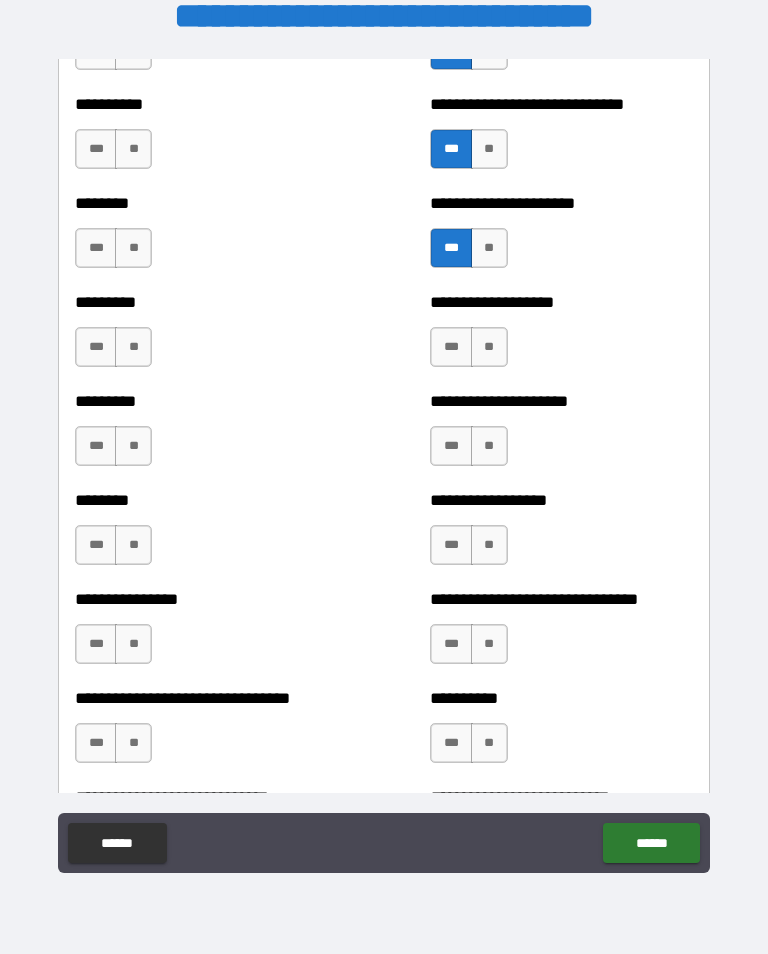 scroll, scrollTop: 7105, scrollLeft: 0, axis: vertical 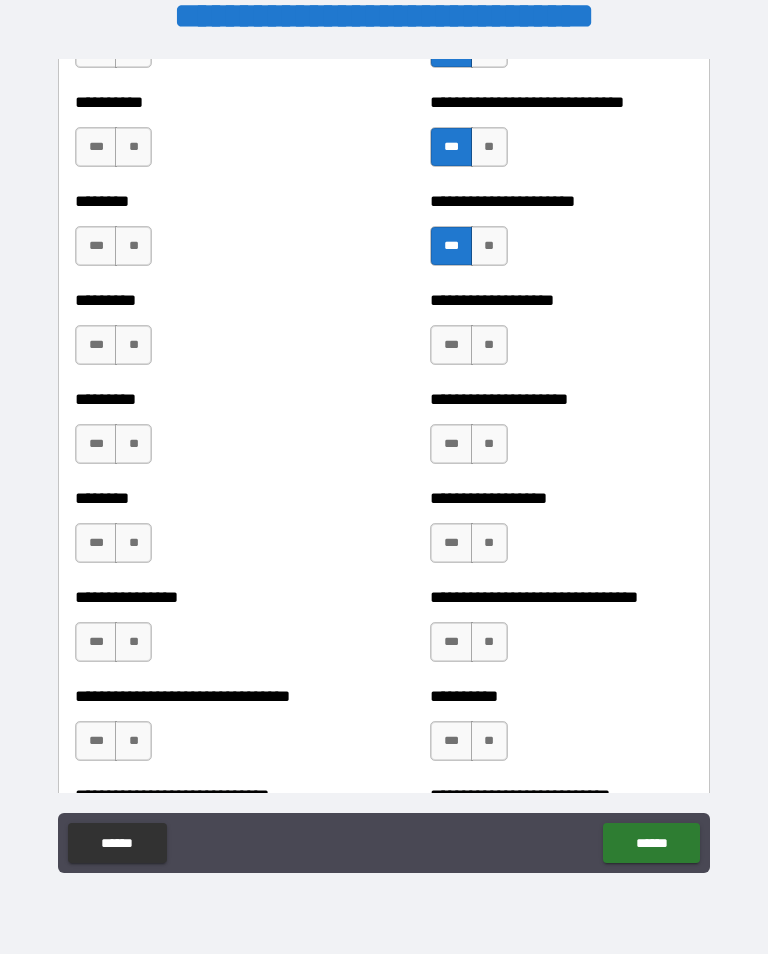 click on "***" at bounding box center (451, 345) 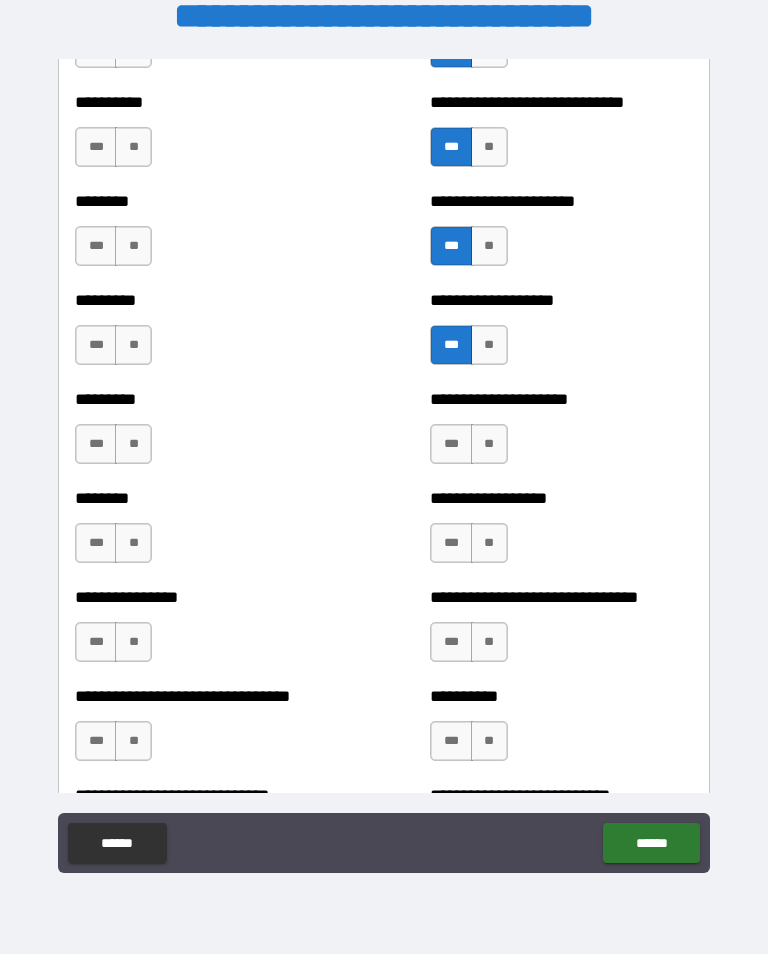 click on "**" at bounding box center (133, 444) 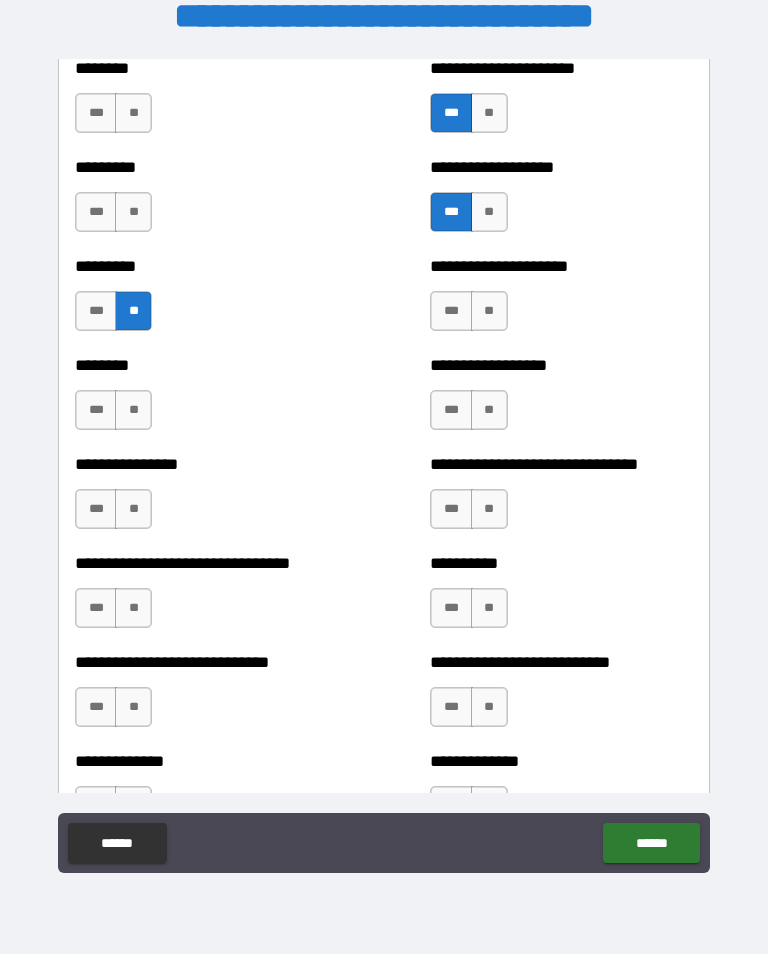 scroll, scrollTop: 7239, scrollLeft: 0, axis: vertical 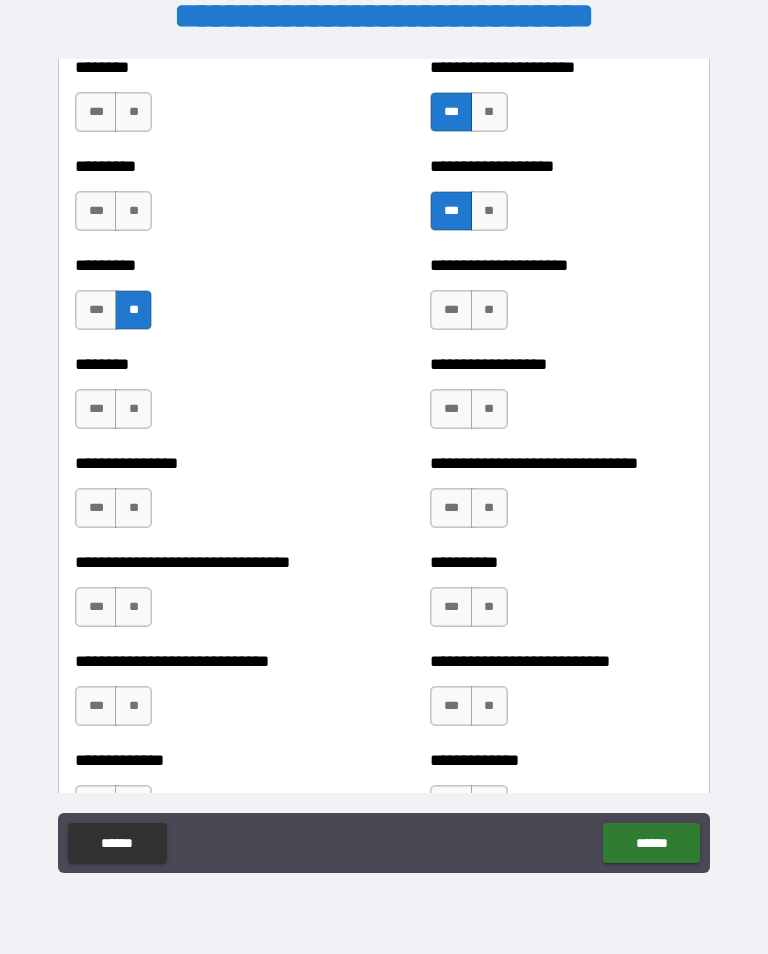 click on "**" at bounding box center (133, 508) 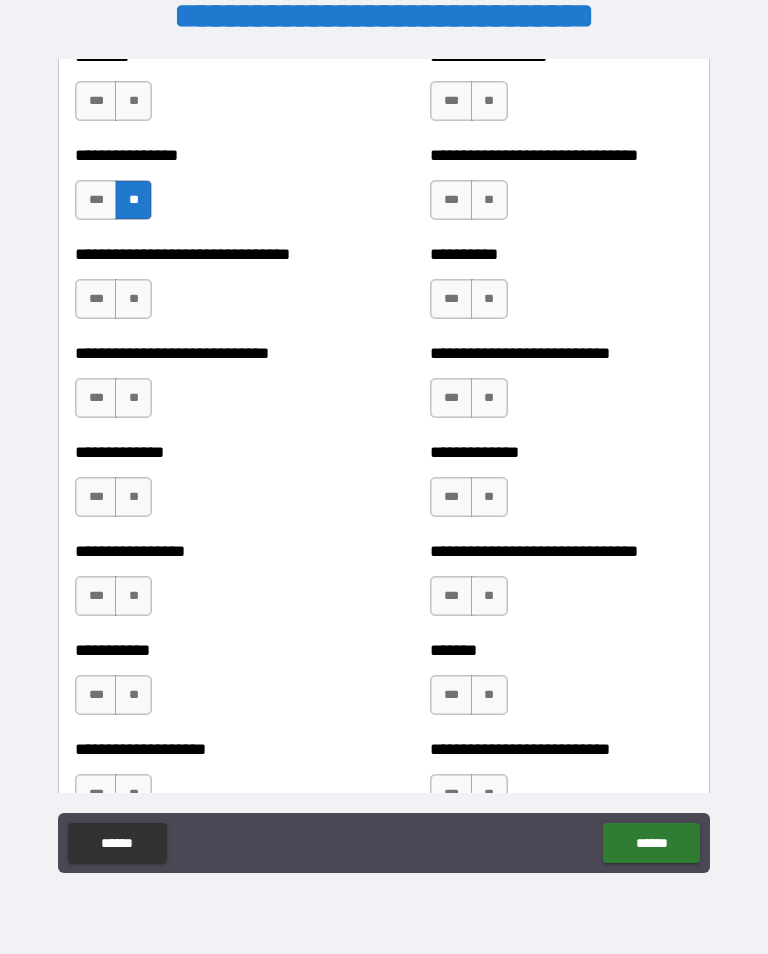 scroll, scrollTop: 7552, scrollLeft: 0, axis: vertical 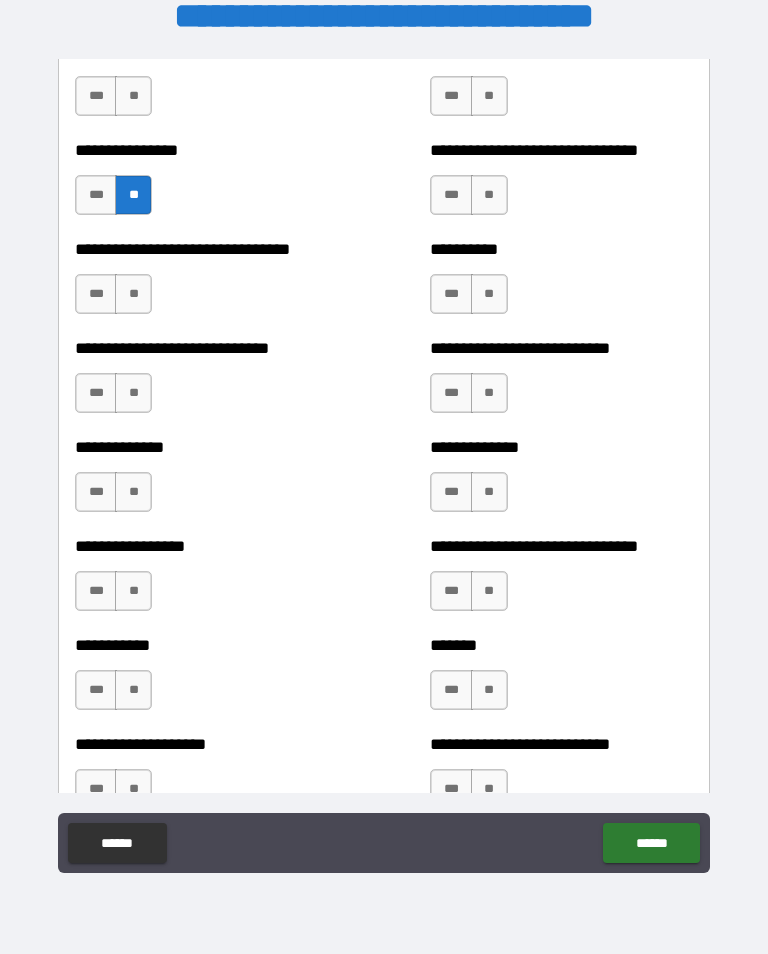 click on "***" at bounding box center [96, 591] 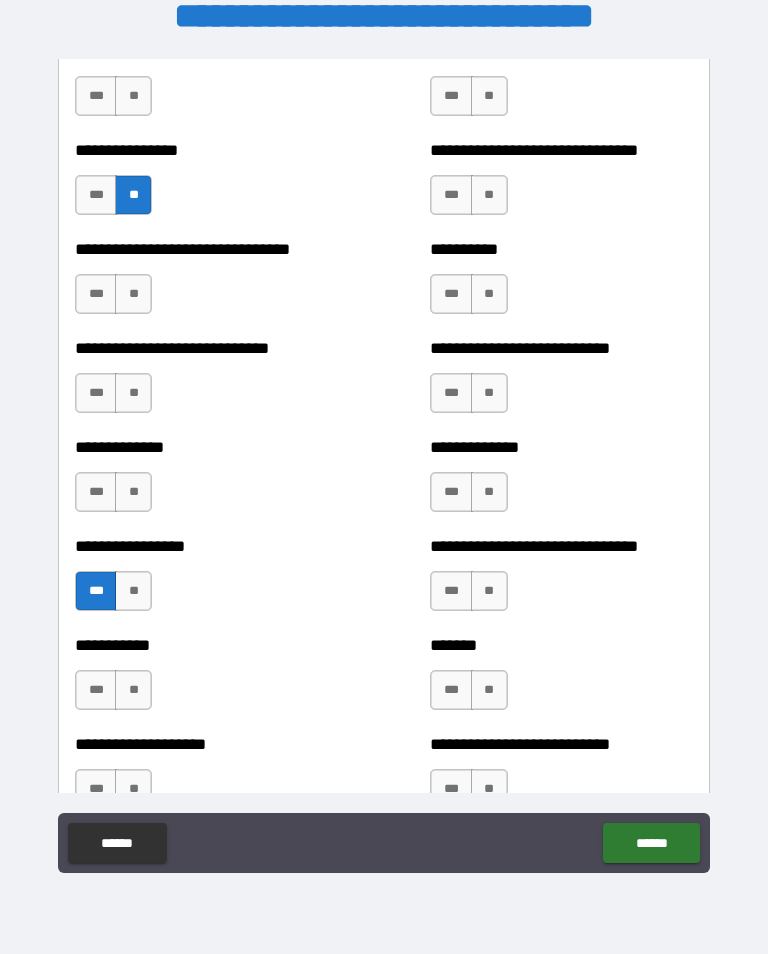 click on "**" at bounding box center (489, 690) 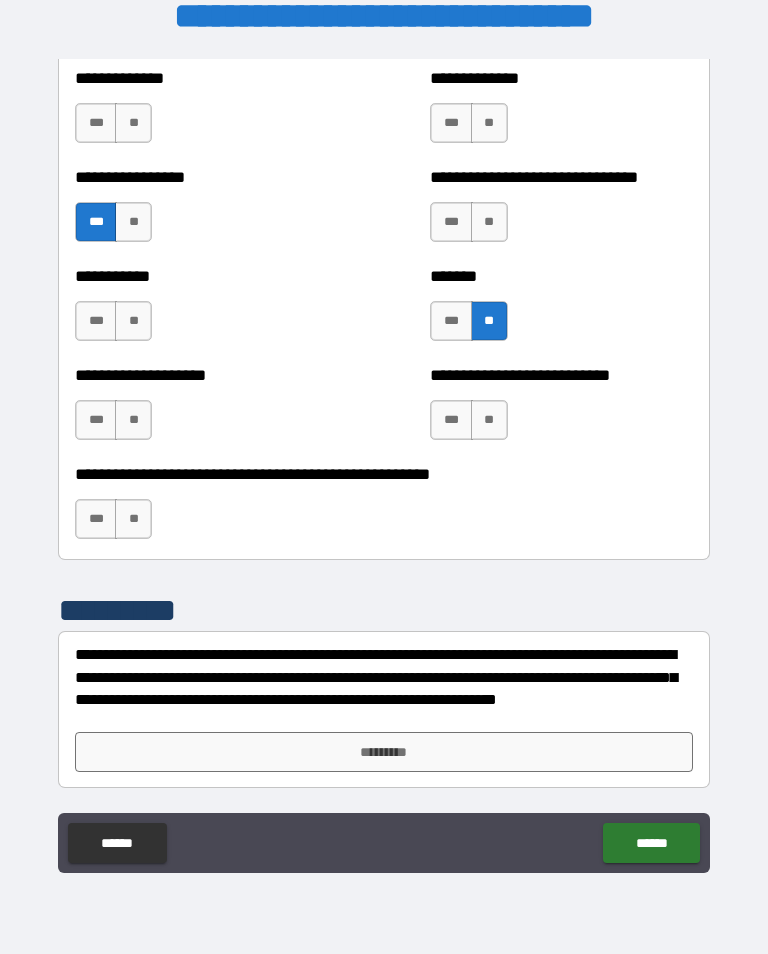 scroll, scrollTop: 7921, scrollLeft: 0, axis: vertical 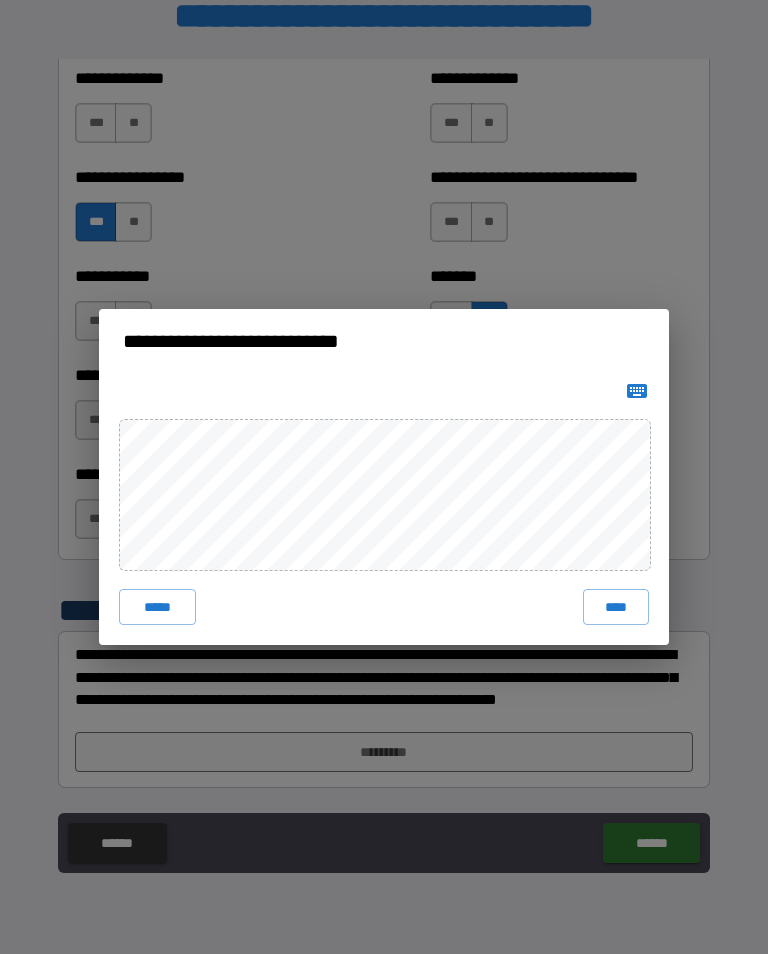 click 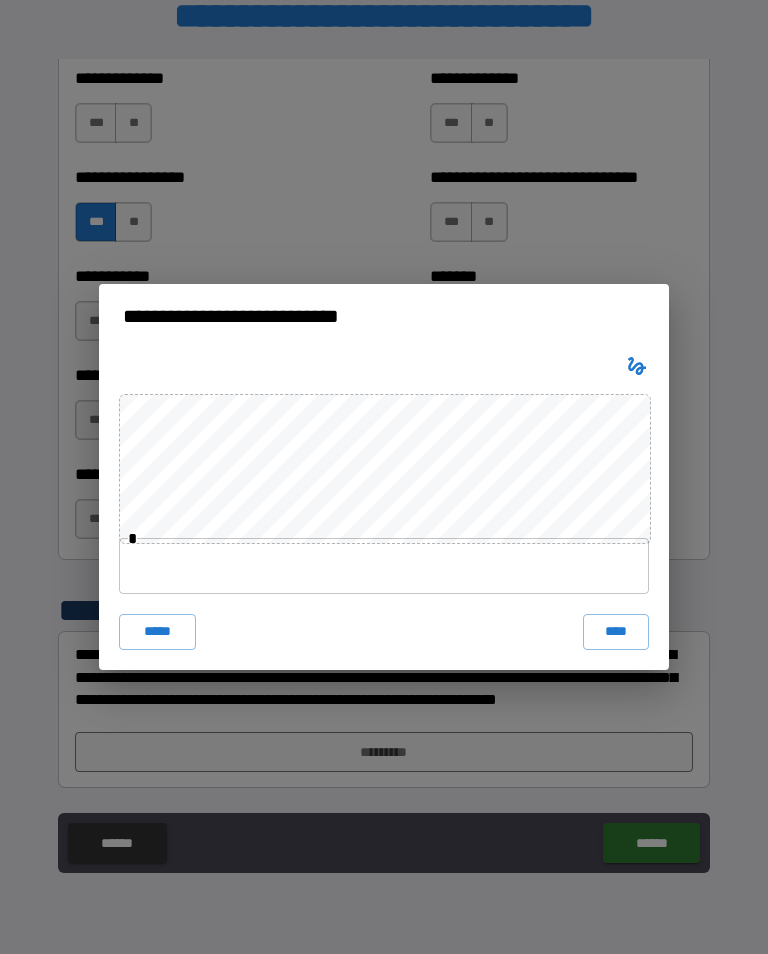click 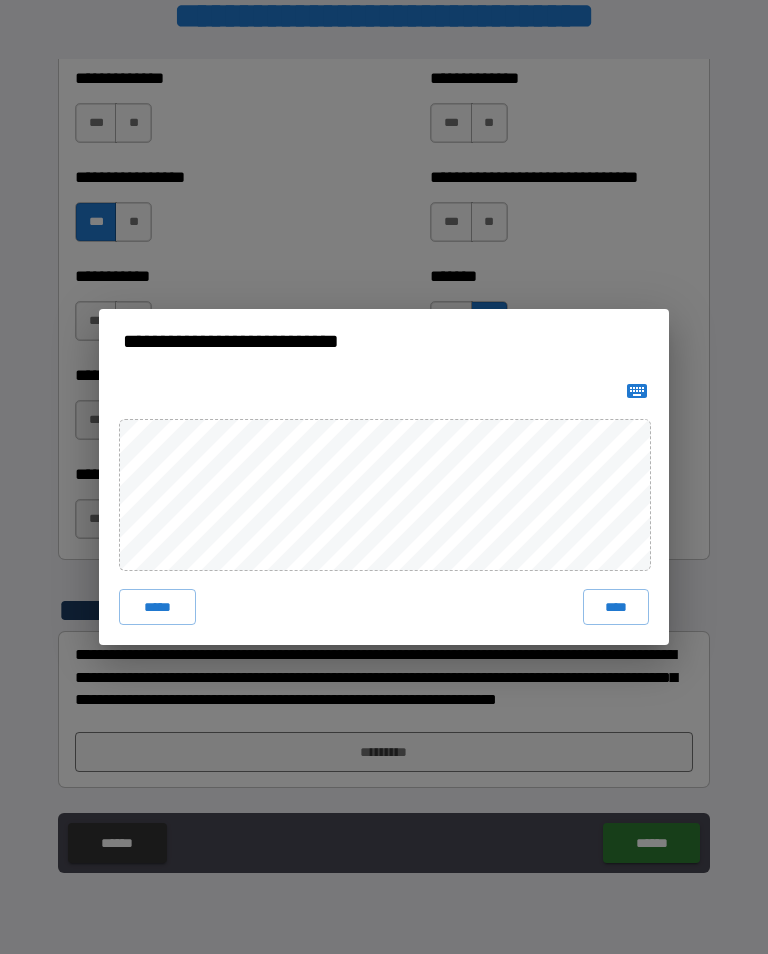 click on "*****" at bounding box center (157, 607) 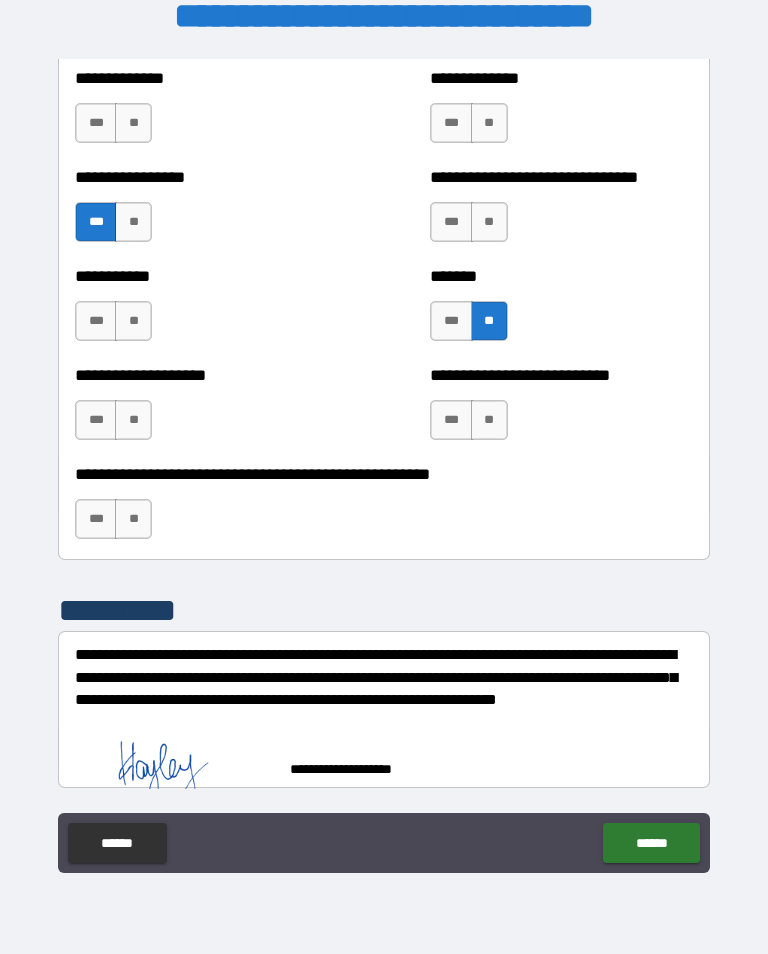 scroll, scrollTop: 7911, scrollLeft: 0, axis: vertical 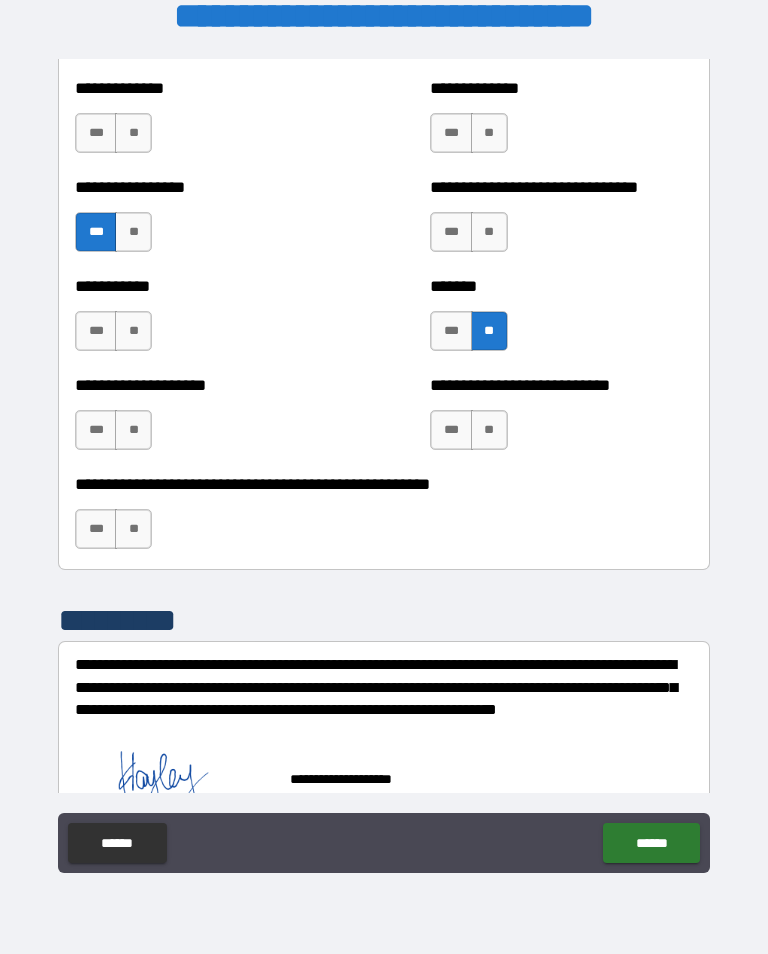 click on "******" at bounding box center (651, 843) 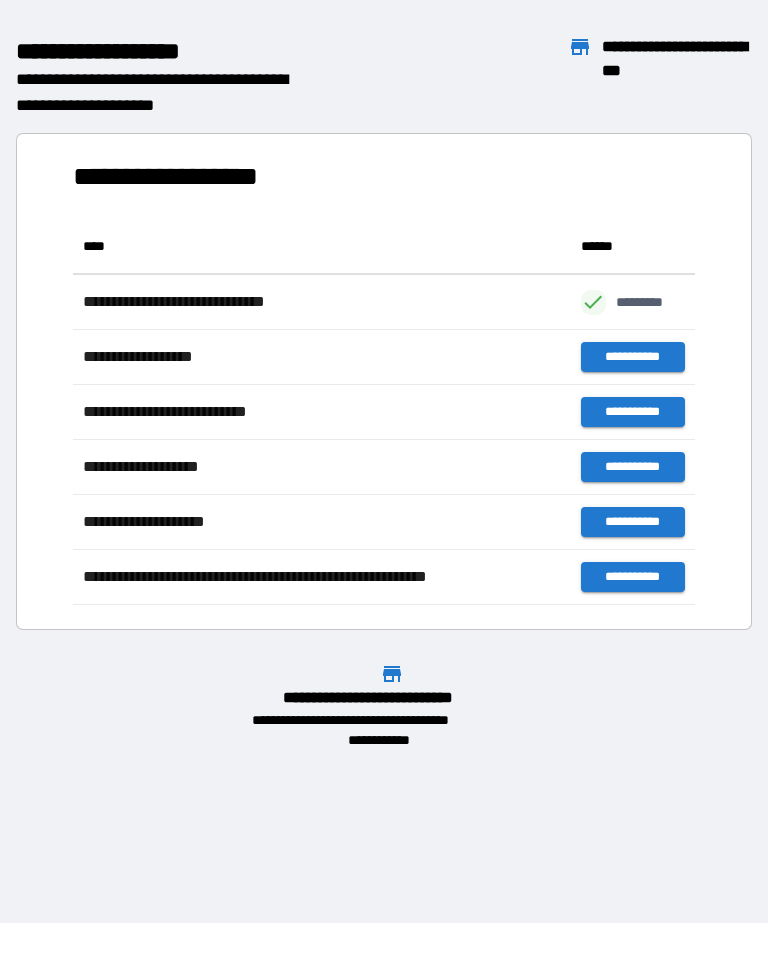 scroll, scrollTop: 1, scrollLeft: 1, axis: both 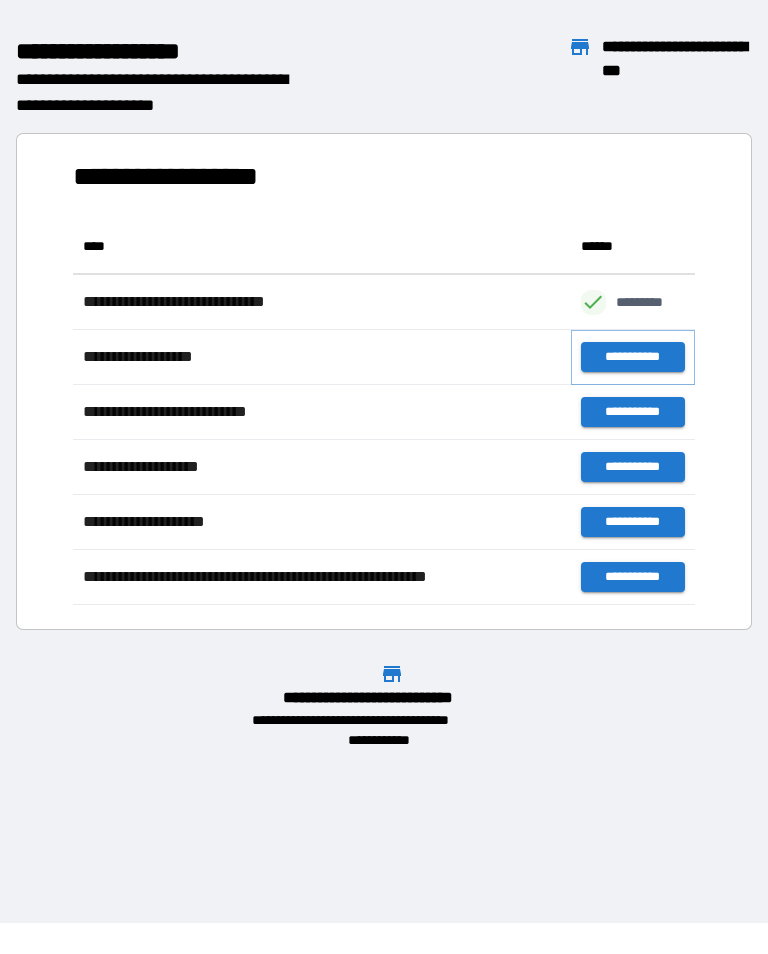 click on "**********" at bounding box center (633, 357) 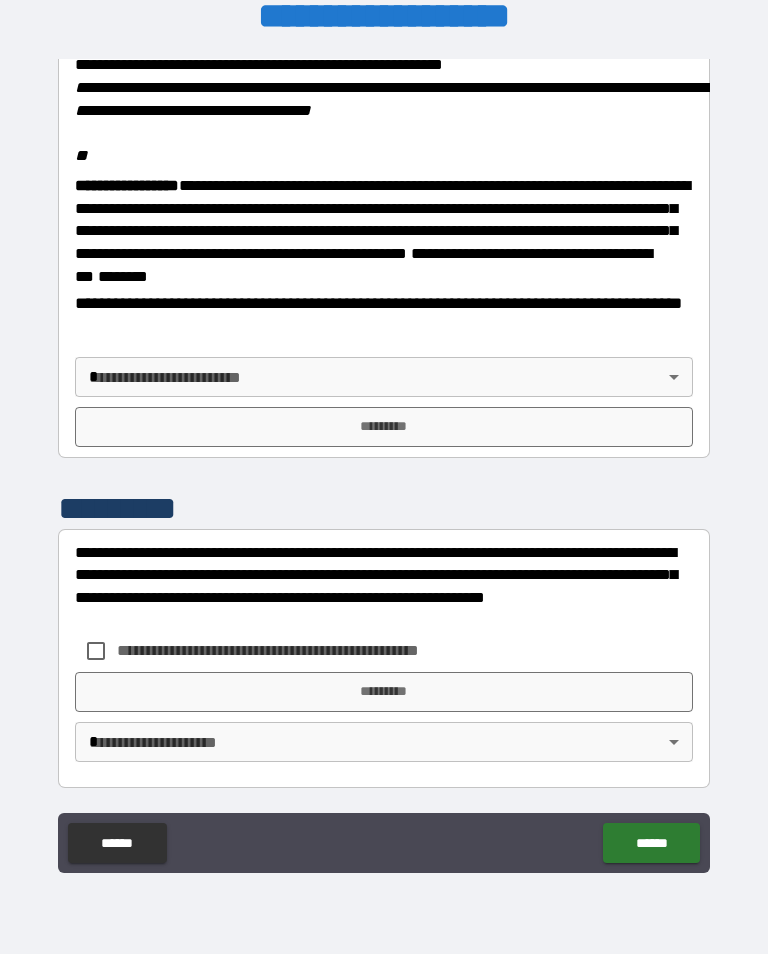 scroll, scrollTop: 2448, scrollLeft: 0, axis: vertical 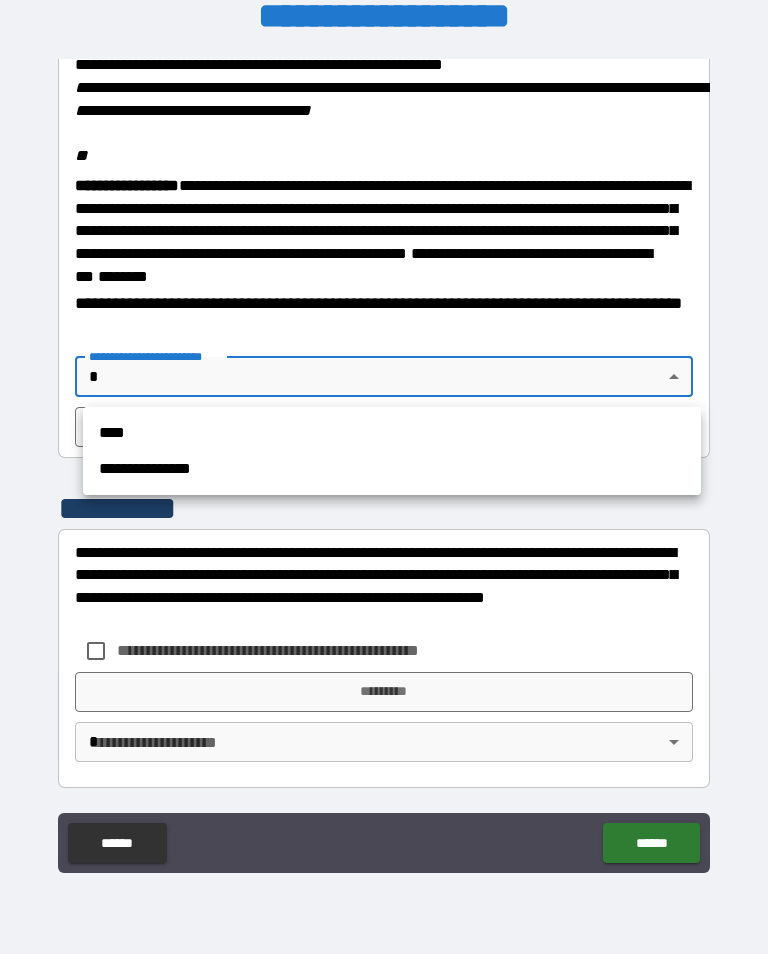 click on "****" at bounding box center (392, 433) 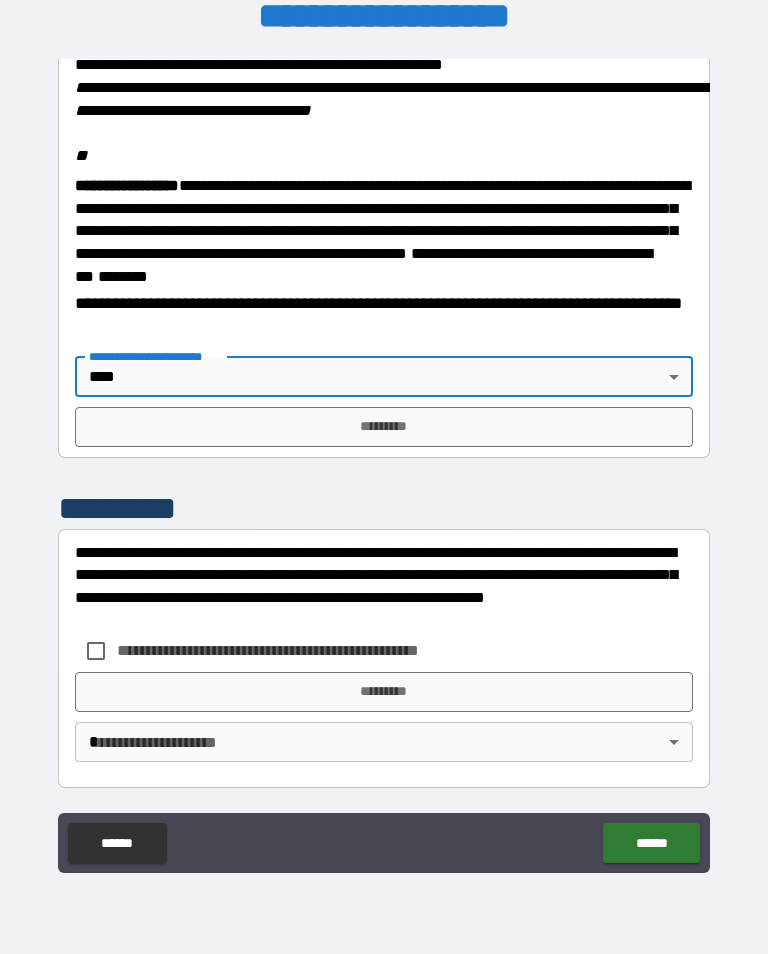 click on "*********" at bounding box center (384, 427) 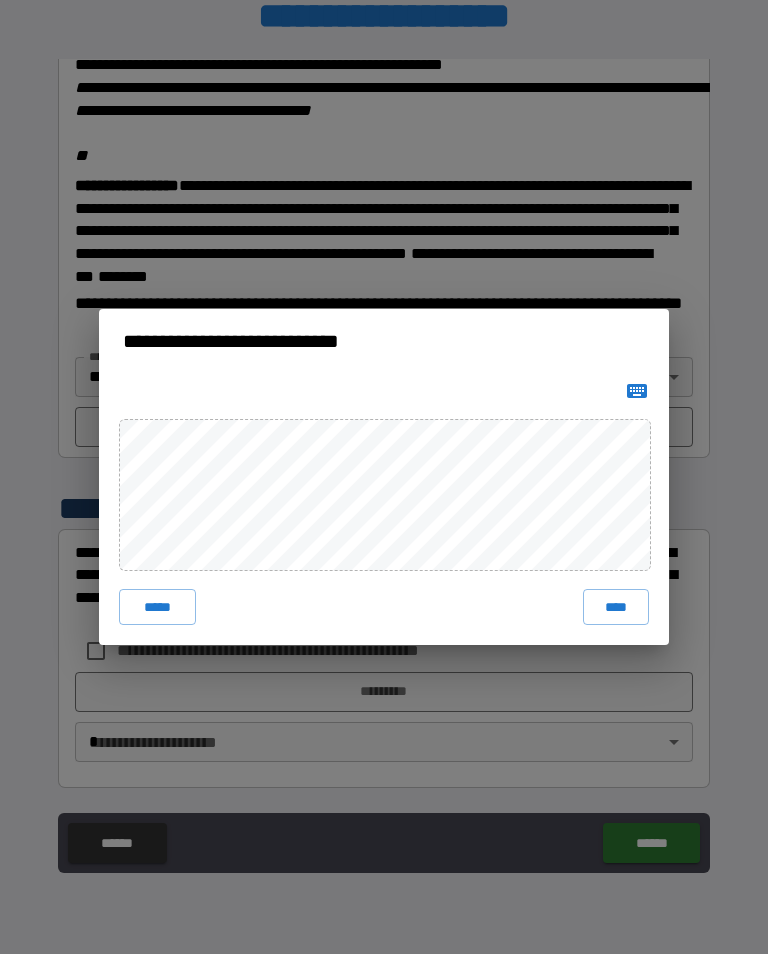 click on "****" at bounding box center (616, 607) 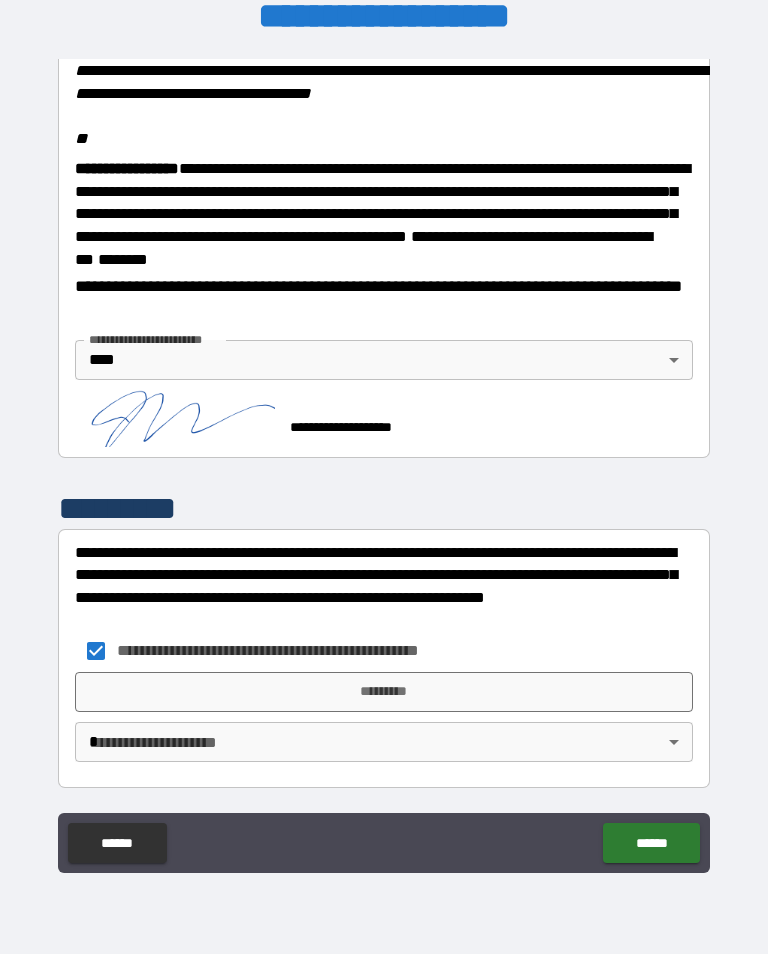 scroll, scrollTop: 2465, scrollLeft: 0, axis: vertical 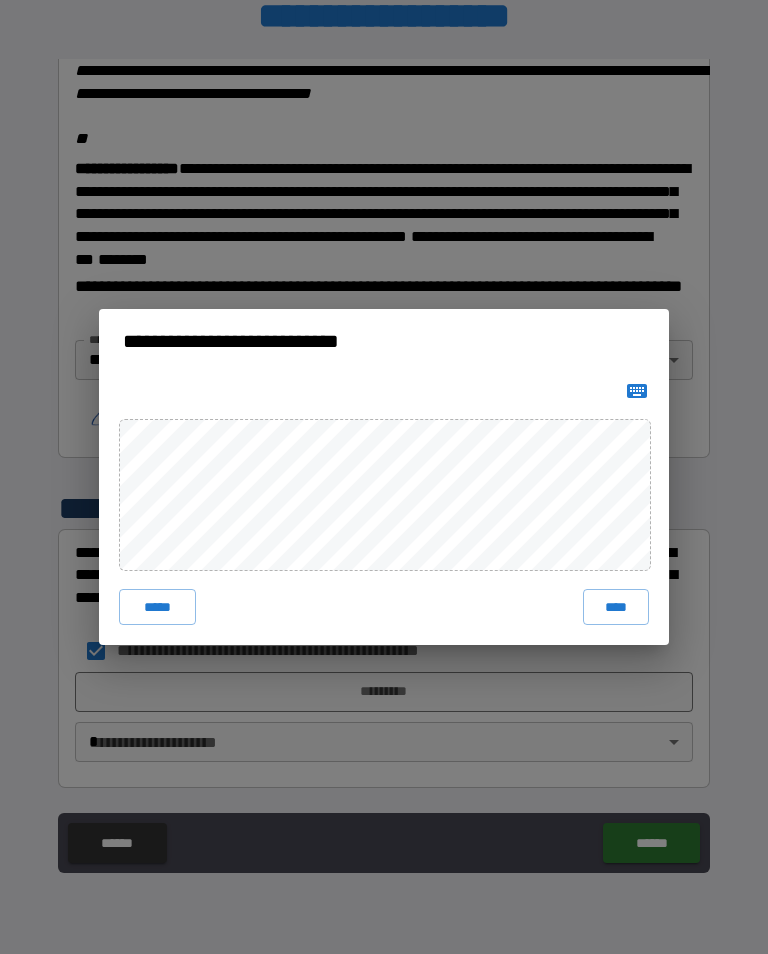click on "****" at bounding box center (616, 607) 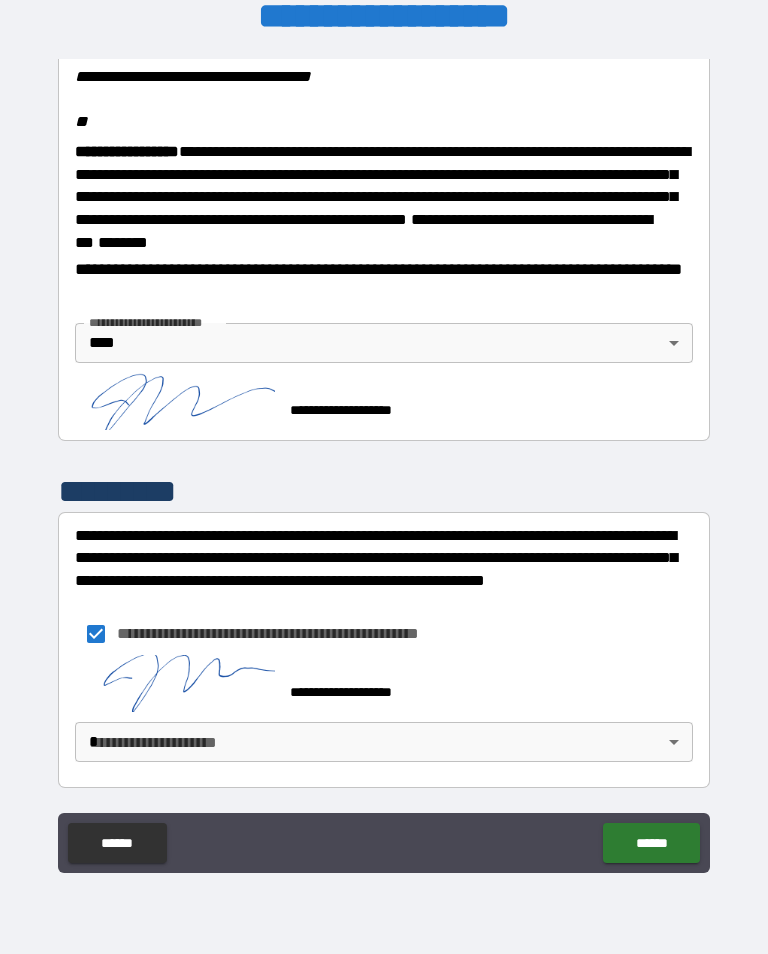 scroll, scrollTop: 2482, scrollLeft: 0, axis: vertical 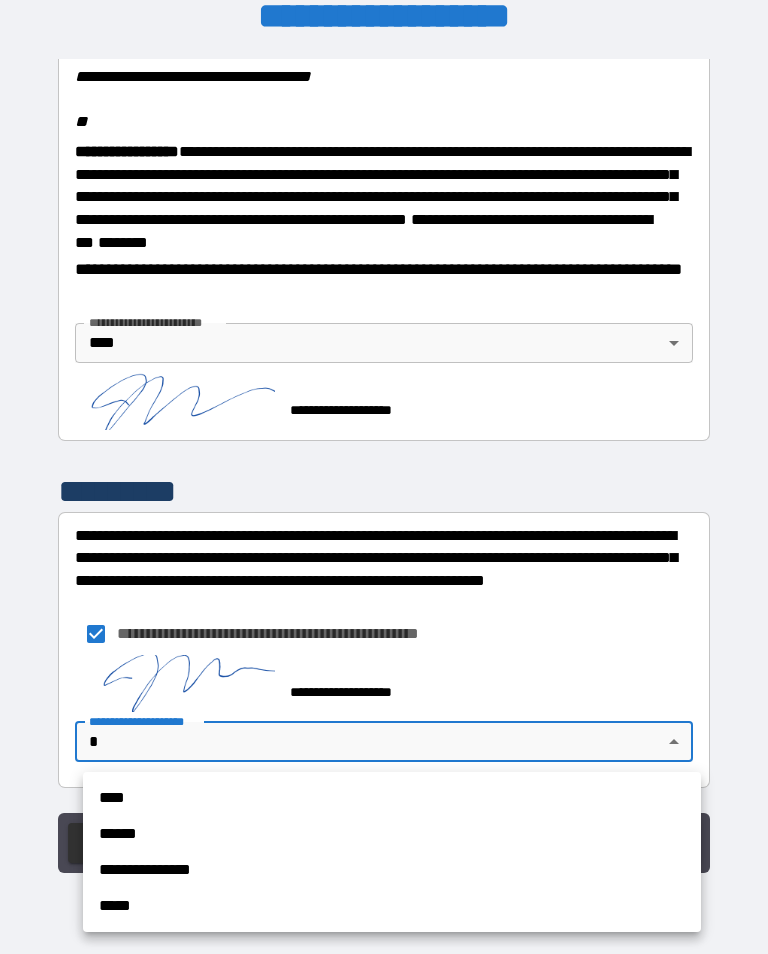 click on "**********" at bounding box center [392, 870] 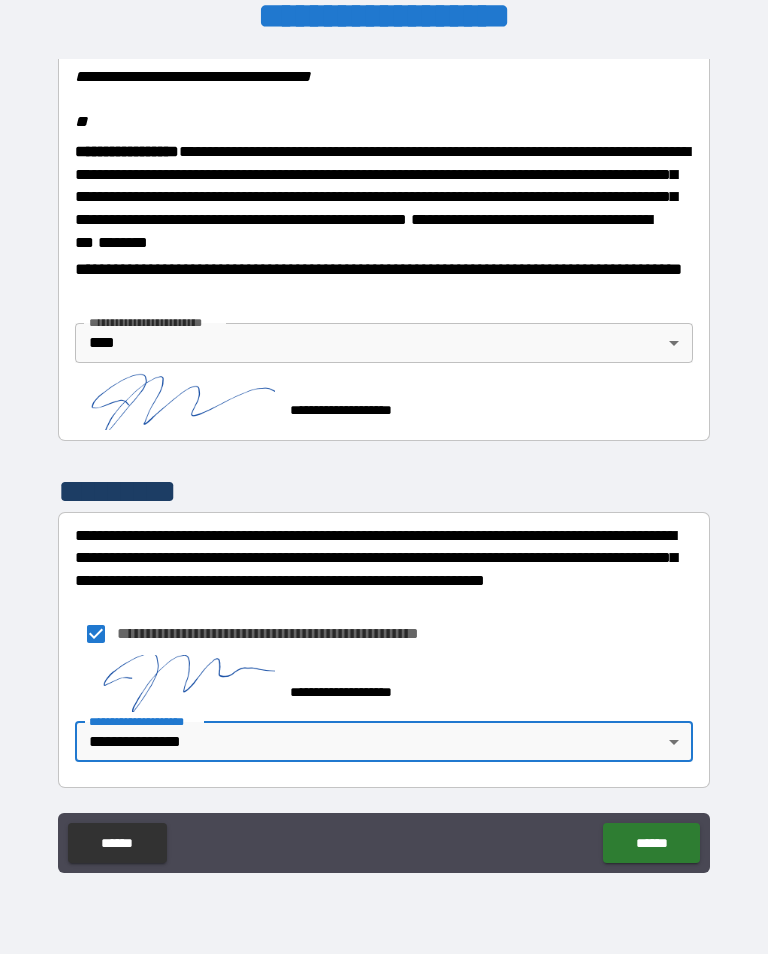 click on "******" at bounding box center (651, 843) 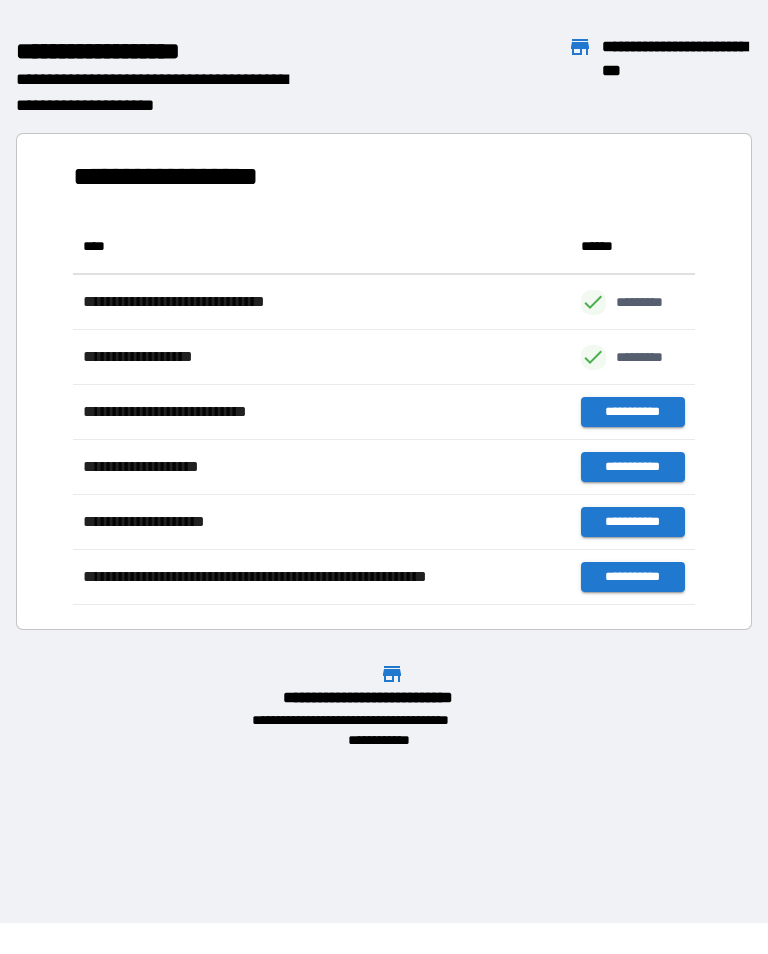 scroll, scrollTop: 386, scrollLeft: 622, axis: both 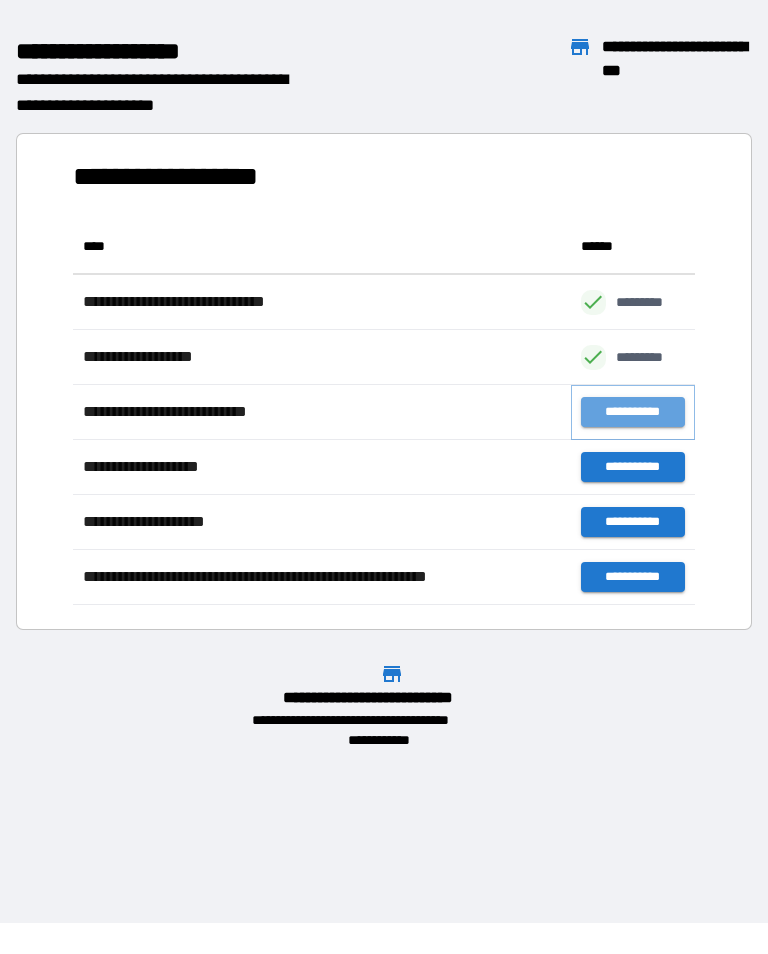 click on "**********" at bounding box center (633, 412) 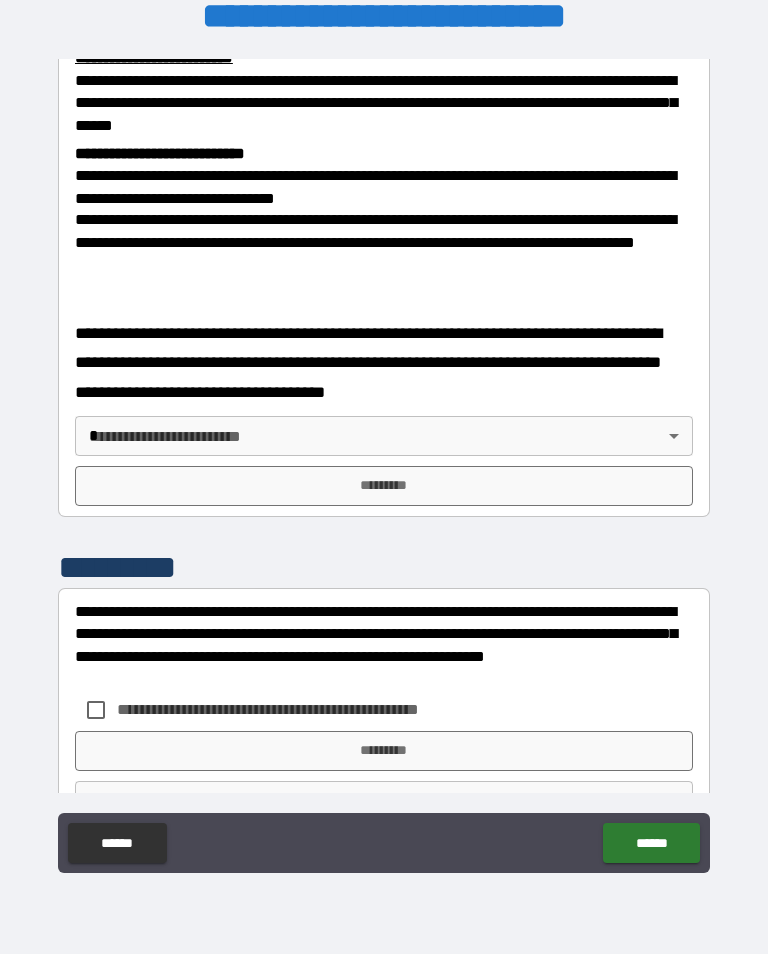 scroll, scrollTop: 728, scrollLeft: 0, axis: vertical 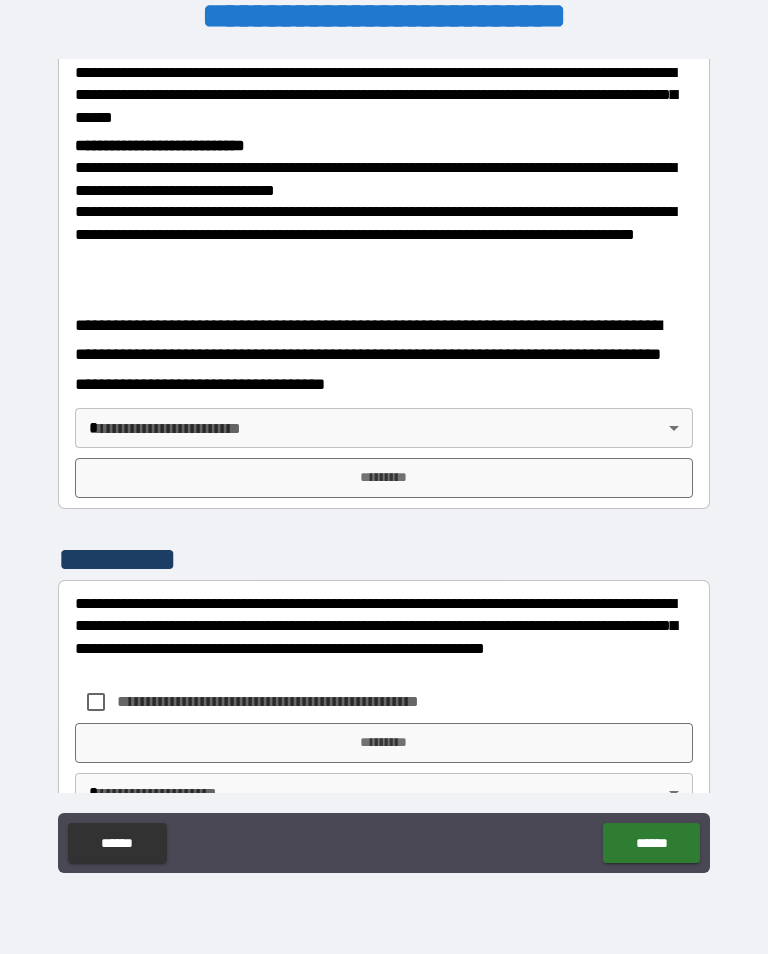 click on "**********" at bounding box center (384, 461) 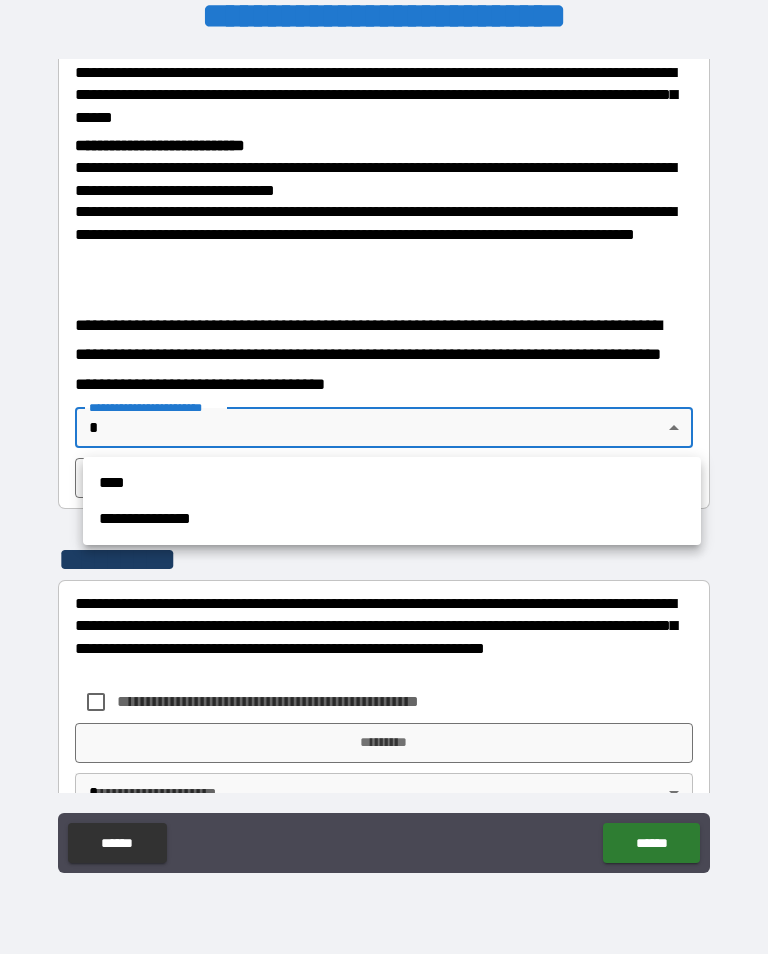 click on "**********" at bounding box center (392, 519) 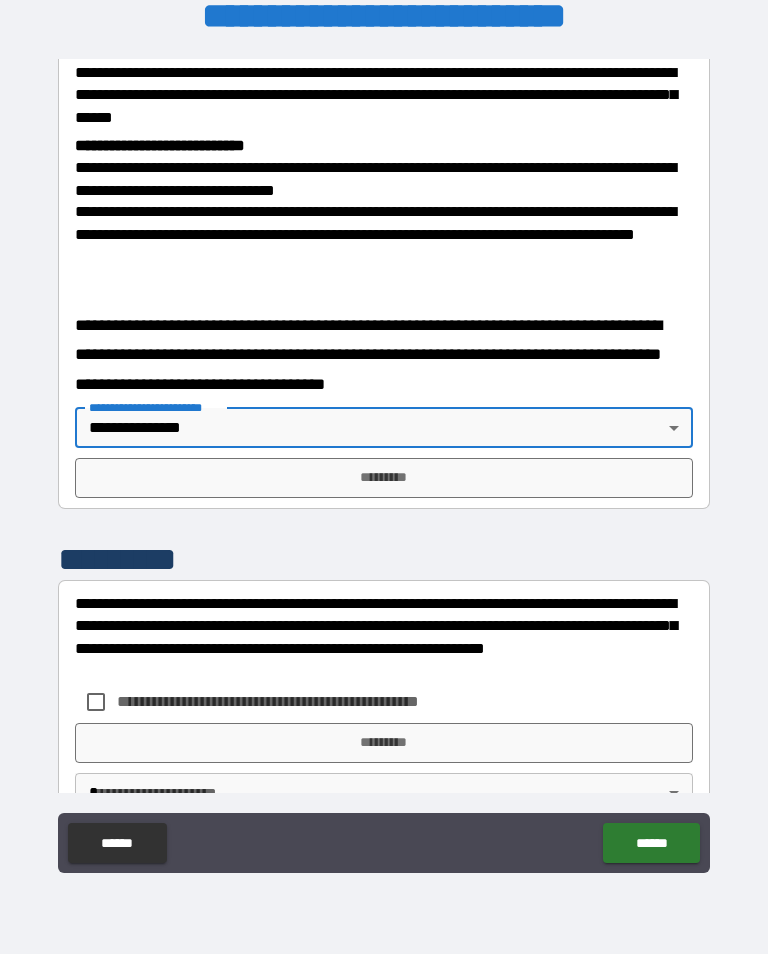 click on "*********" at bounding box center (384, 478) 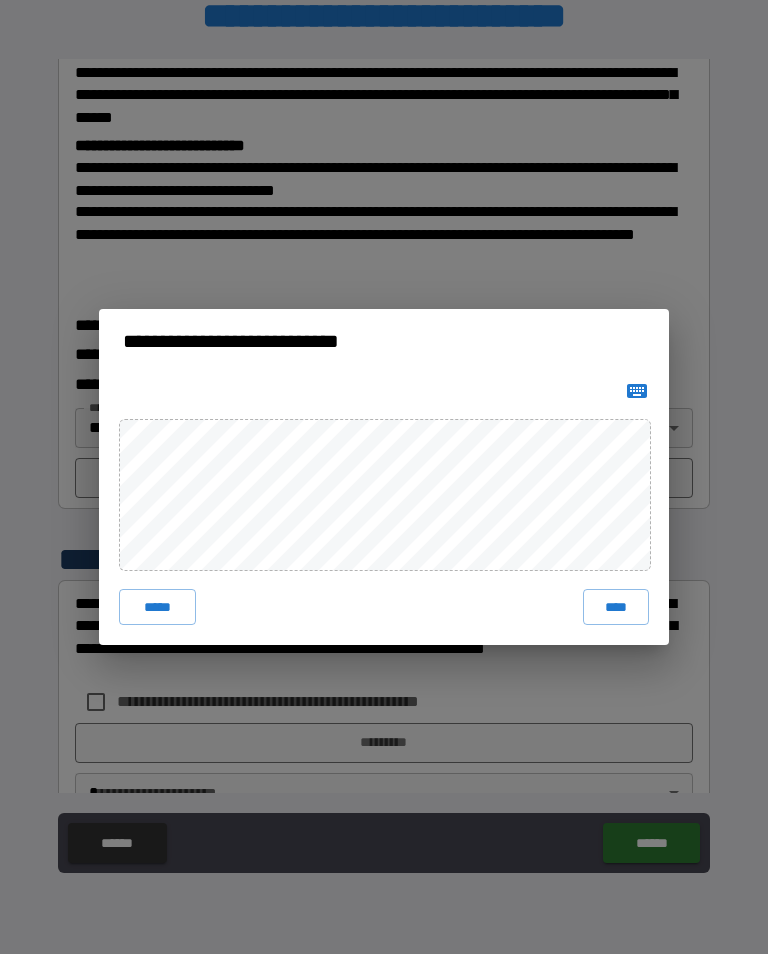 click on "****" at bounding box center (616, 607) 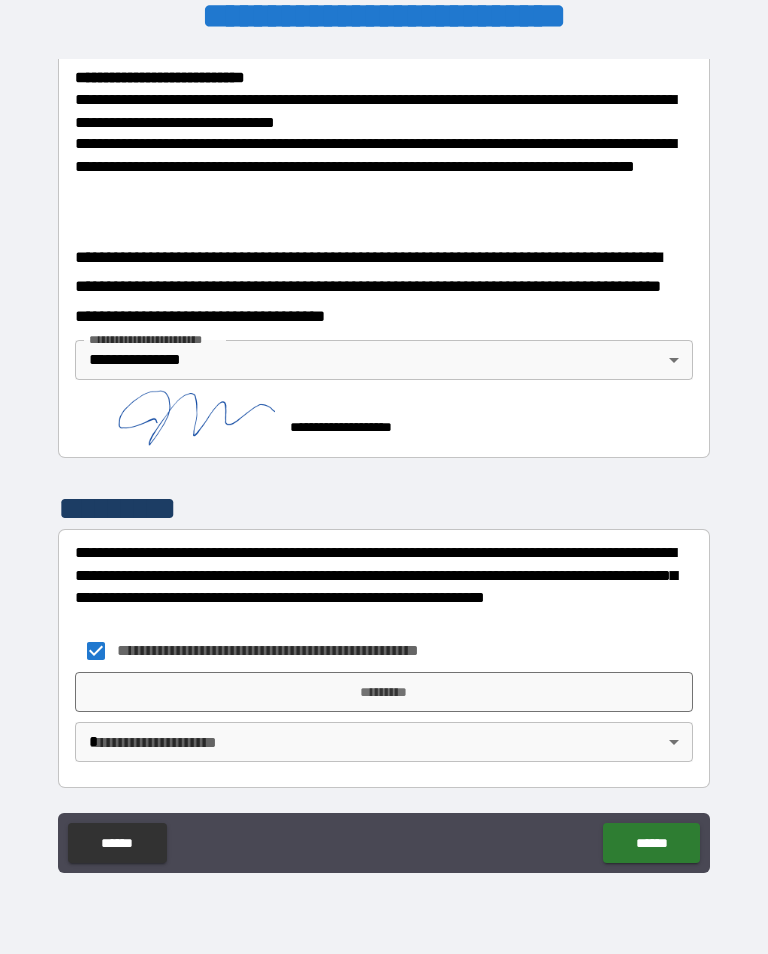 scroll, scrollTop: 795, scrollLeft: 0, axis: vertical 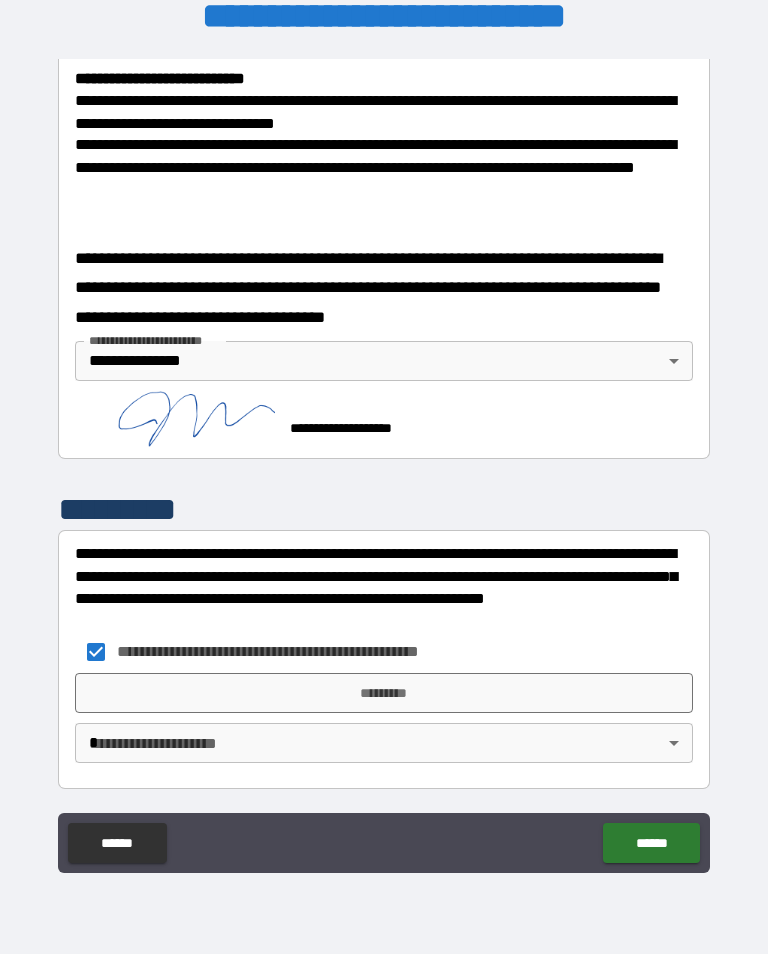 click on "*********" at bounding box center [384, 693] 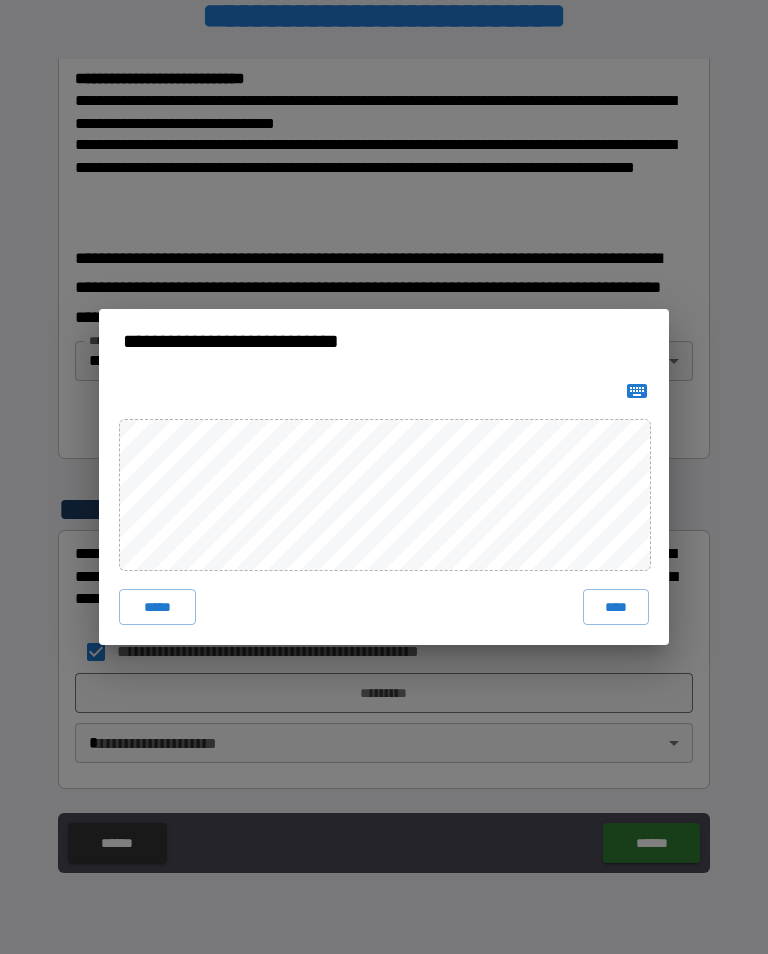 click on "****" at bounding box center [616, 607] 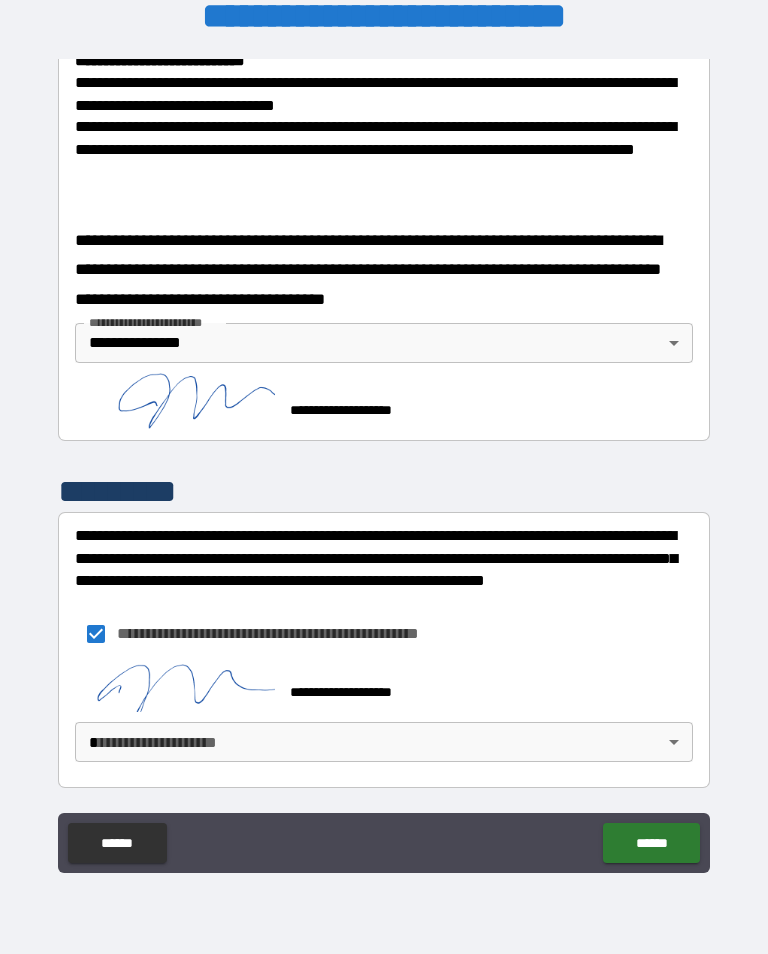 scroll, scrollTop: 812, scrollLeft: 0, axis: vertical 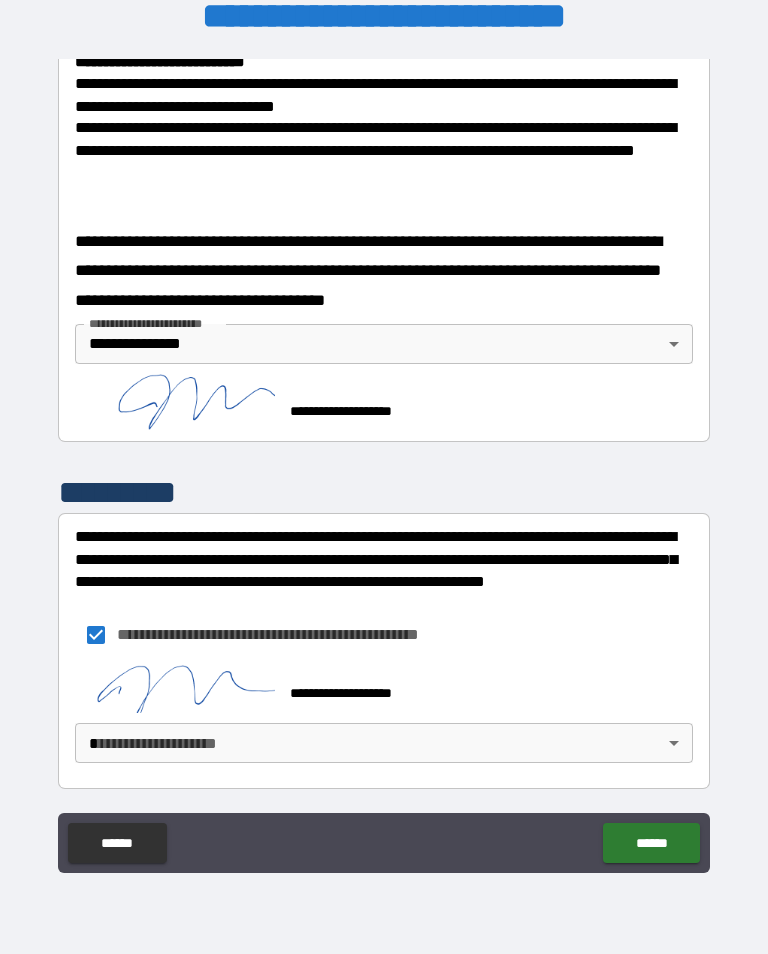 click on "**********" at bounding box center [384, 461] 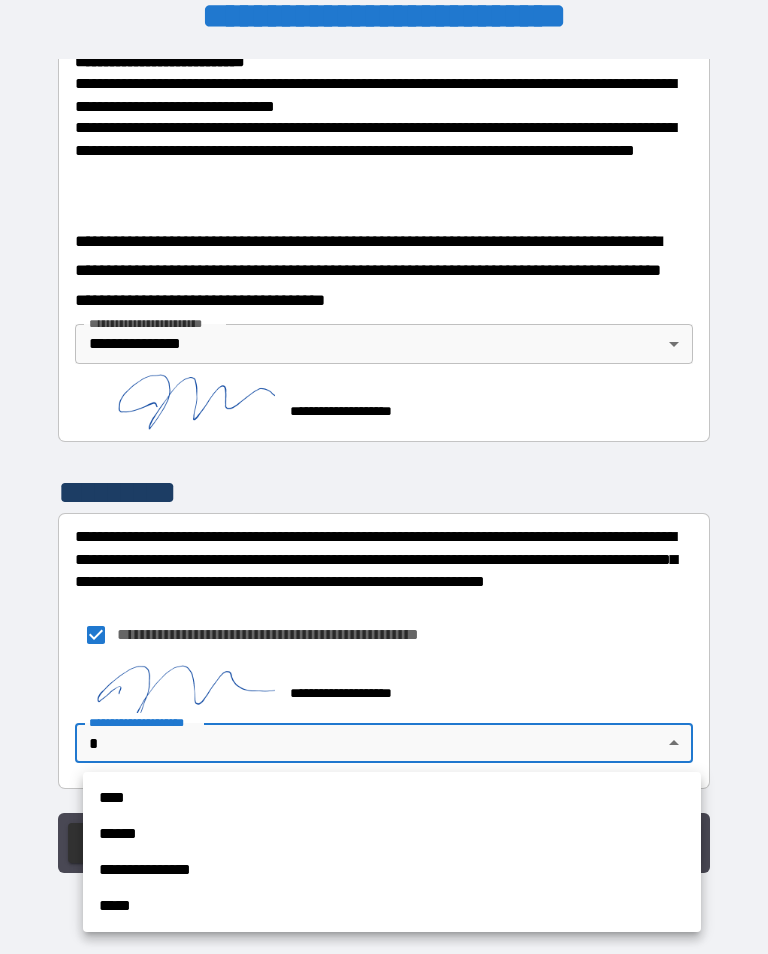 click on "**********" at bounding box center (392, 870) 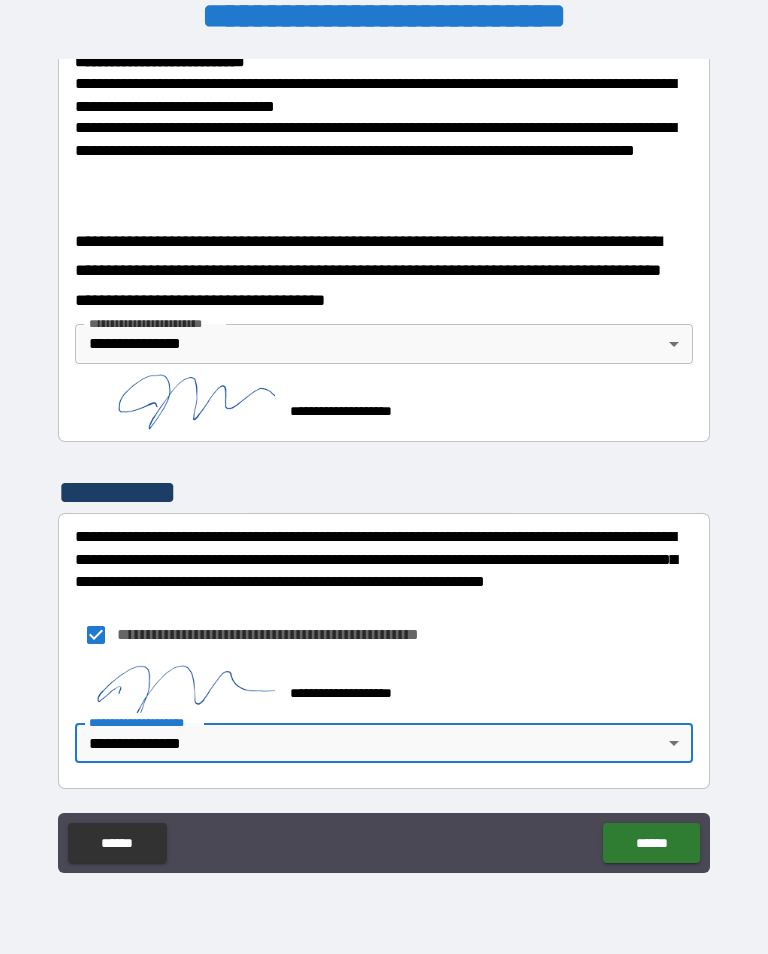 click on "******" at bounding box center (651, 843) 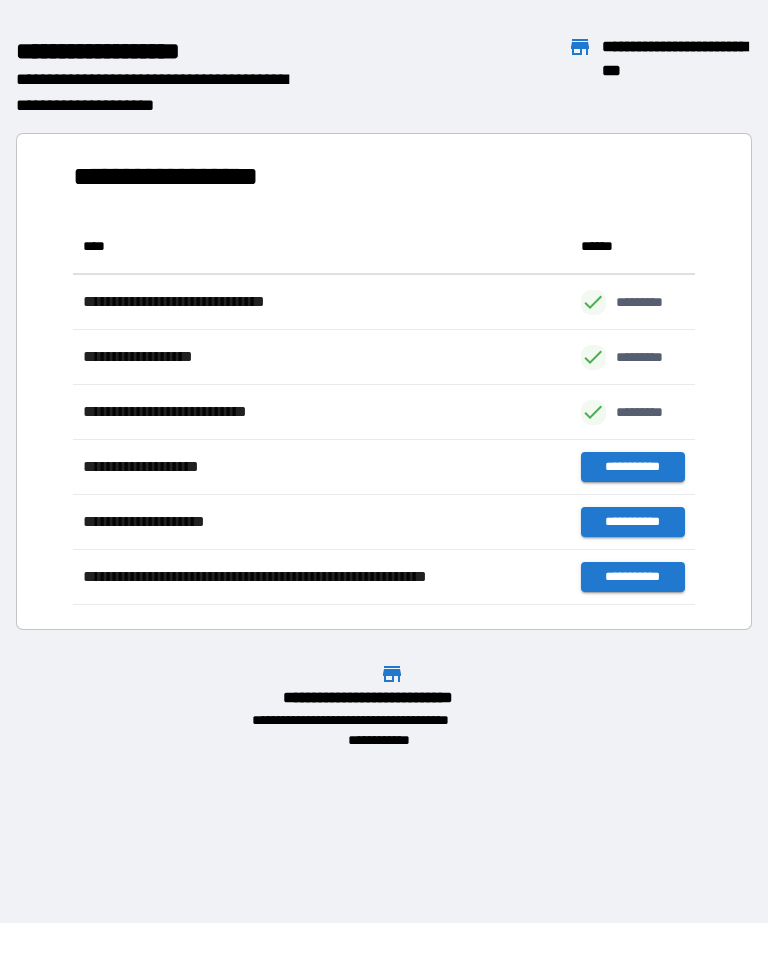 scroll, scrollTop: 386, scrollLeft: 622, axis: both 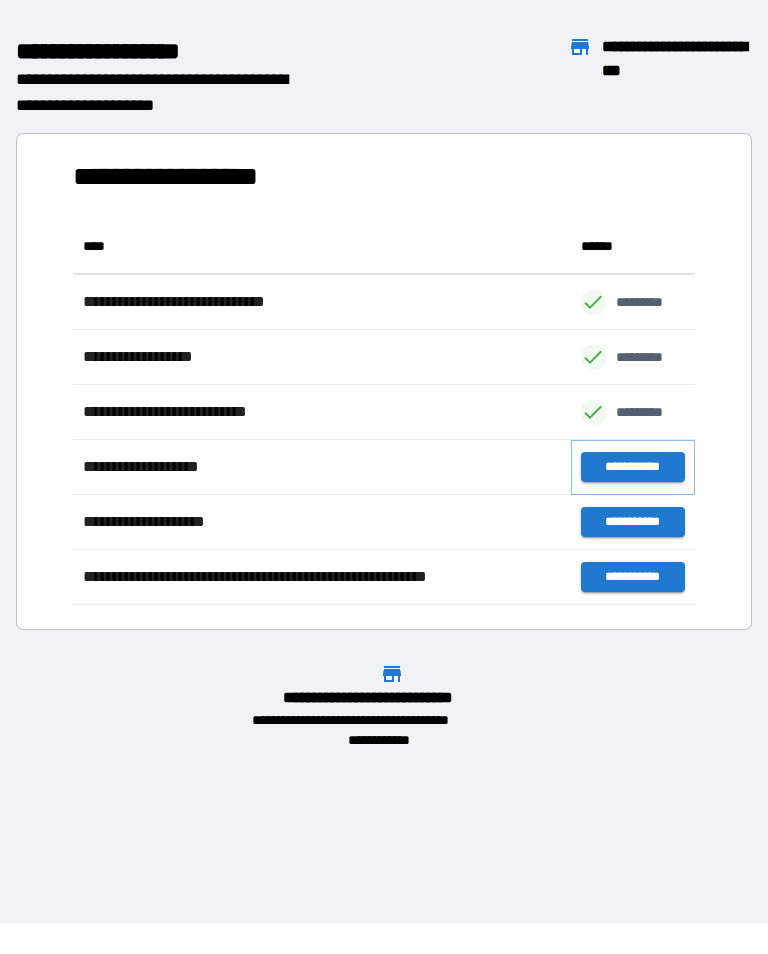click on "**********" at bounding box center (633, 467) 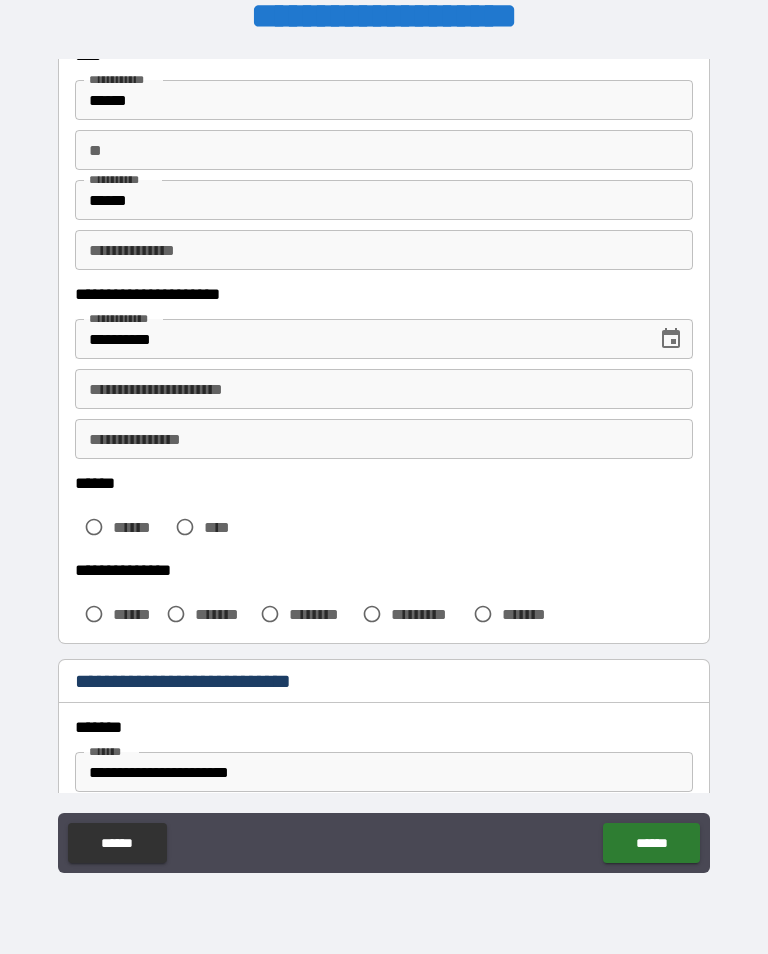 scroll, scrollTop: 129, scrollLeft: 0, axis: vertical 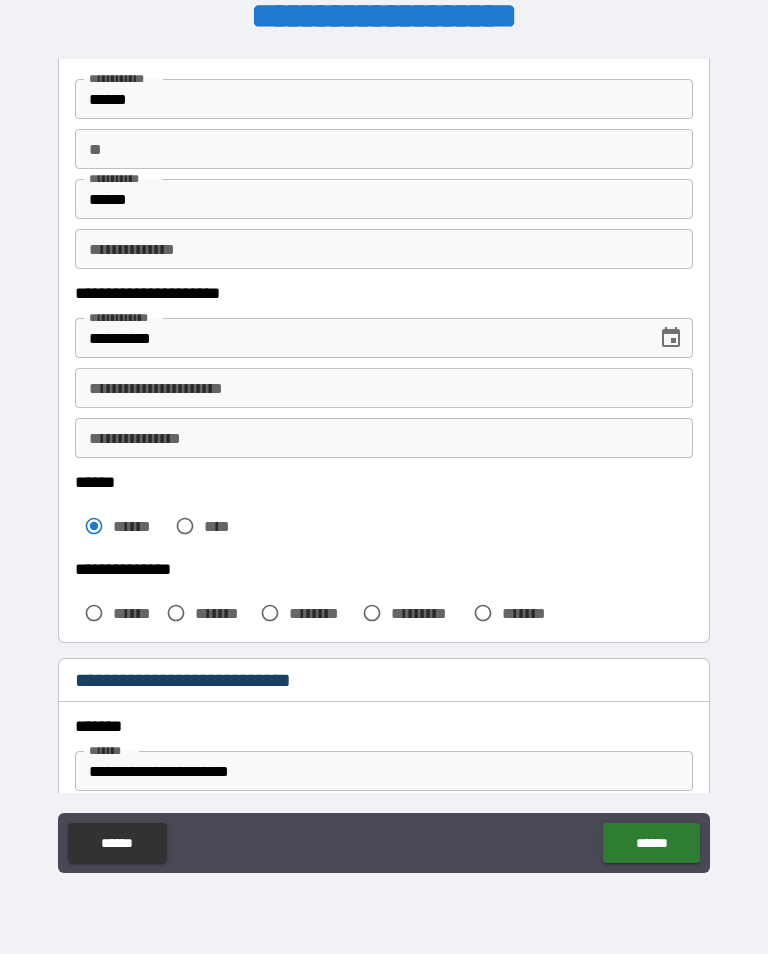 click on "**********" at bounding box center (384, 388) 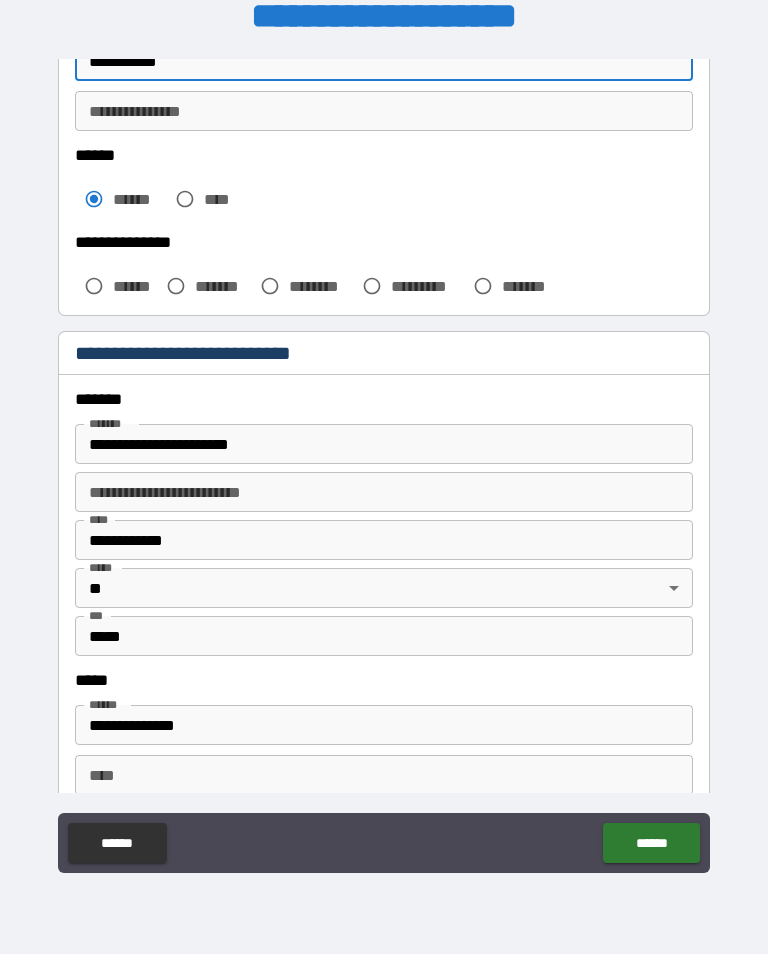 scroll, scrollTop: 461, scrollLeft: 0, axis: vertical 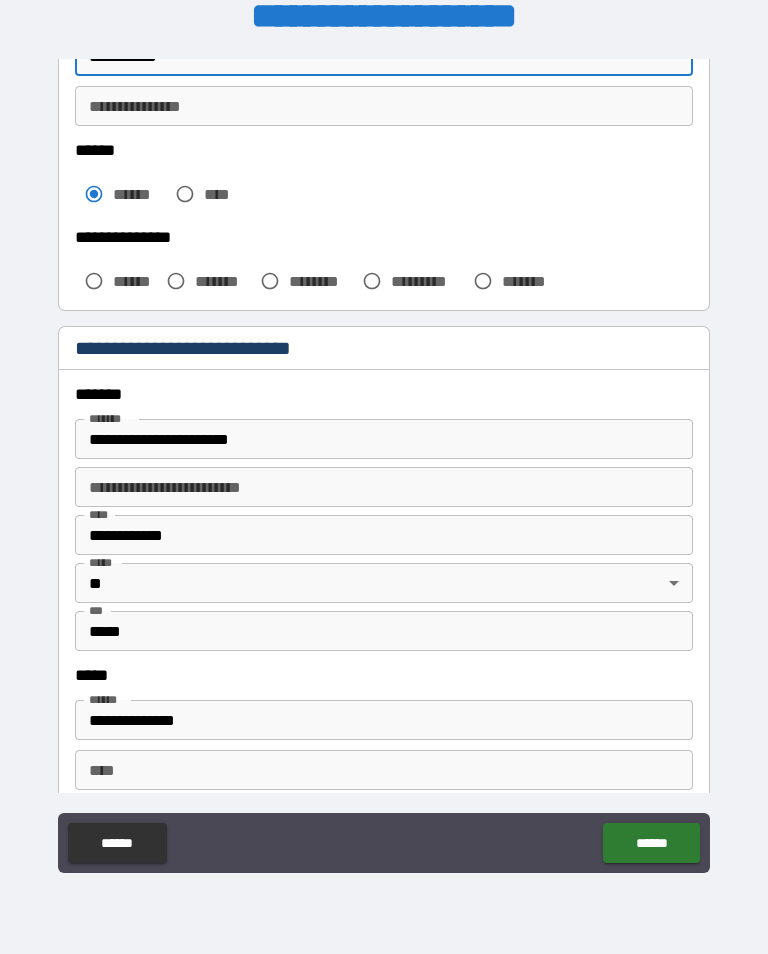 type on "**********" 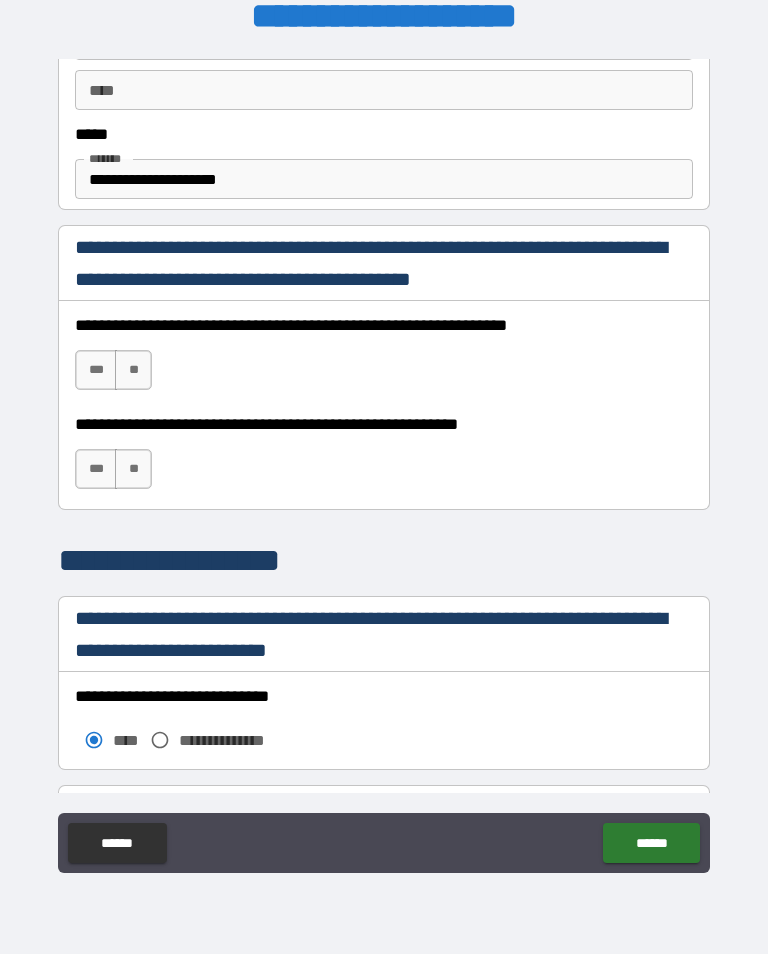 scroll, scrollTop: 1192, scrollLeft: 0, axis: vertical 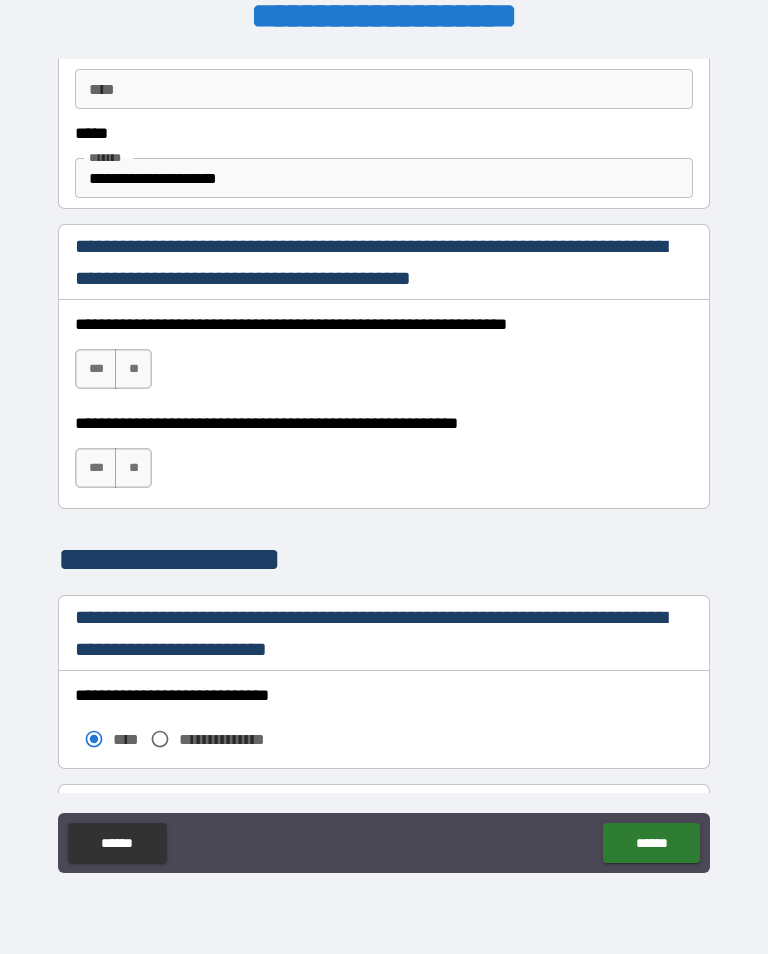 click on "***" at bounding box center [96, 369] 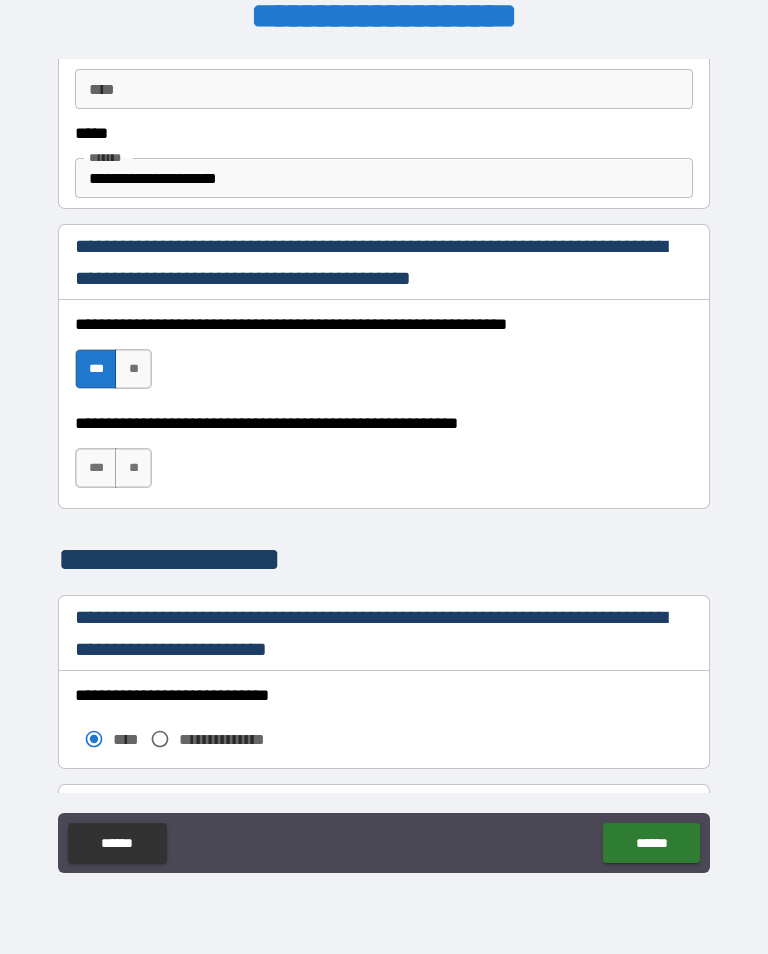 click on "**" at bounding box center [133, 468] 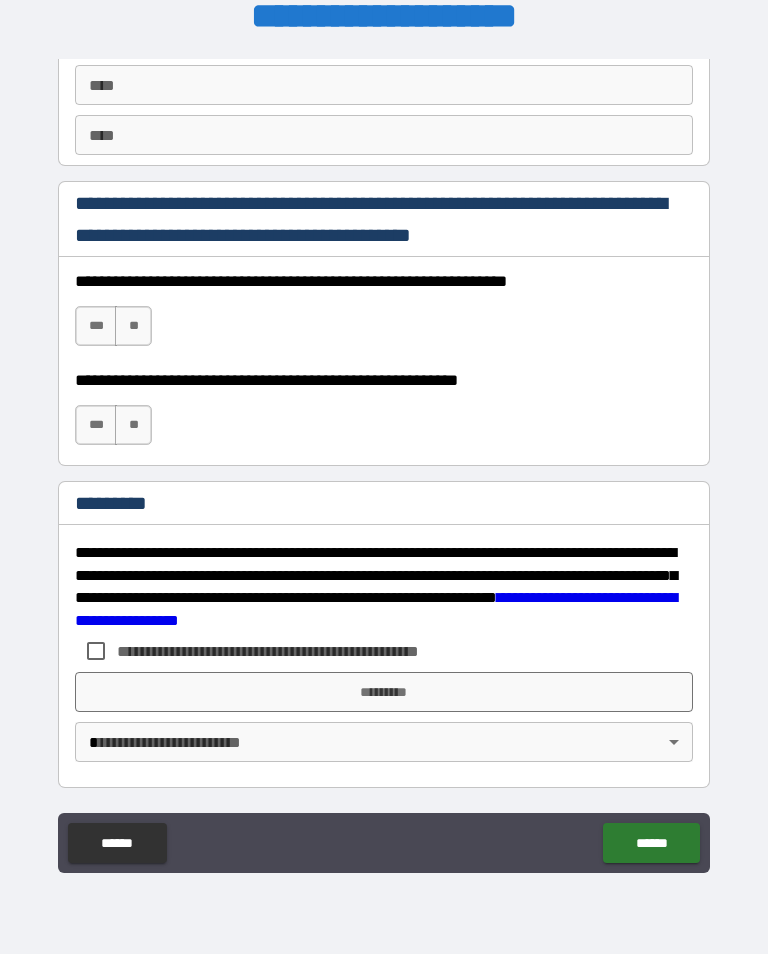 scroll, scrollTop: 2872, scrollLeft: 0, axis: vertical 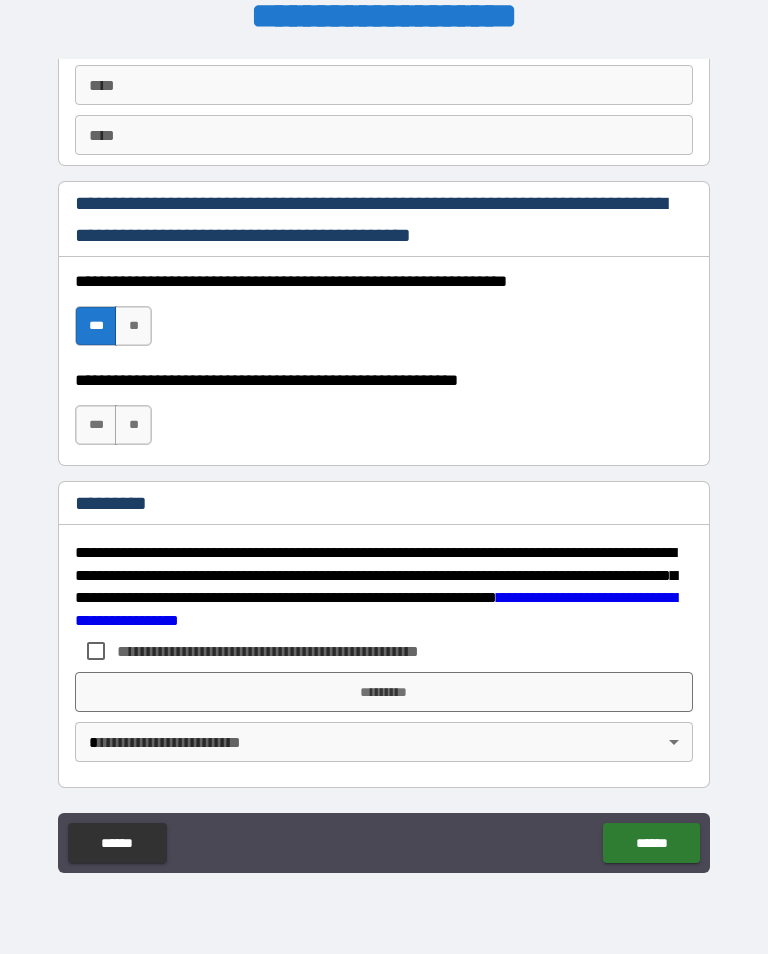 click on "**" at bounding box center (133, 425) 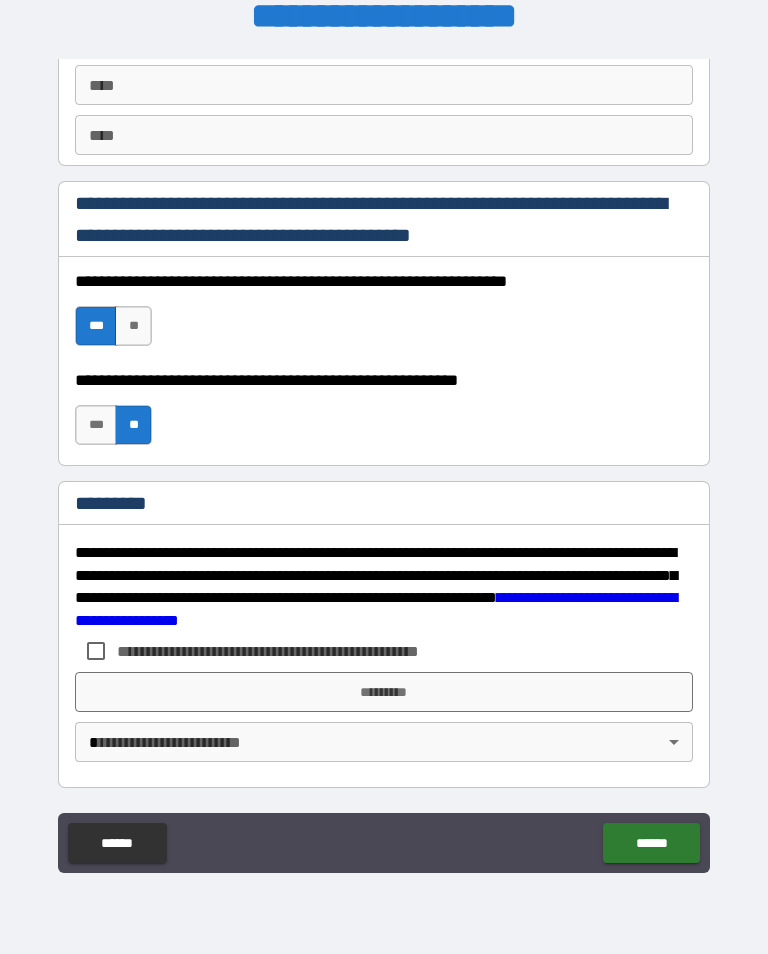 scroll, scrollTop: 2872, scrollLeft: 0, axis: vertical 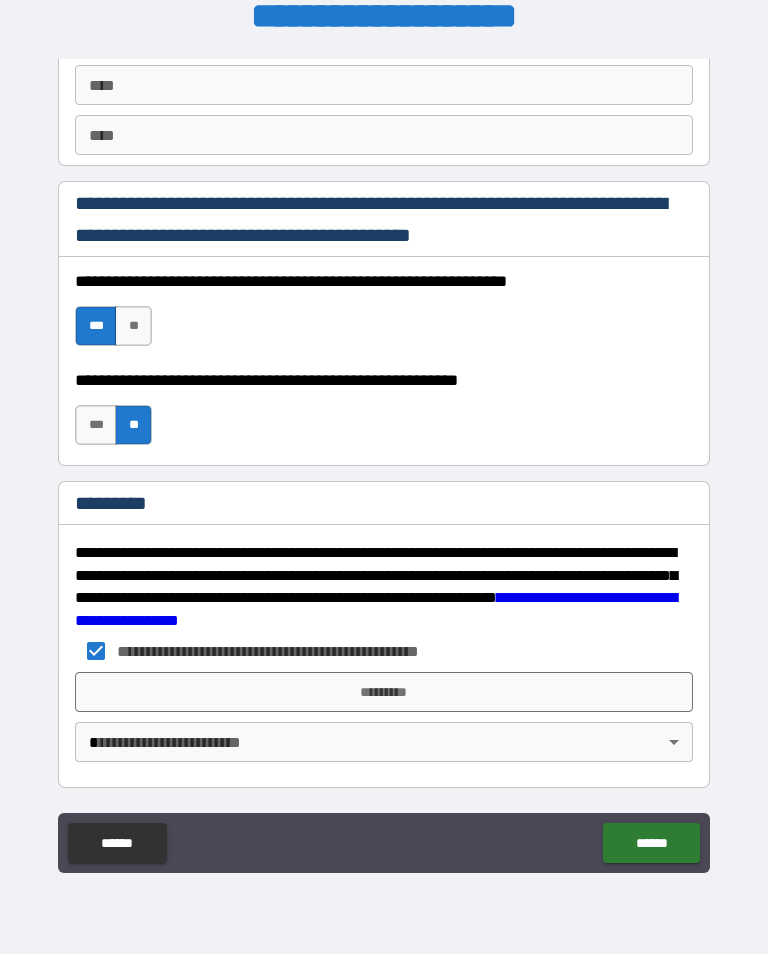 click on "*********" at bounding box center (384, 692) 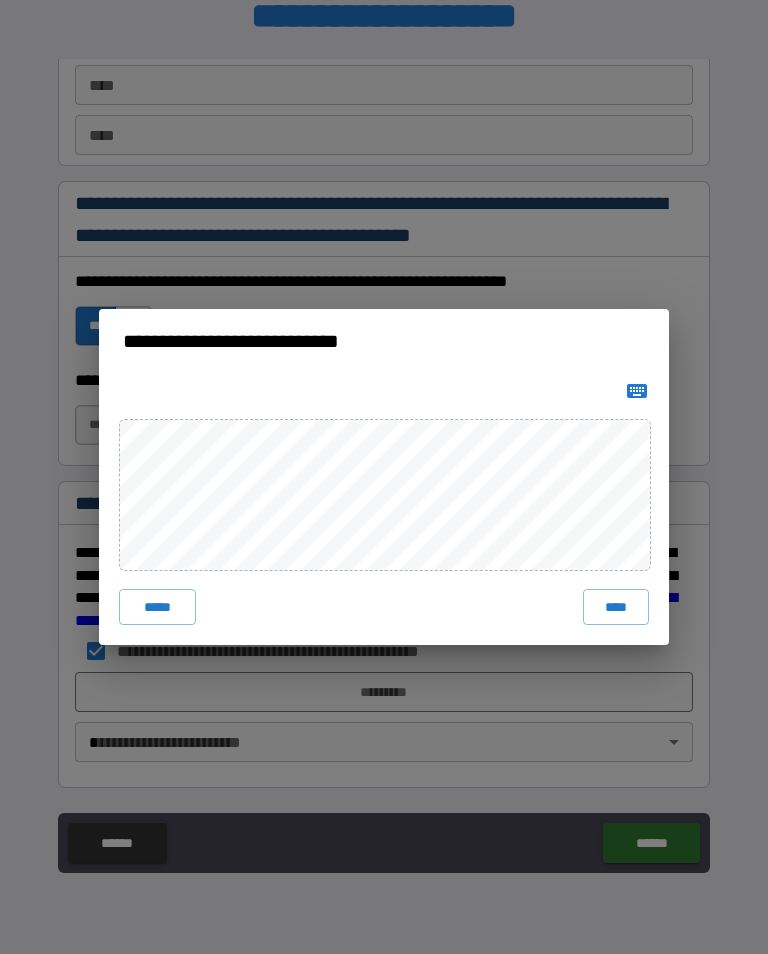 click on "****" at bounding box center [616, 607] 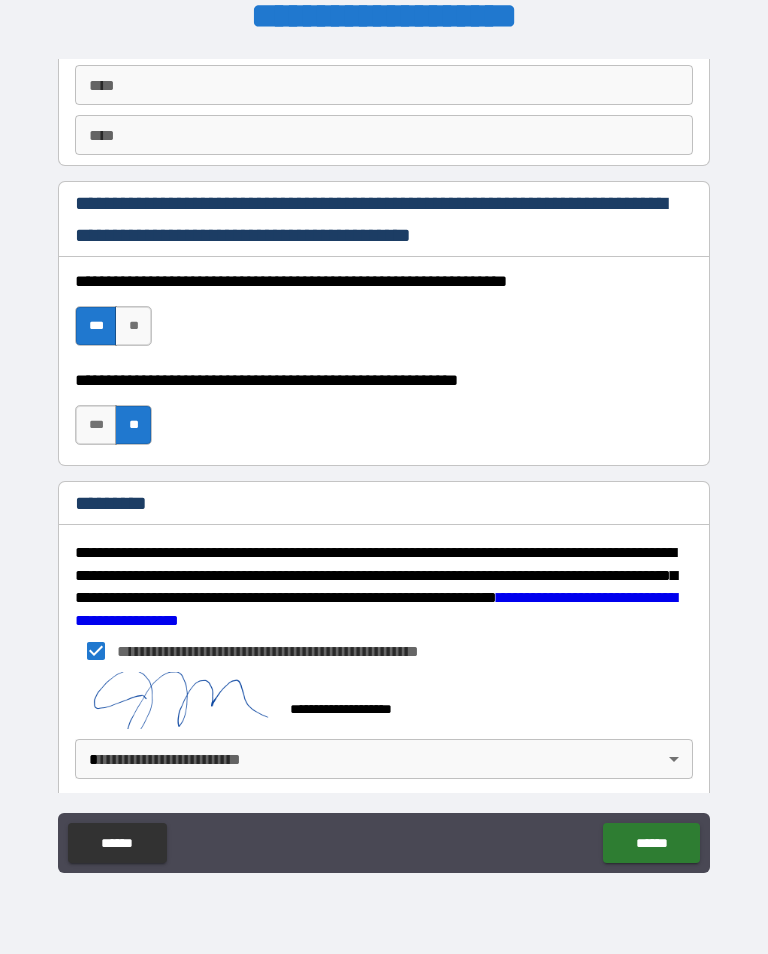 click on "**********" at bounding box center [384, 461] 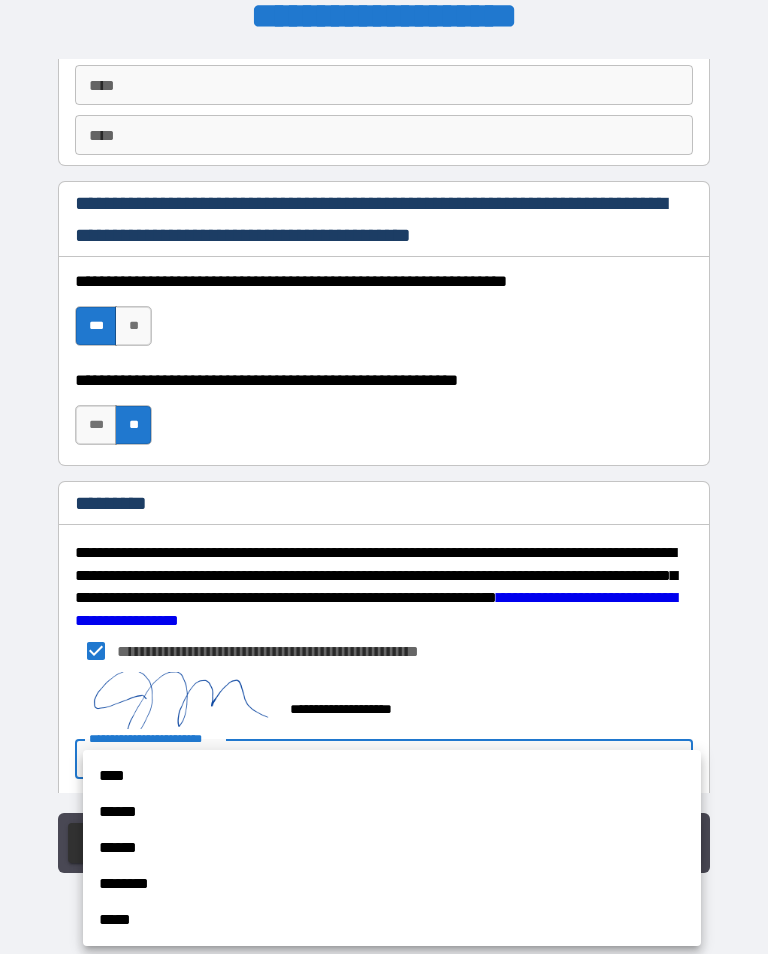 click on "********" at bounding box center (392, 884) 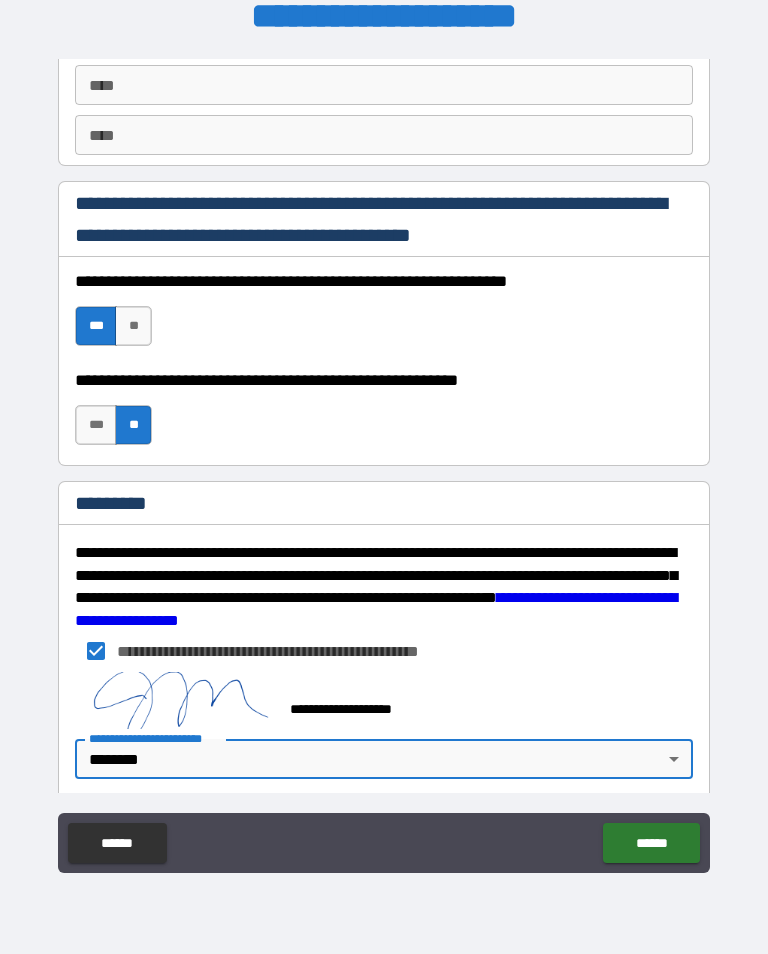 type on "*" 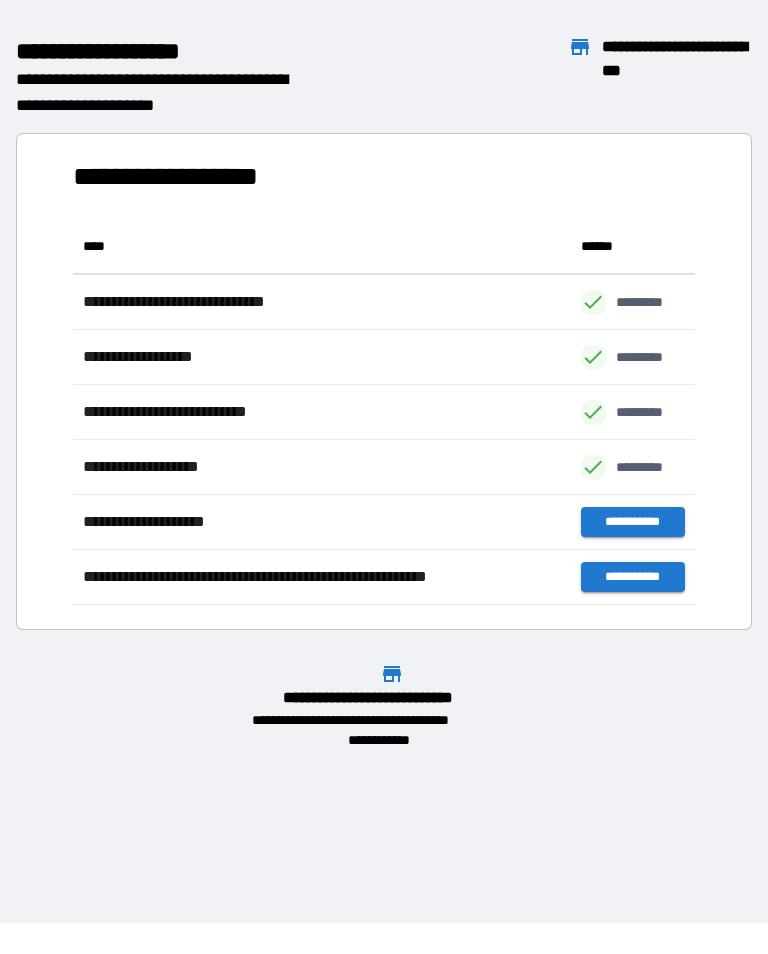 scroll, scrollTop: 386, scrollLeft: 622, axis: both 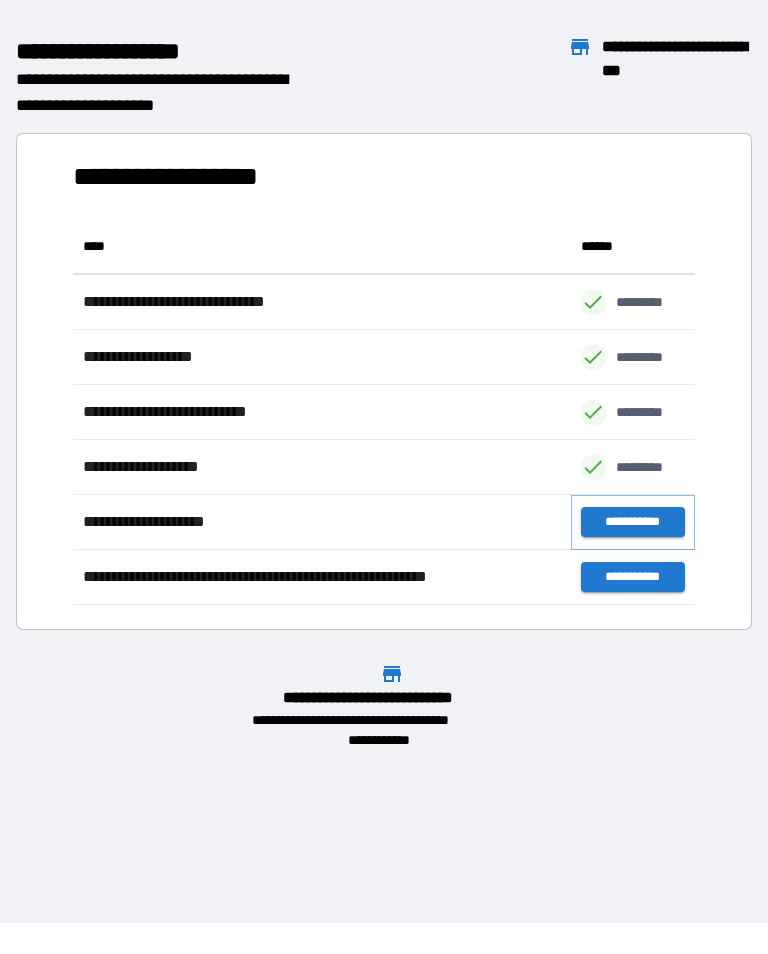 click on "**********" at bounding box center [633, 522] 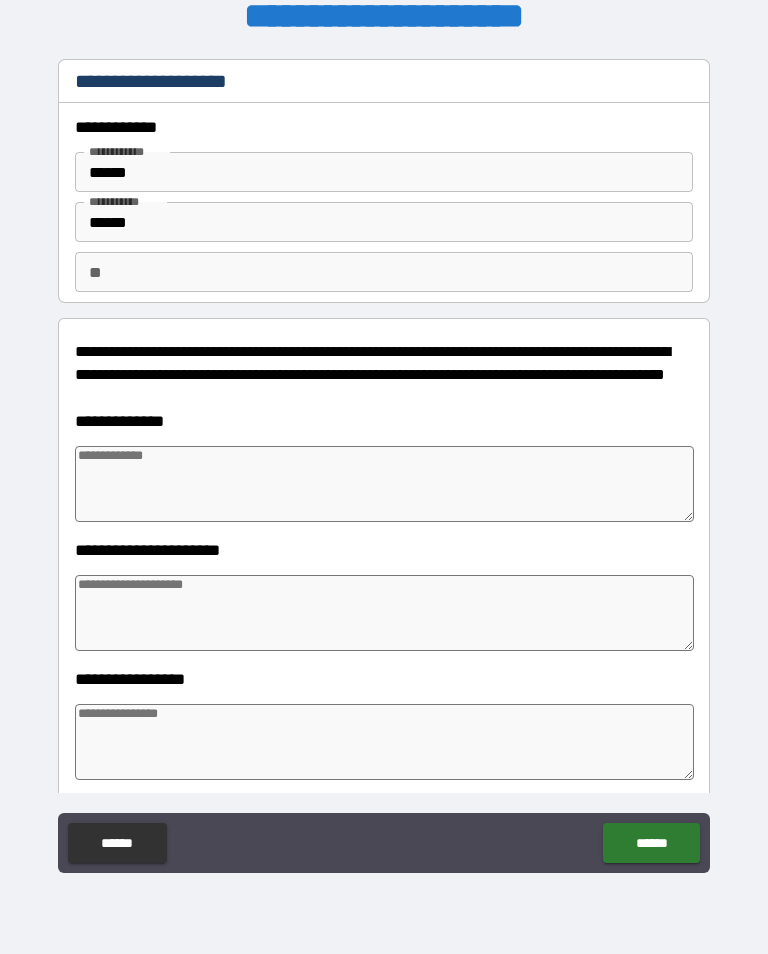 type on "*" 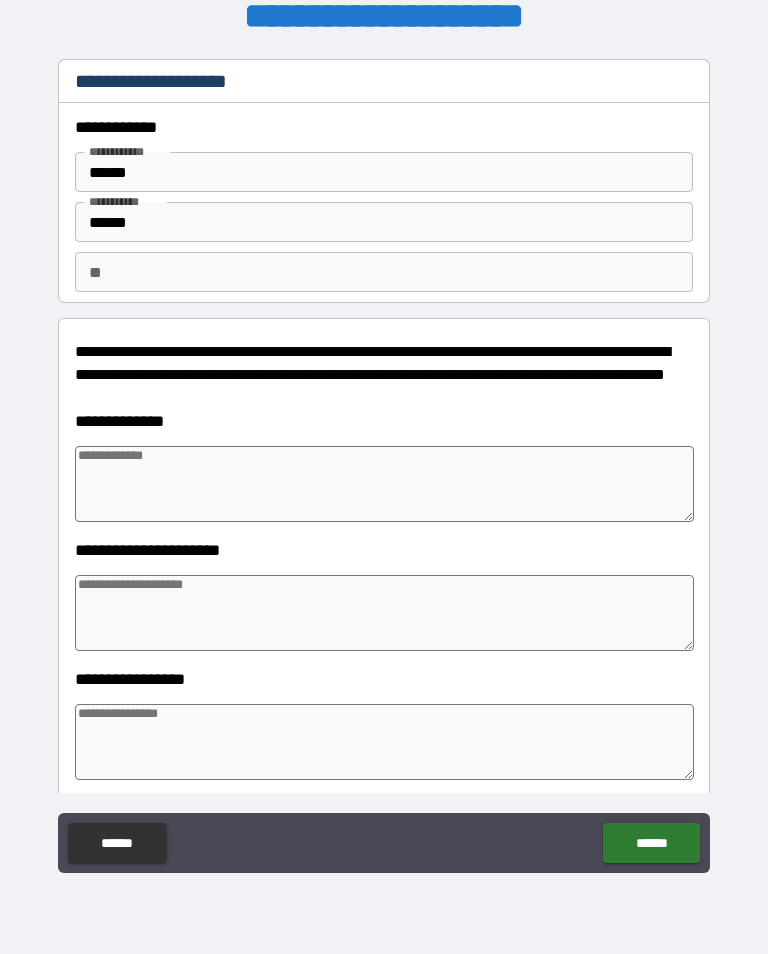 type on "*" 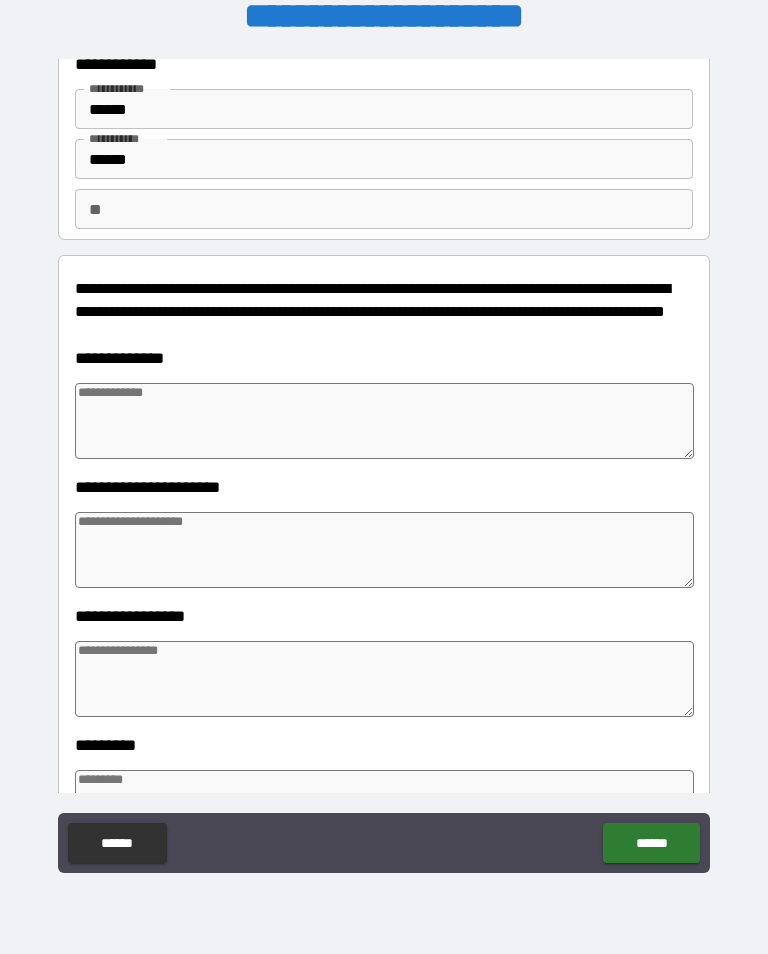 scroll, scrollTop: 65, scrollLeft: 0, axis: vertical 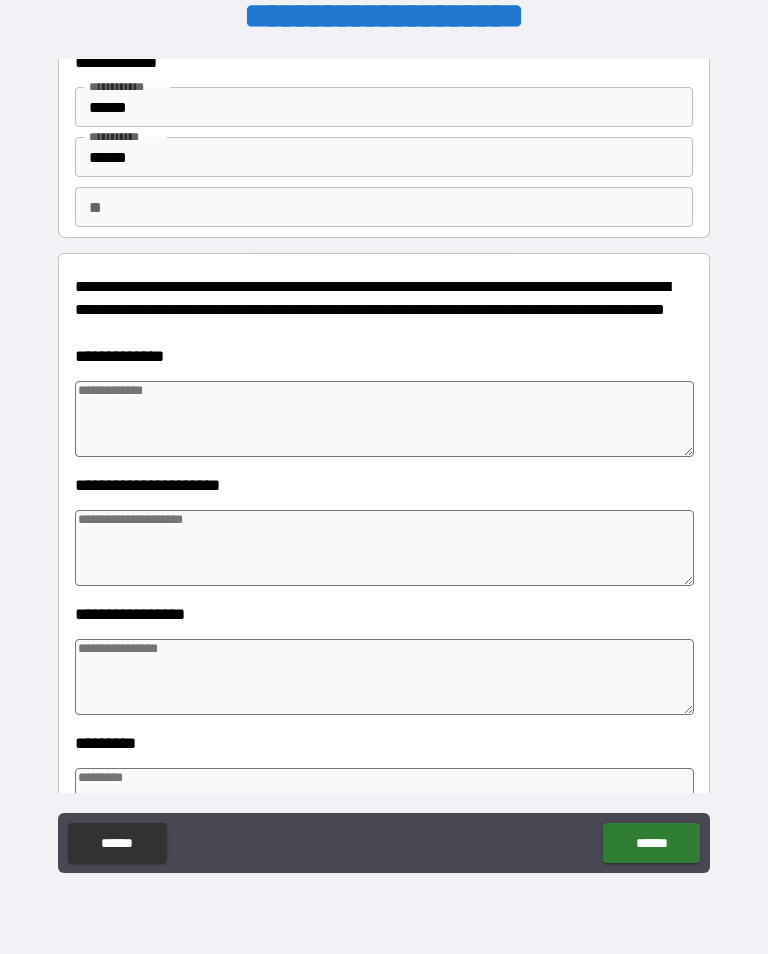 click at bounding box center (384, 419) 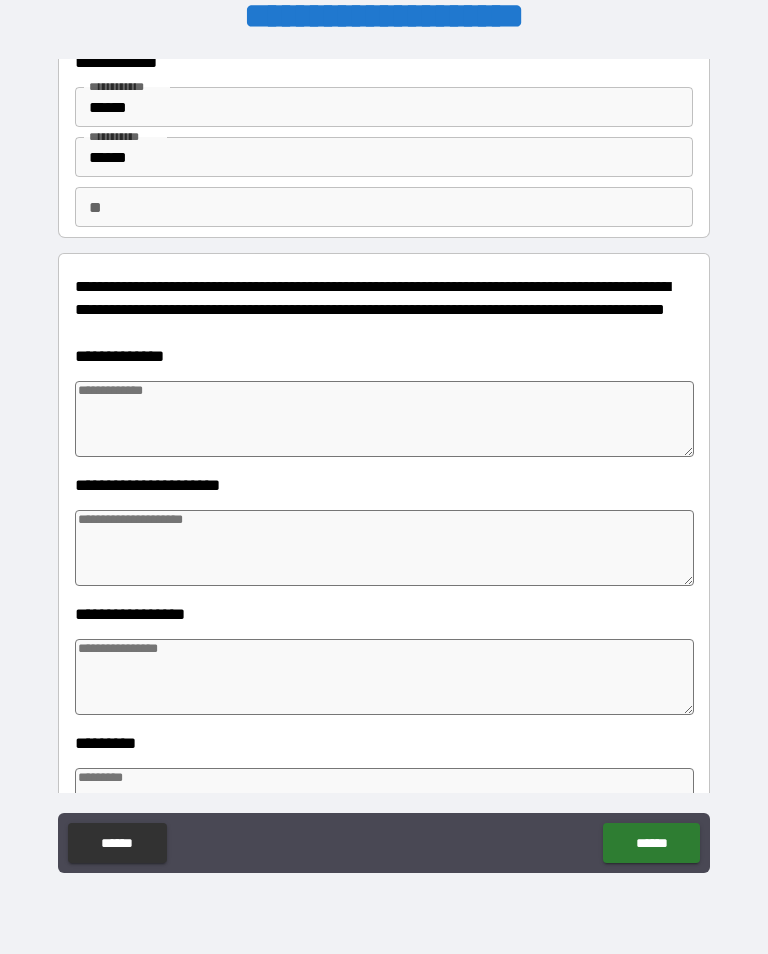 type on "*" 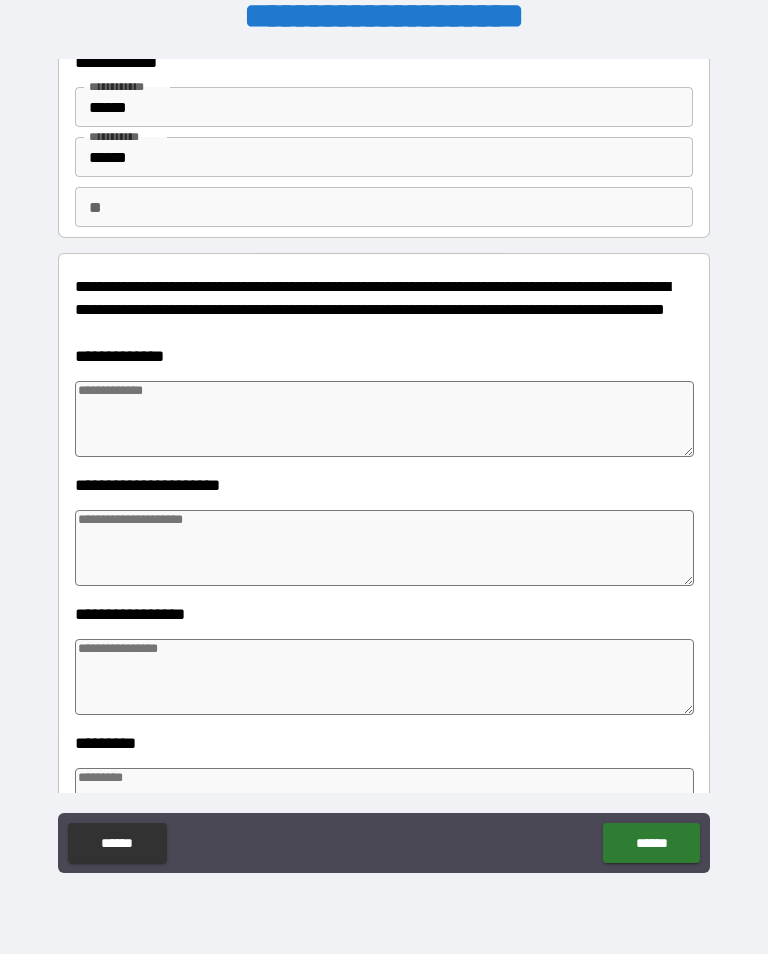 type on "*" 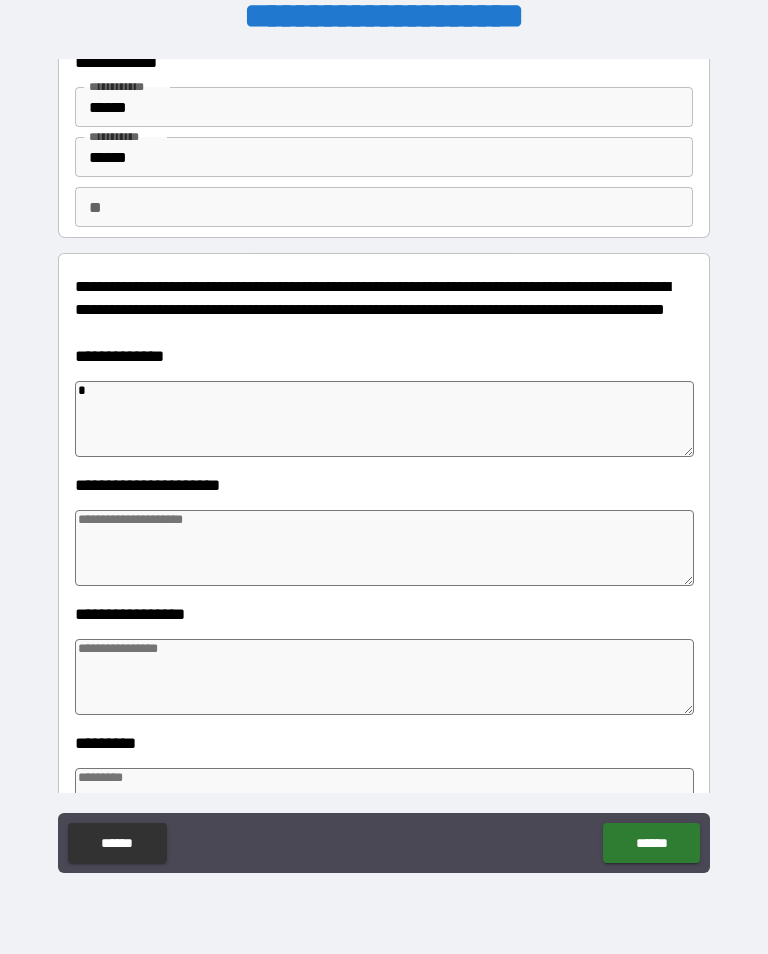 type on "**" 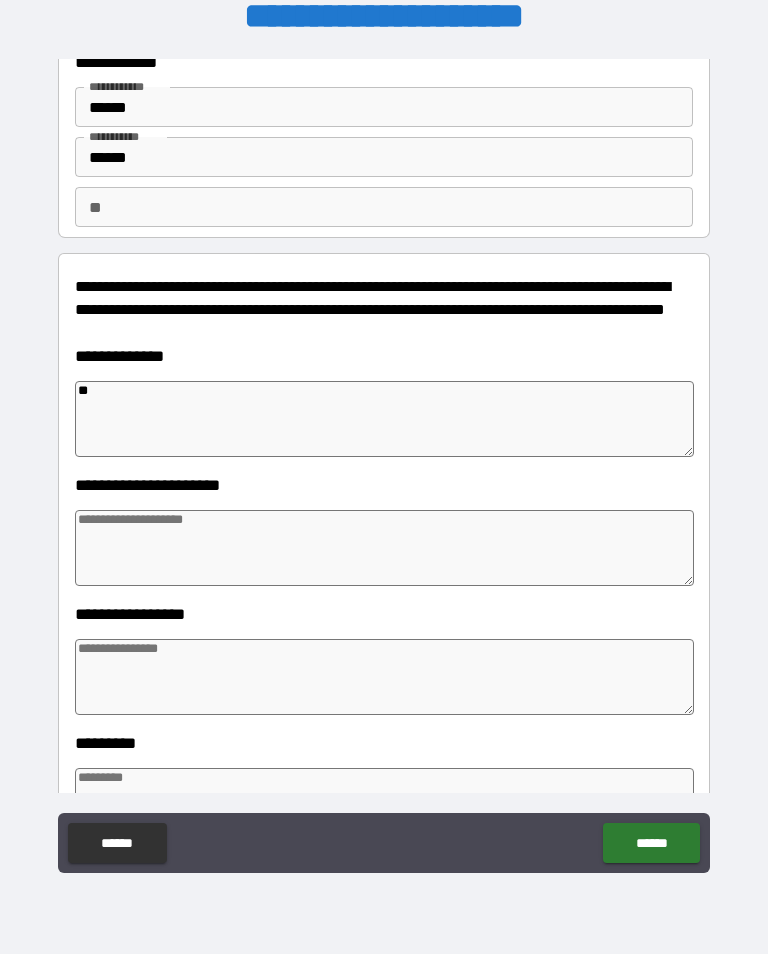 type on "*" 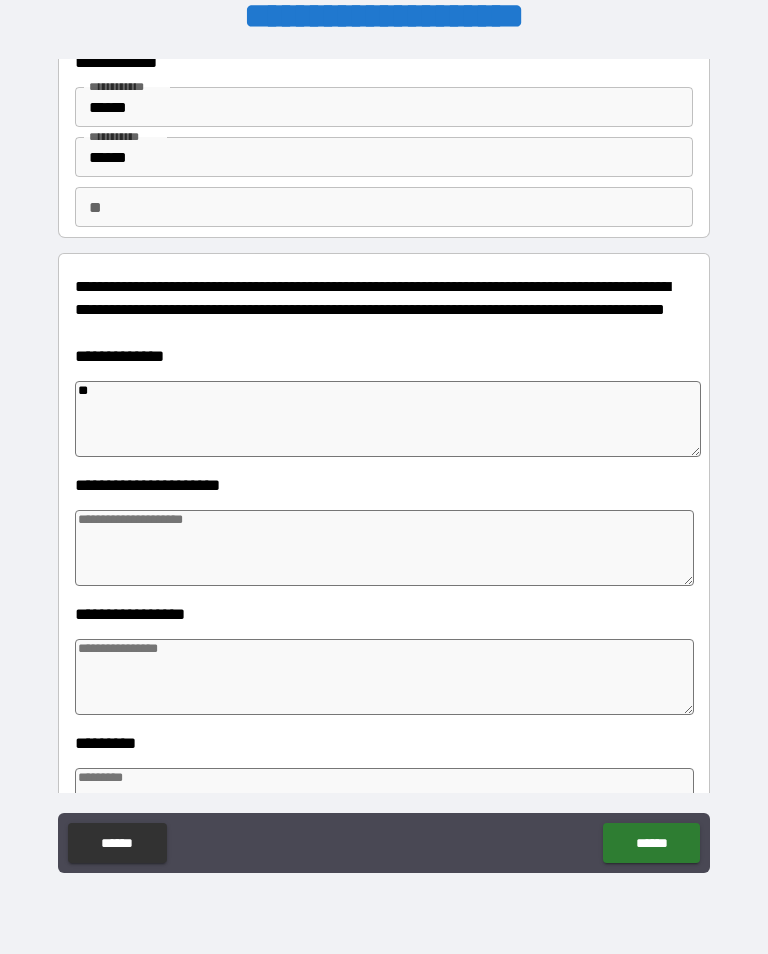 type on "*" 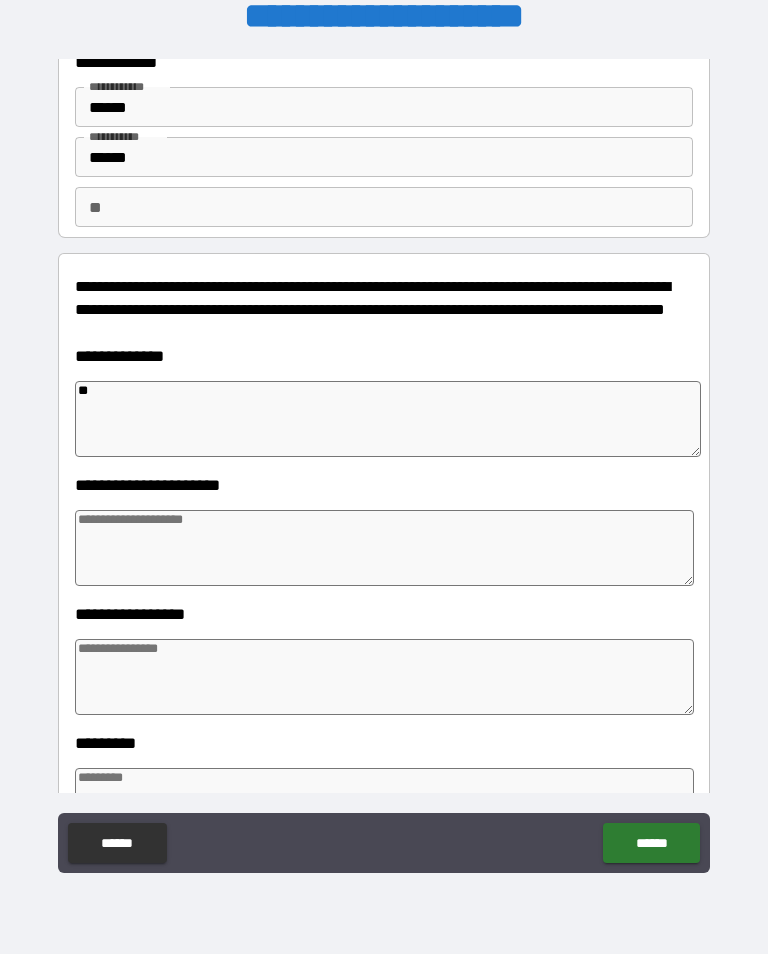 type on "*" 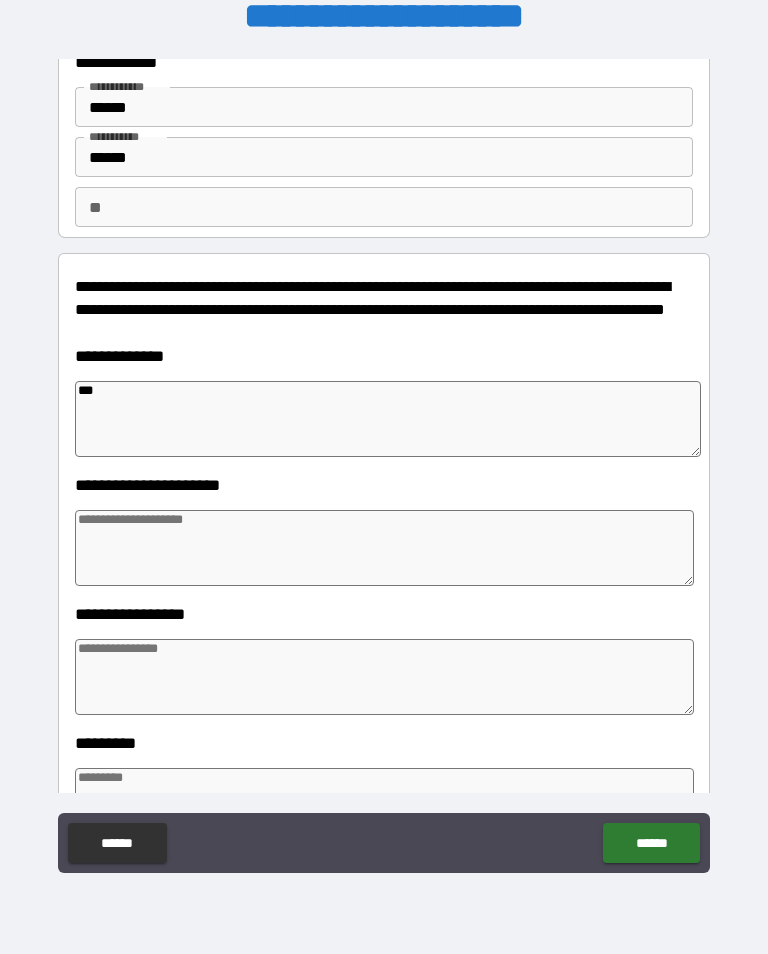 type on "*" 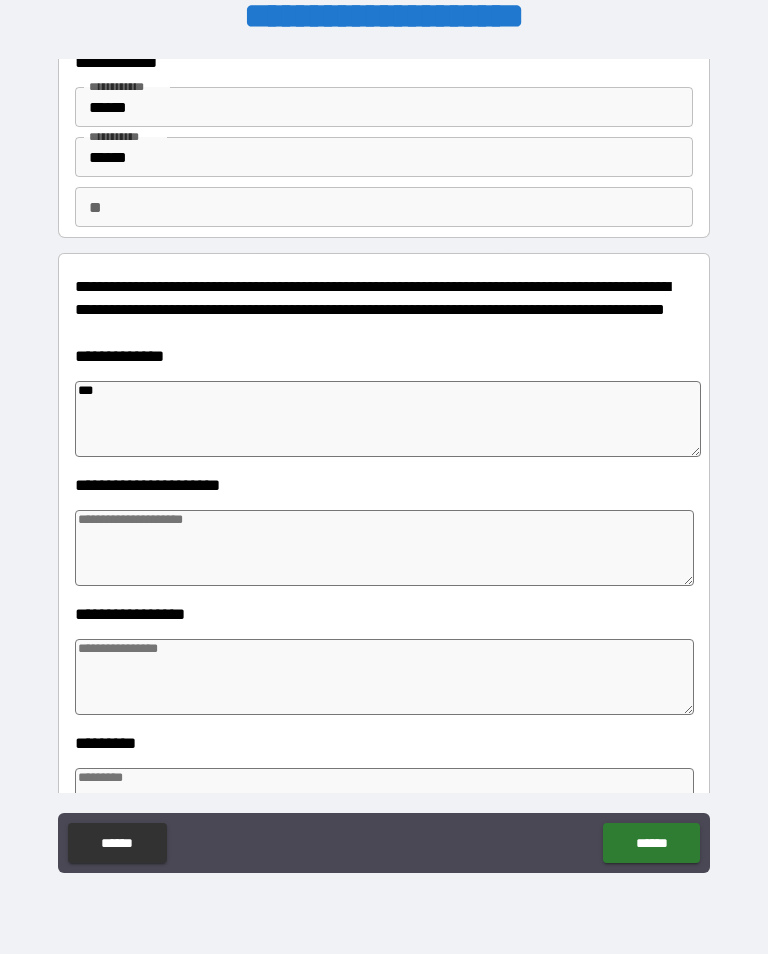 type on "*" 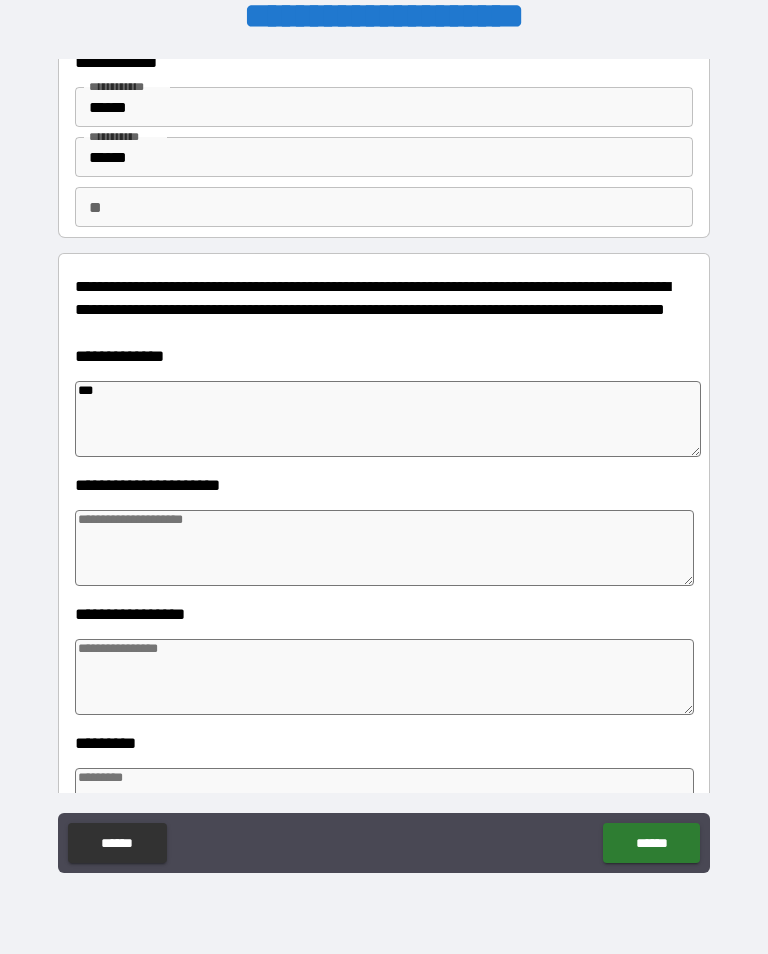 type on "*" 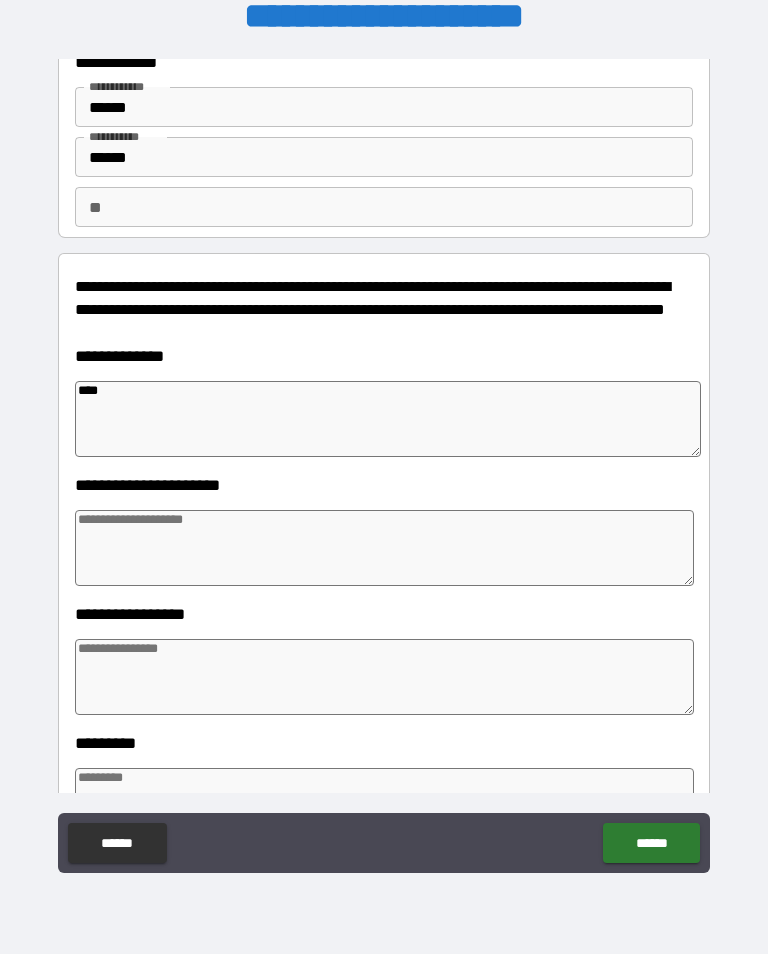type on "*" 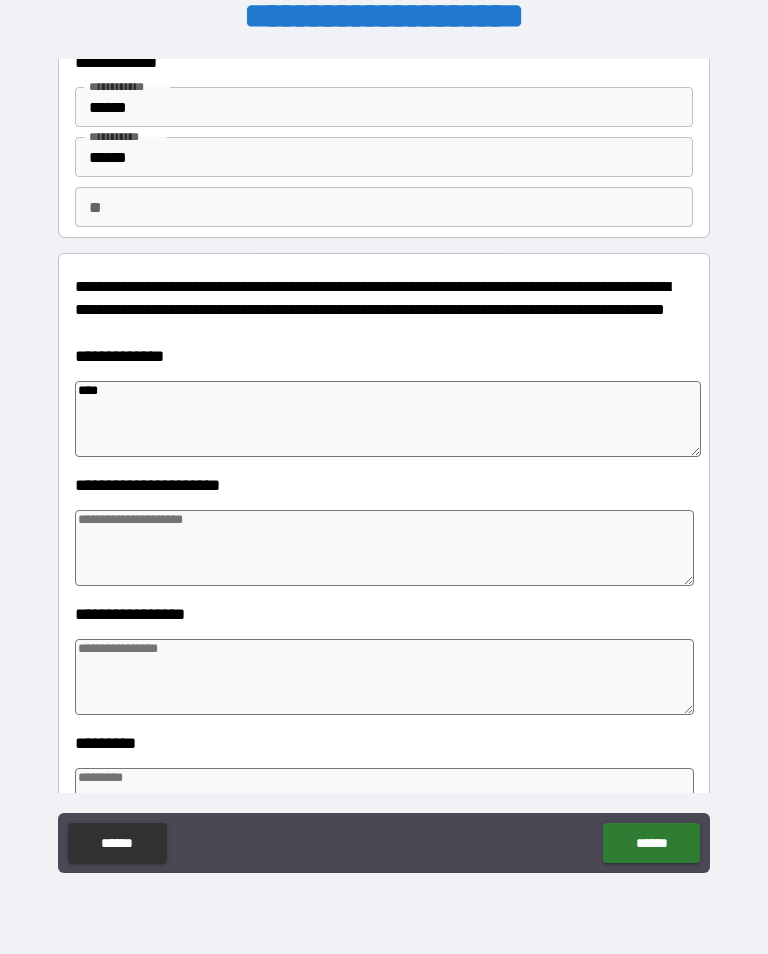type on "*" 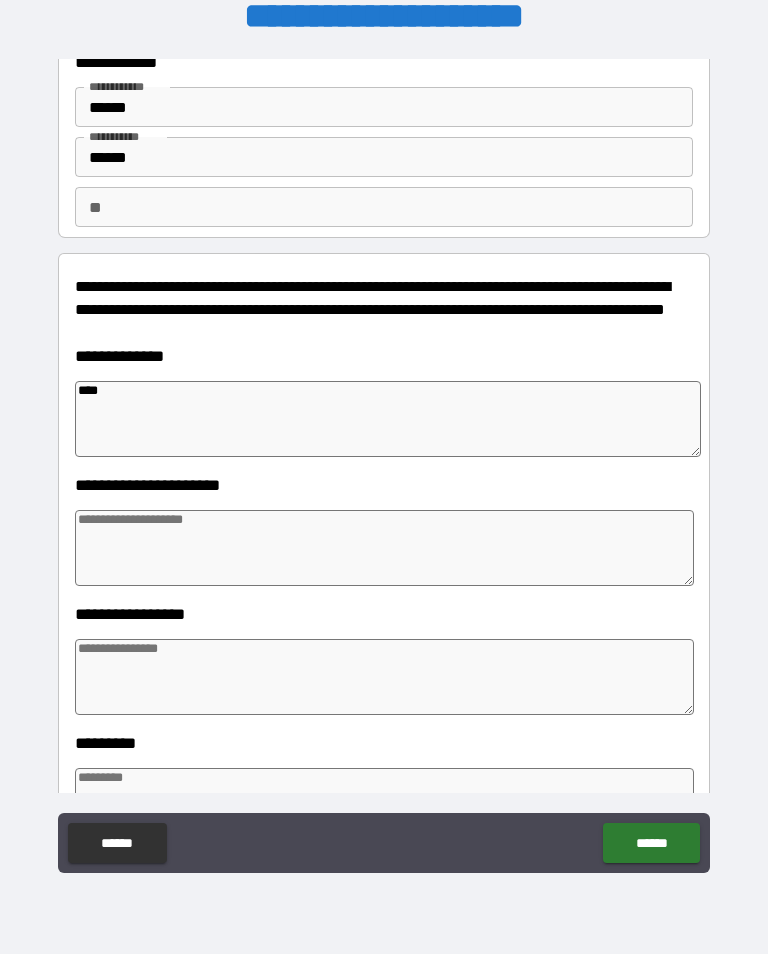 type on "*" 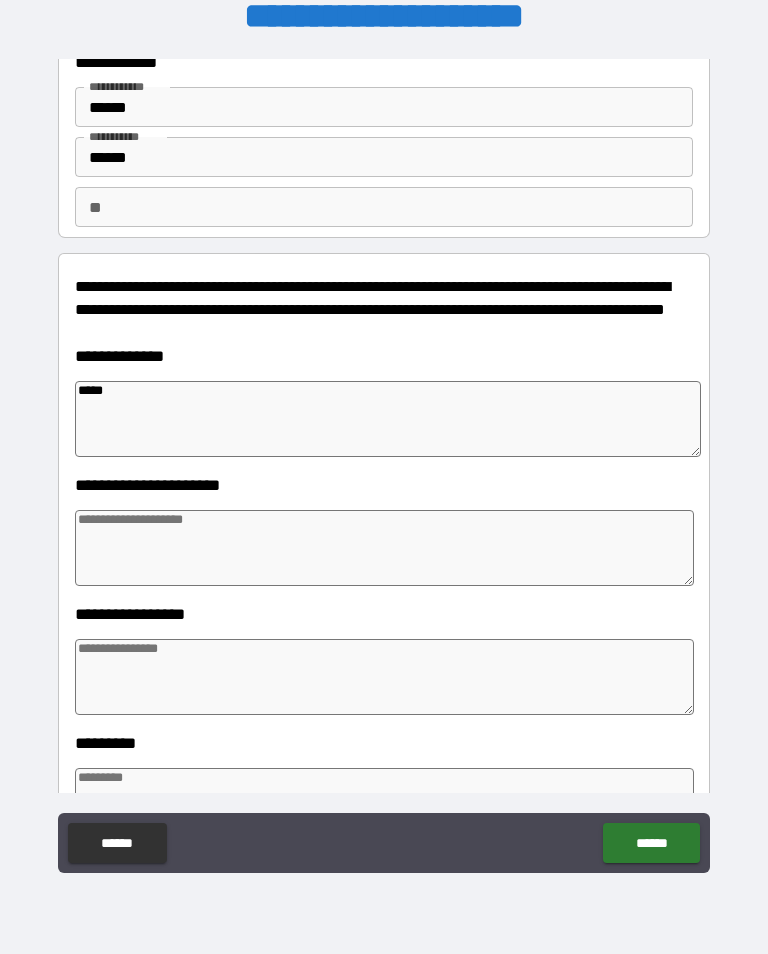 type on "*" 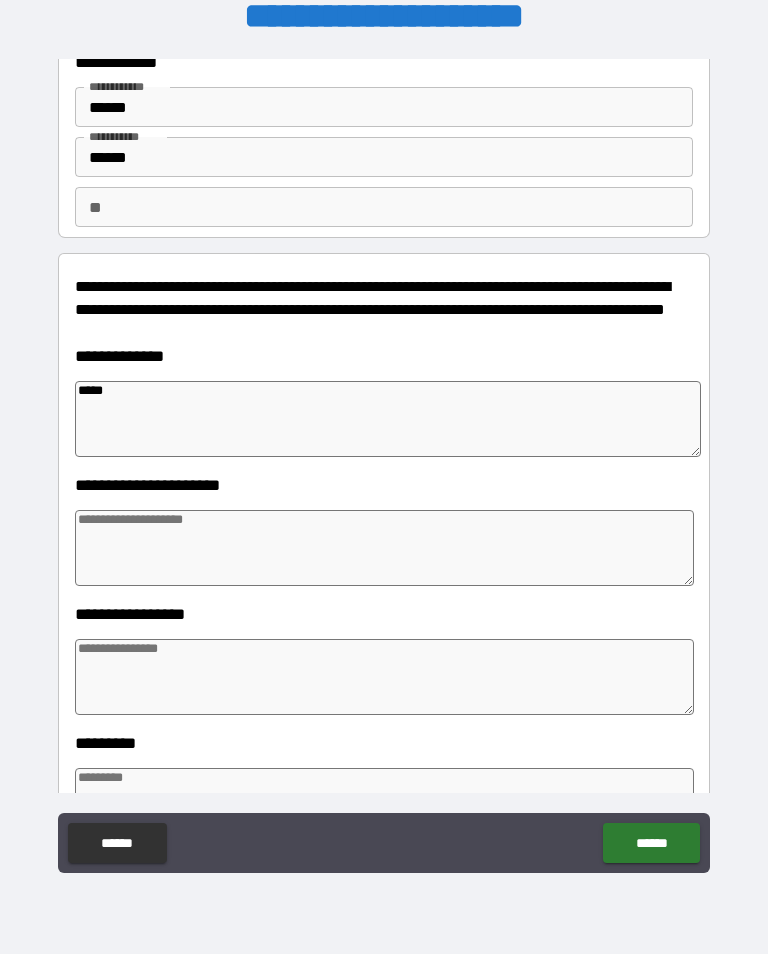 type on "*" 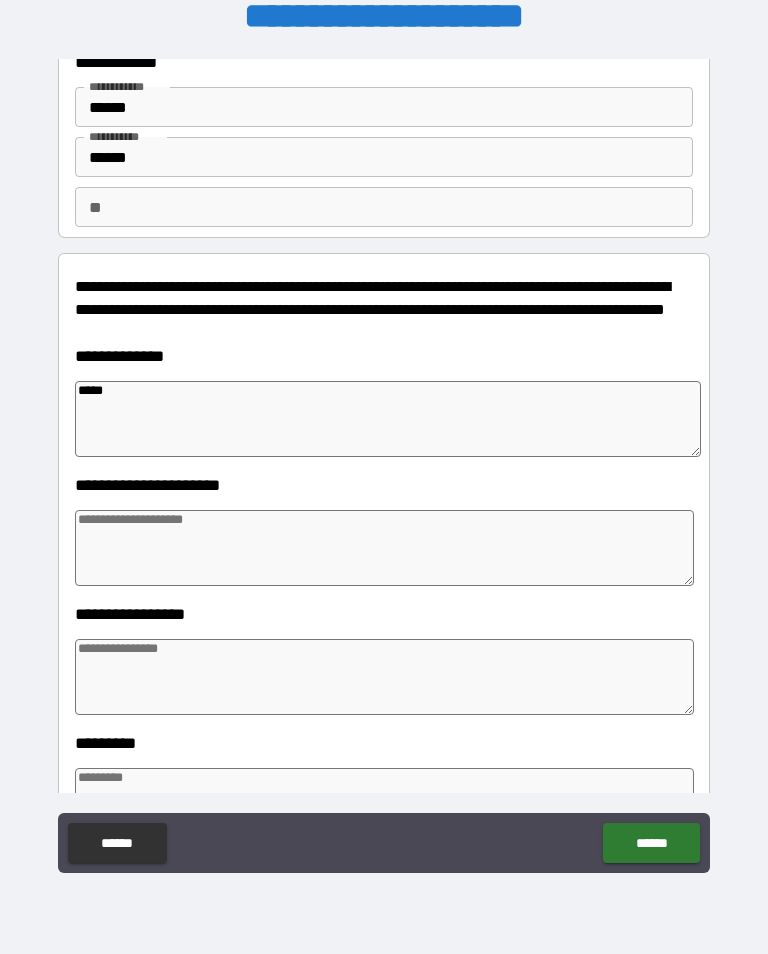 type on "*" 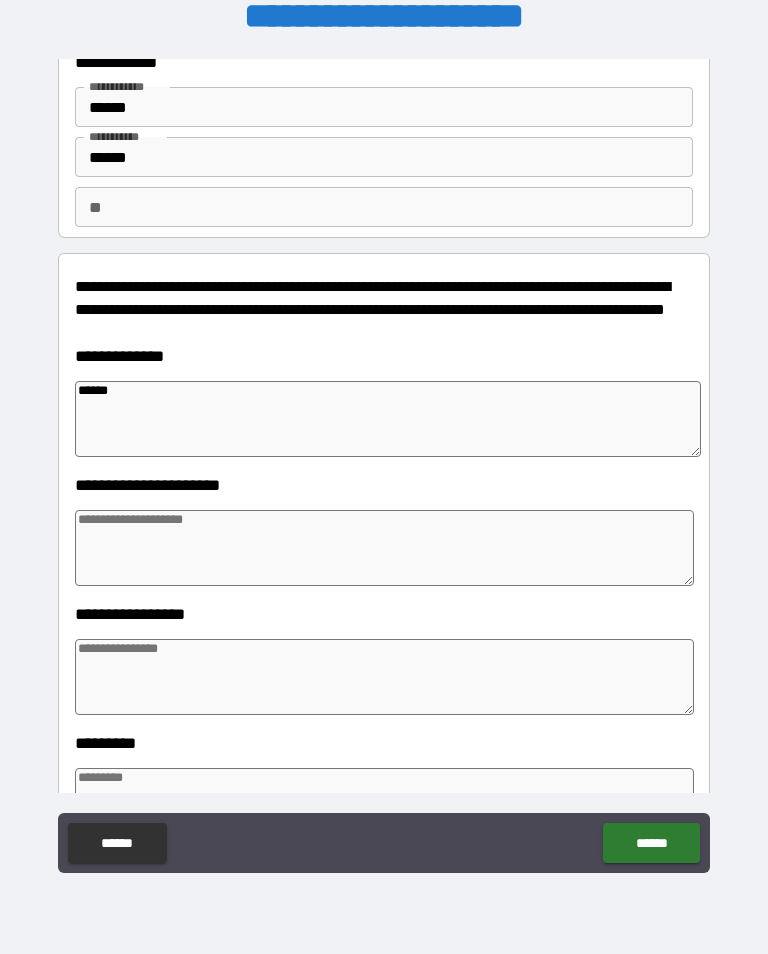 type on "*" 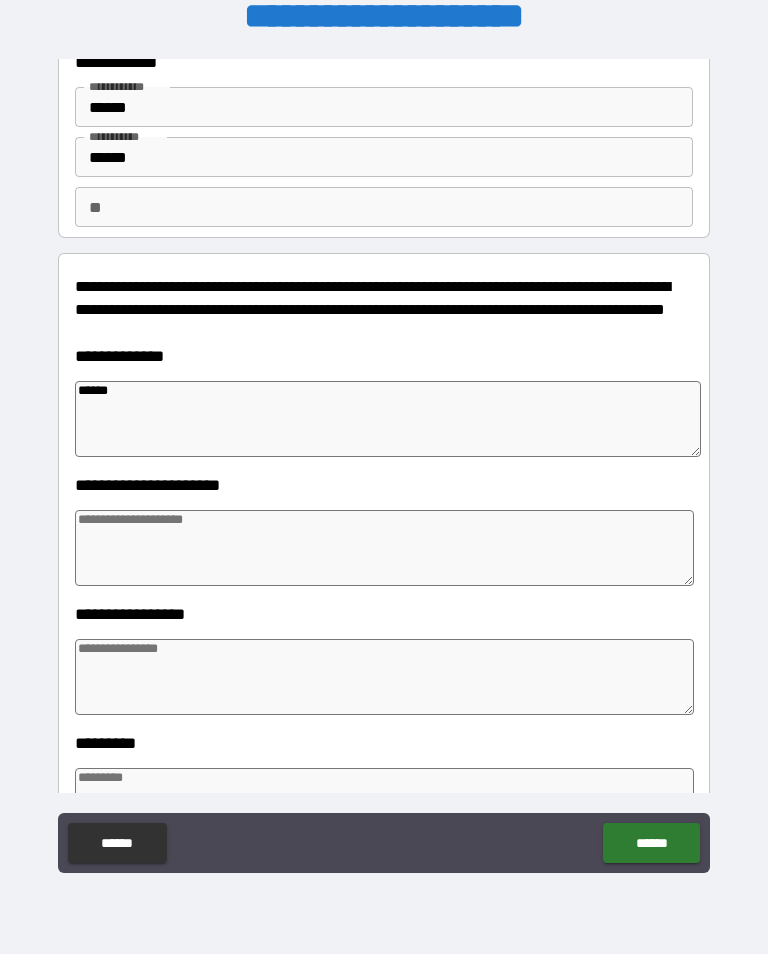 type on "*******" 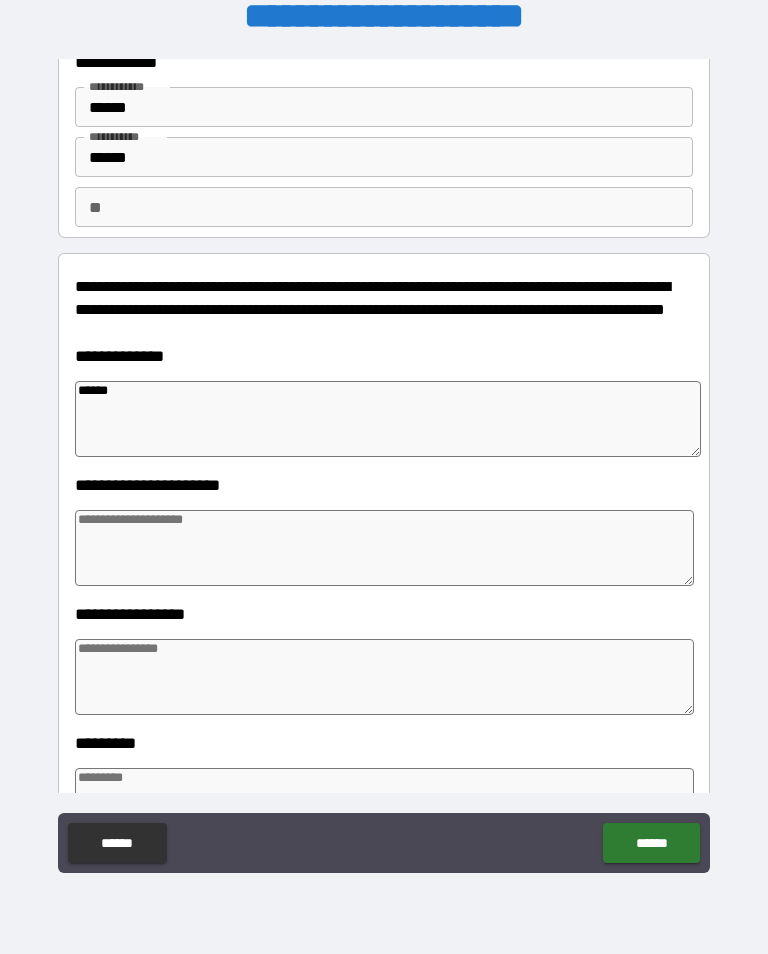 type on "*" 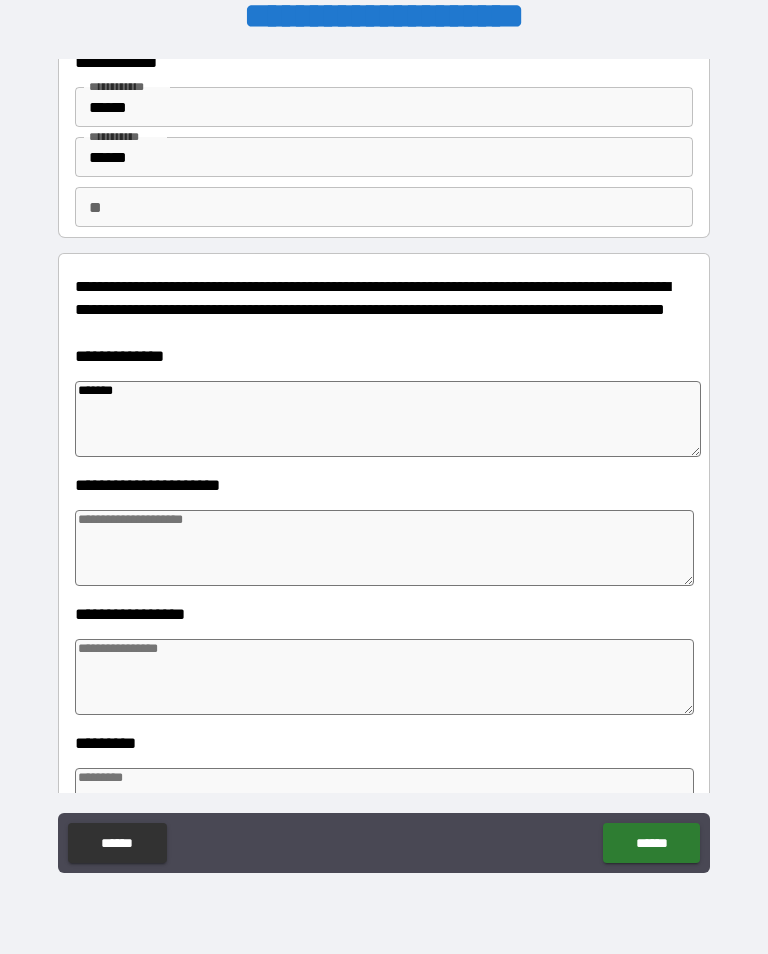 type on "*" 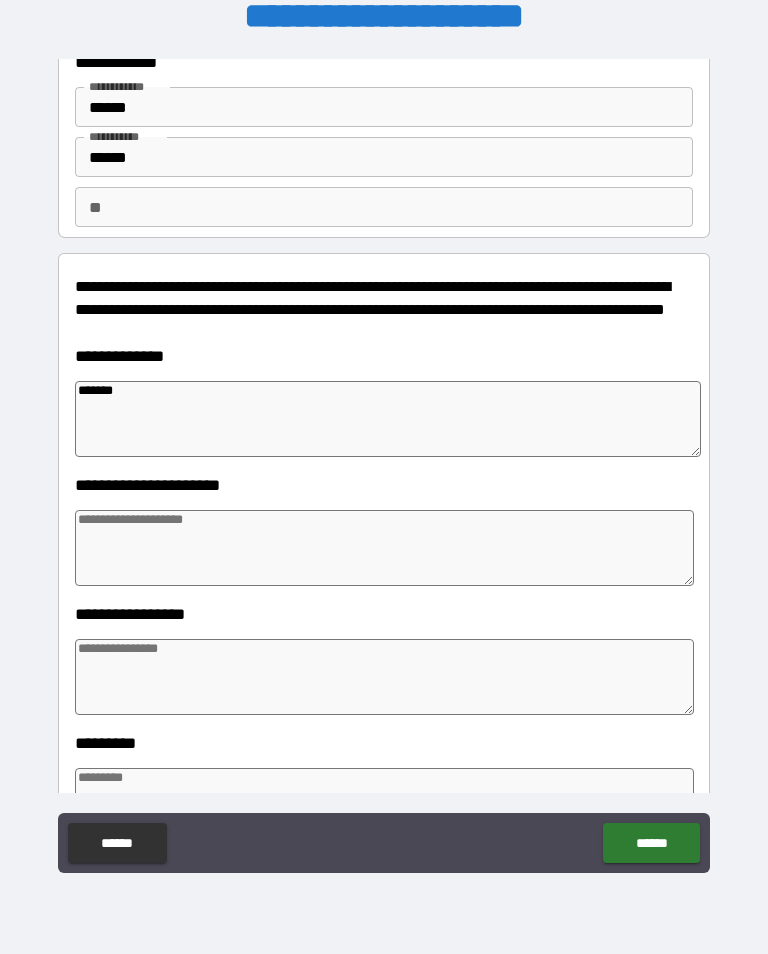 type on "********" 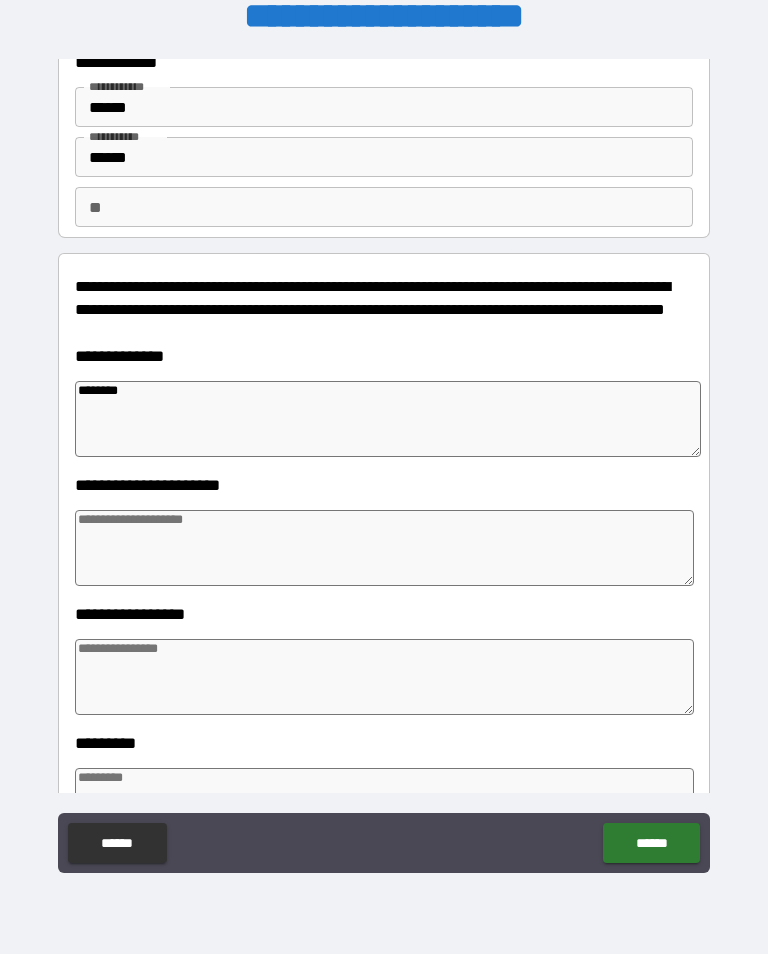 type on "*" 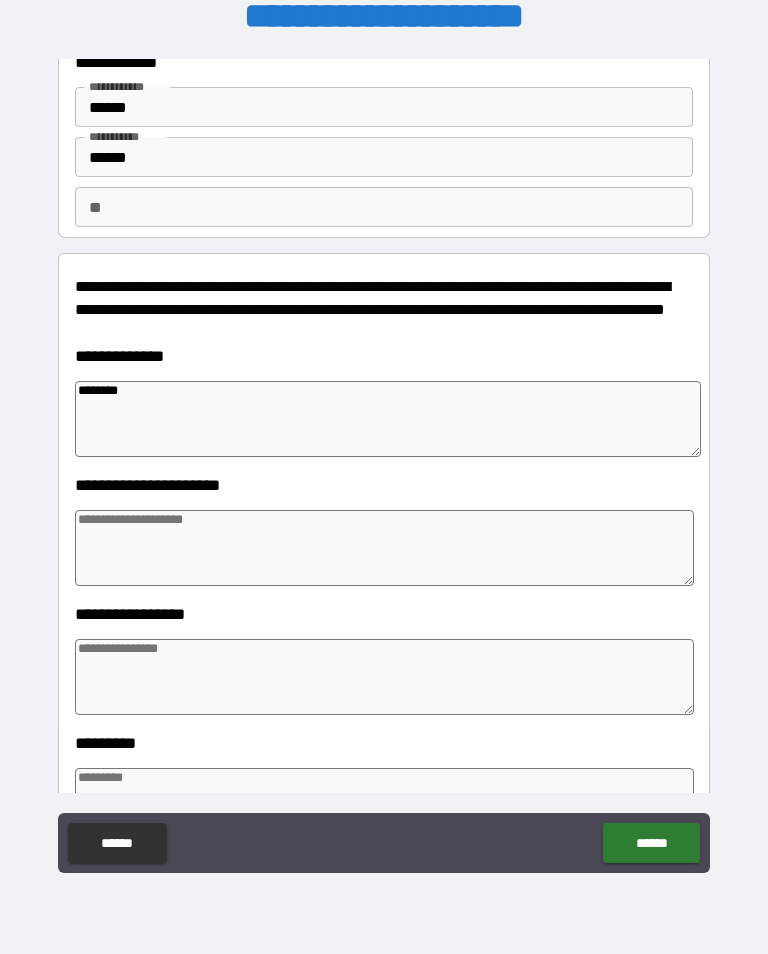 type on "*" 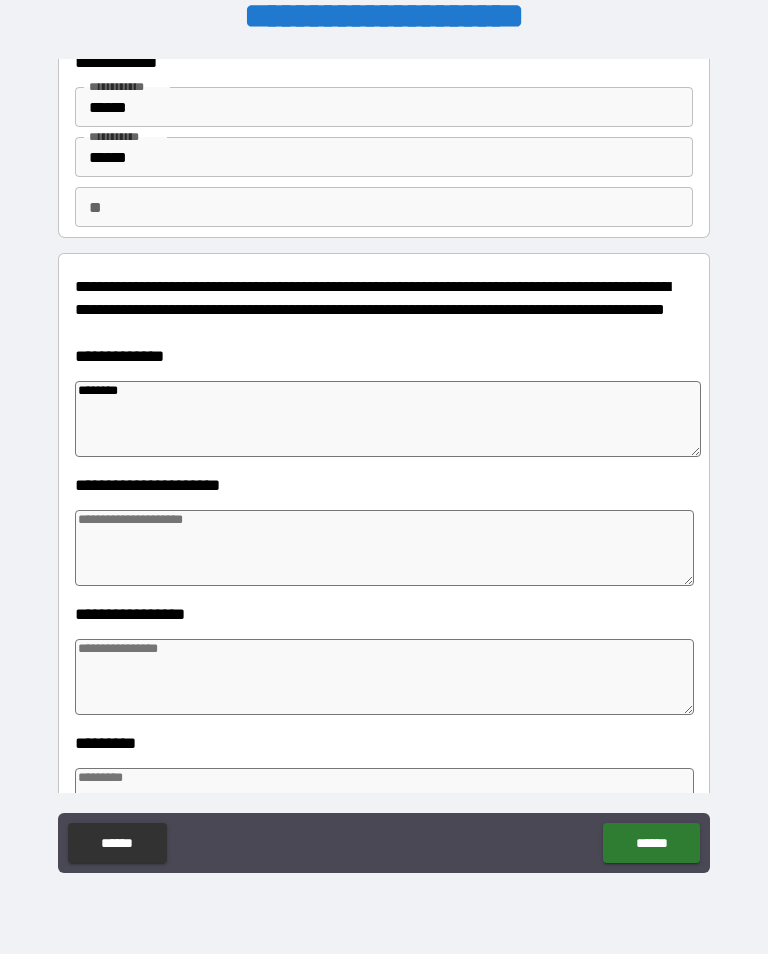 type on "*" 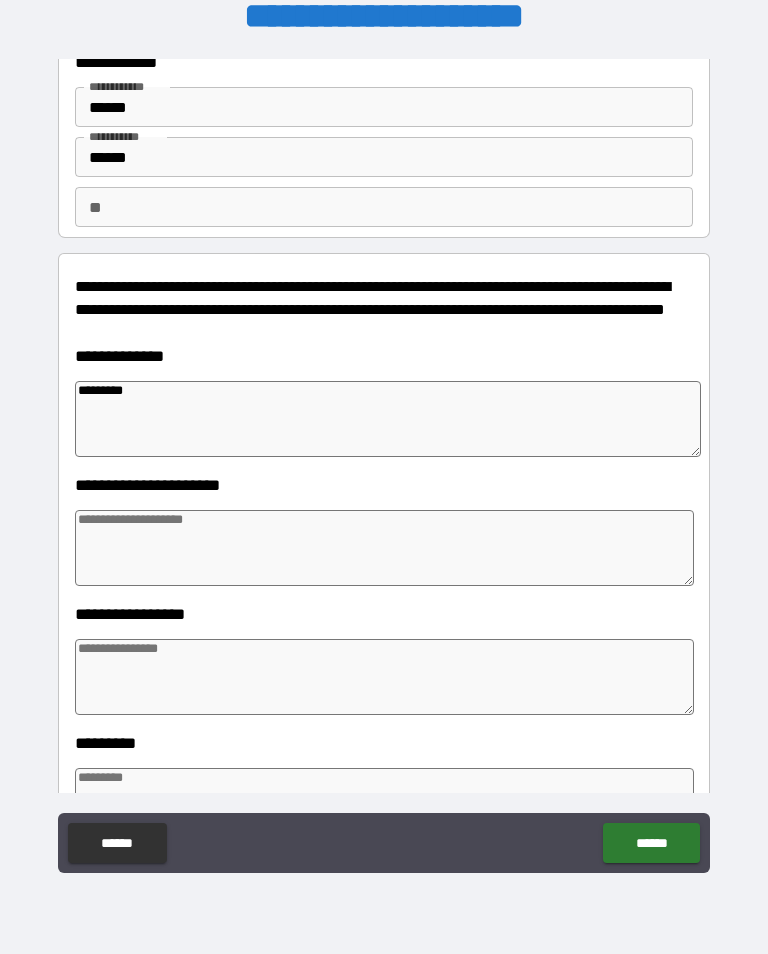 type on "*" 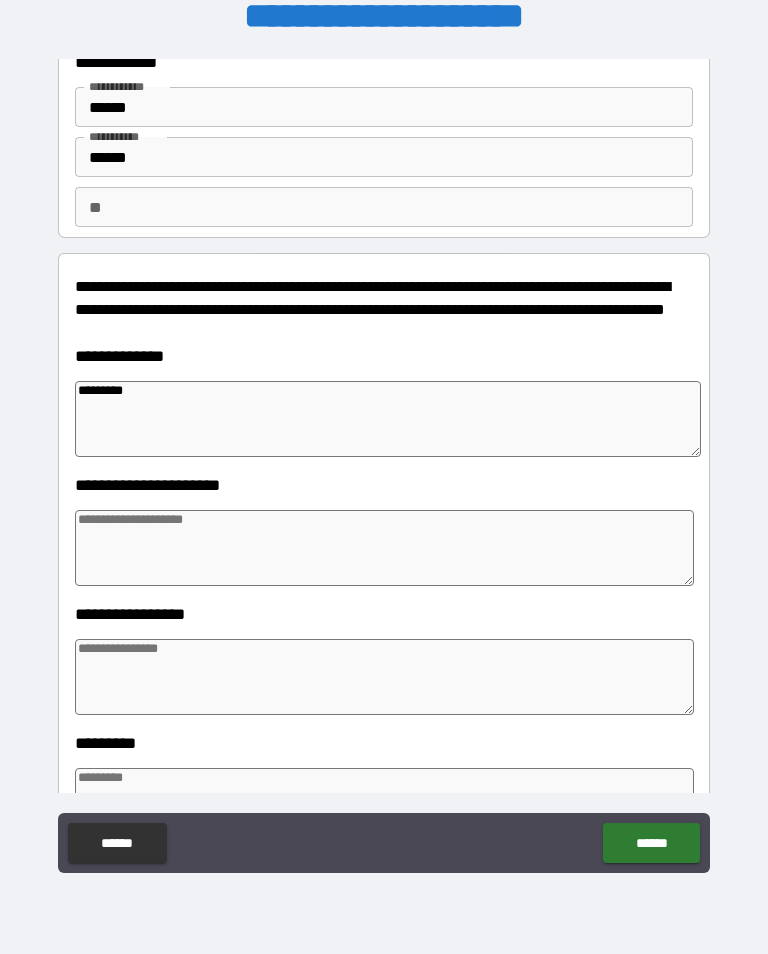 type on "*" 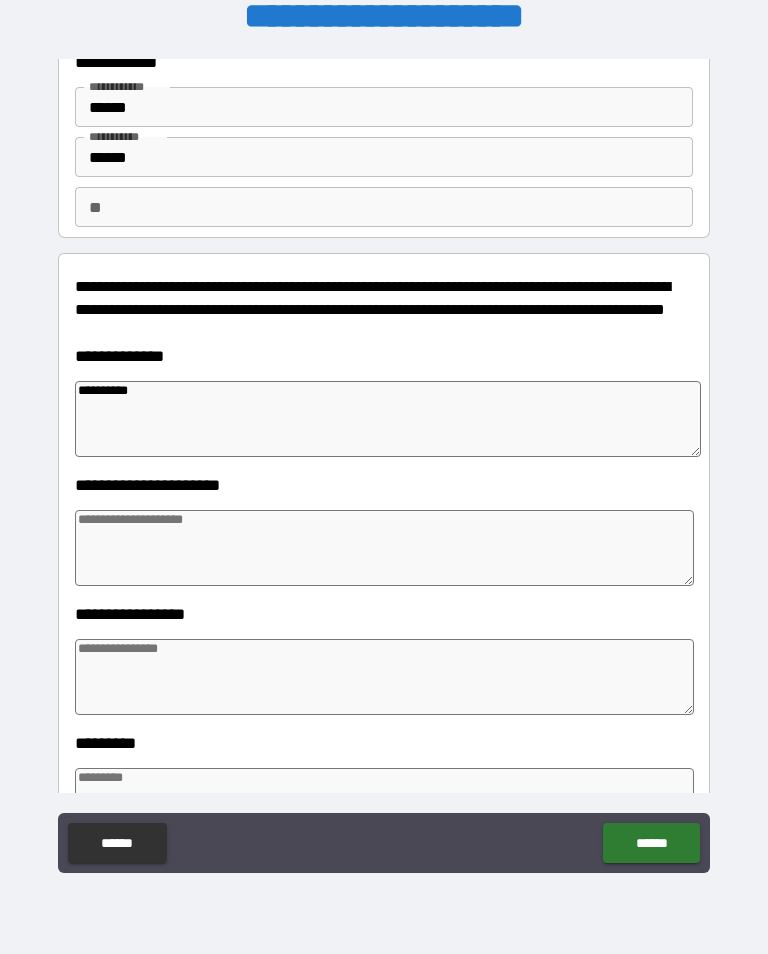 type on "*" 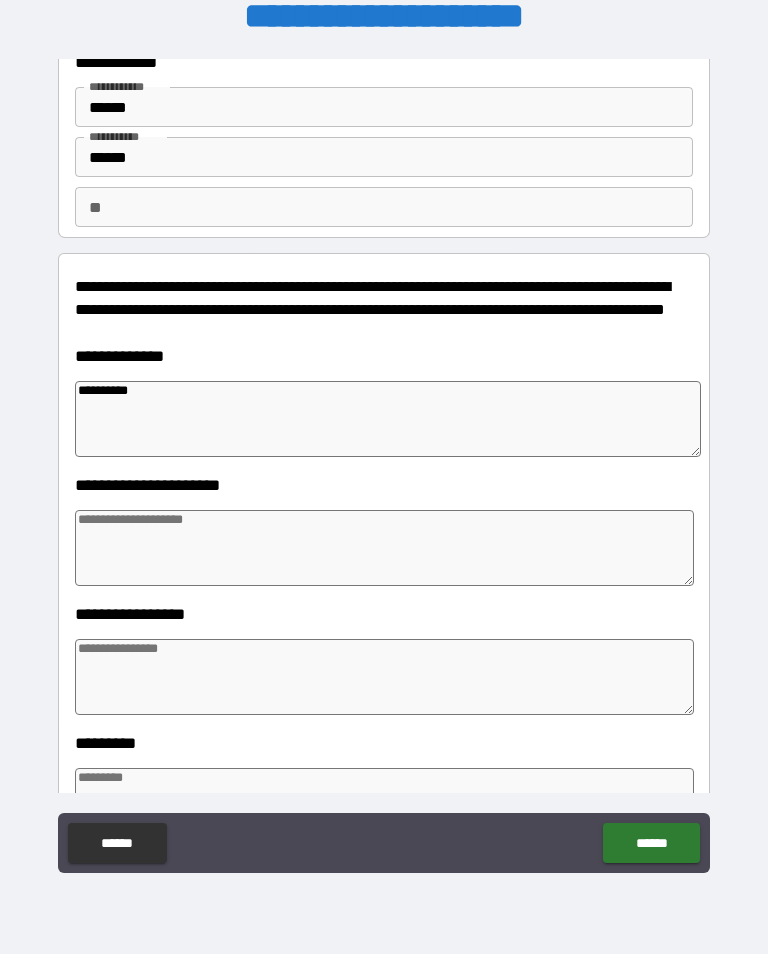 type on "*" 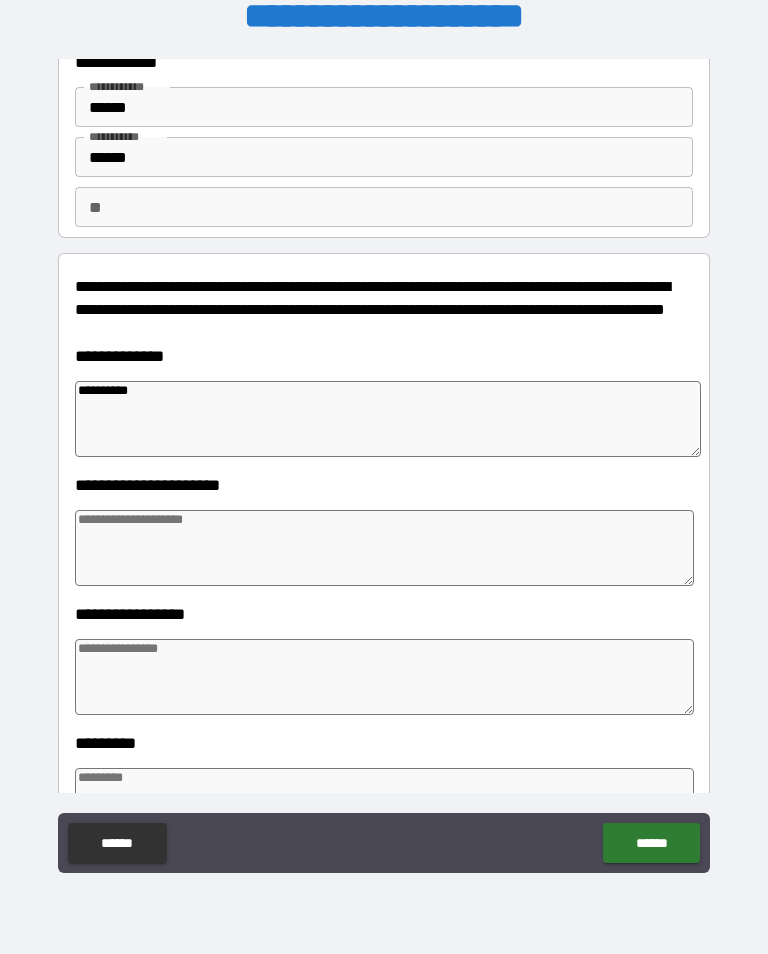 type on "**********" 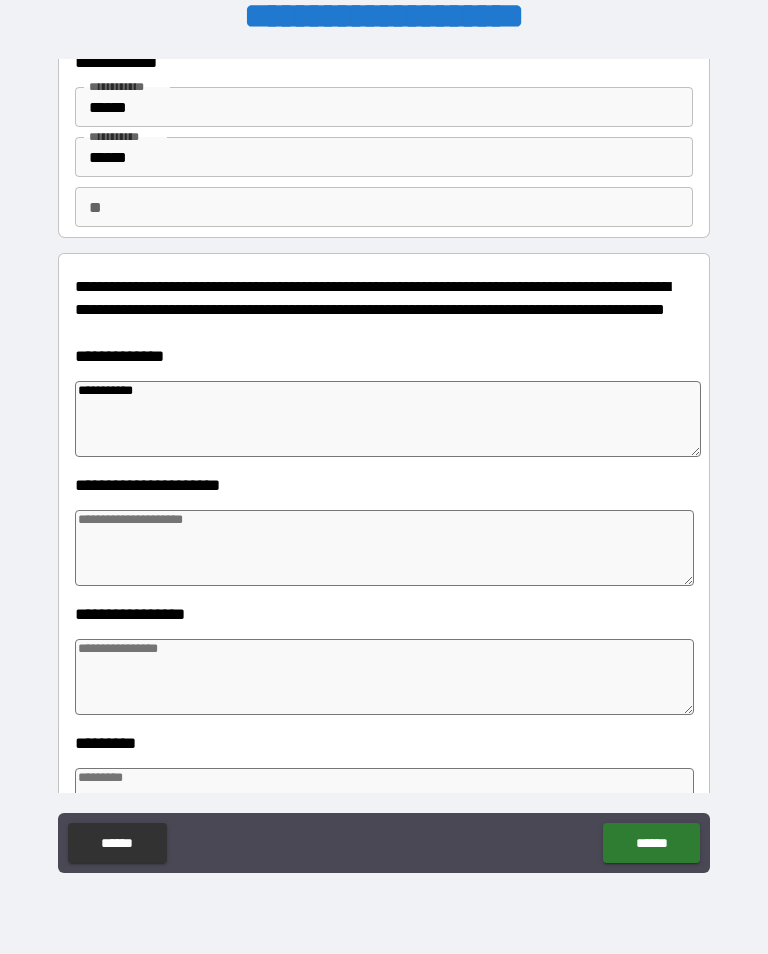 type on "*" 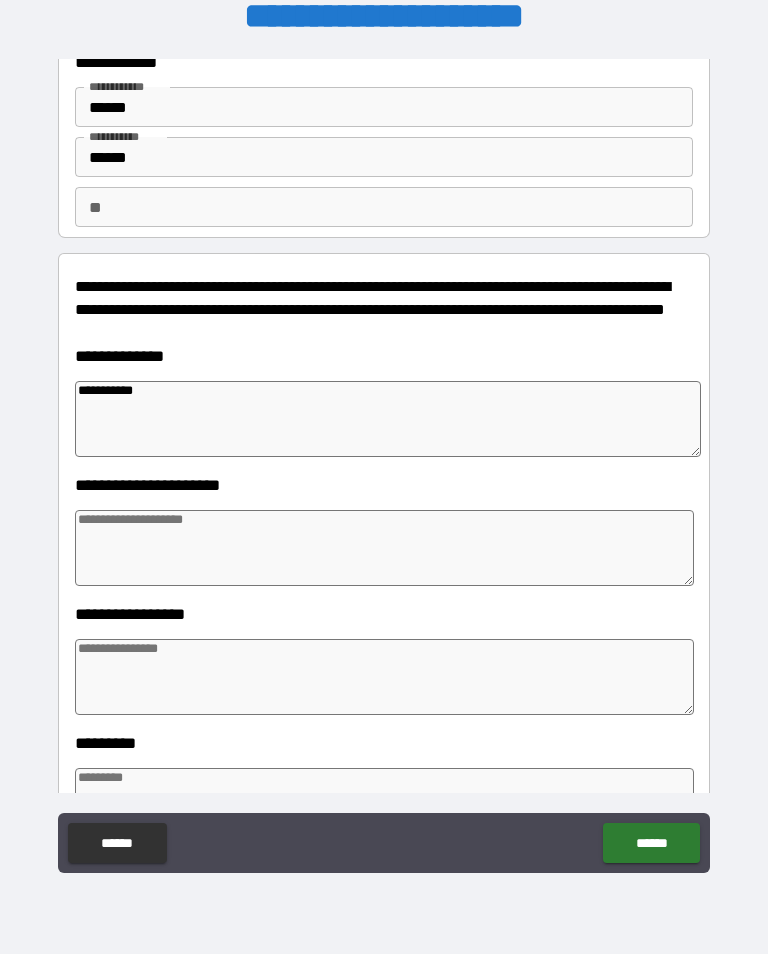 type on "*" 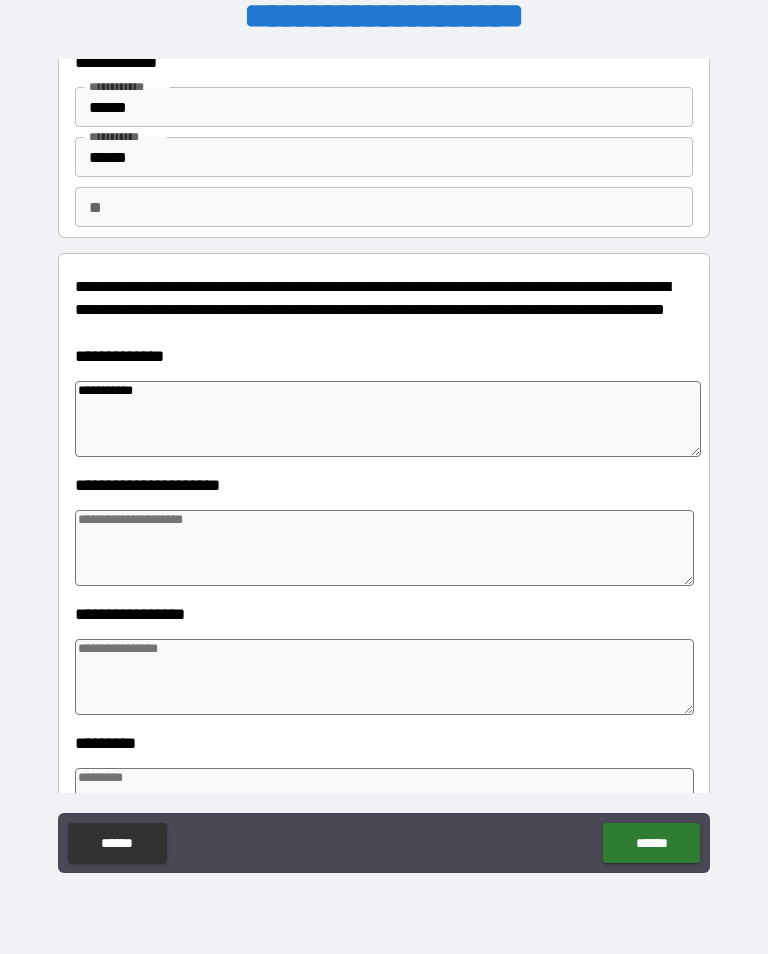 type on "*" 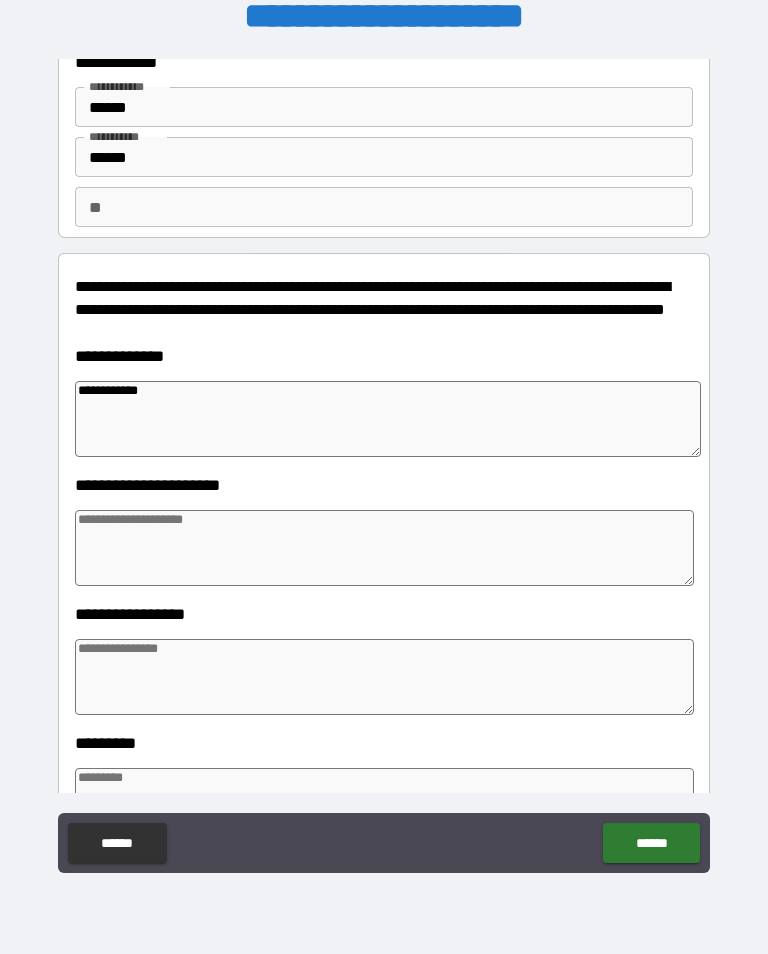 type on "*" 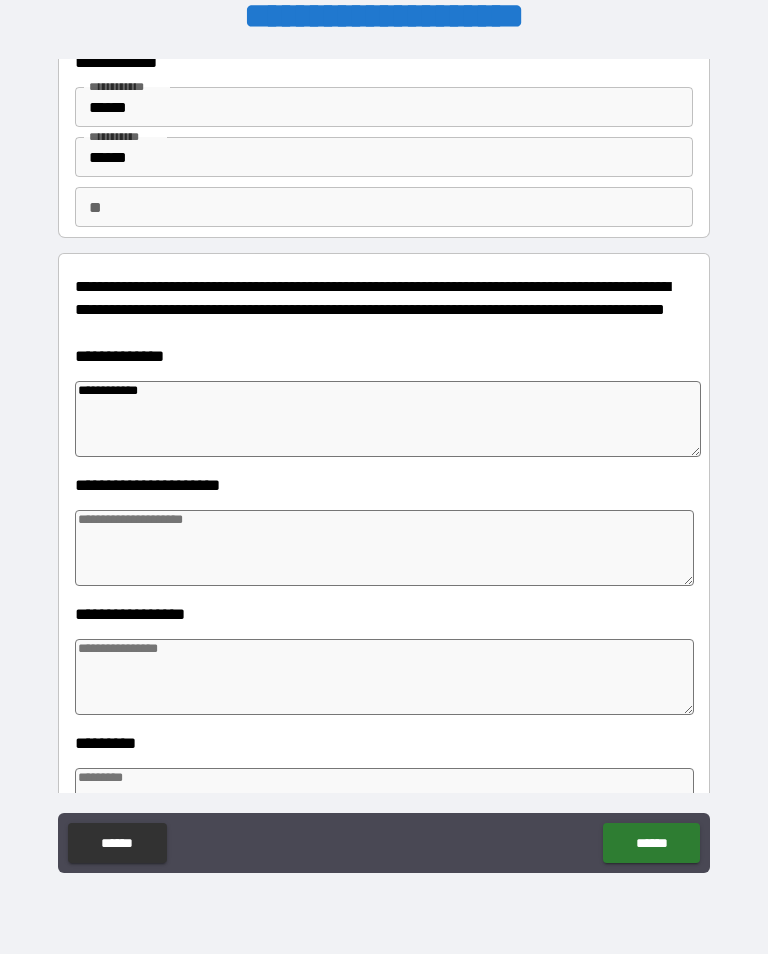 type on "*" 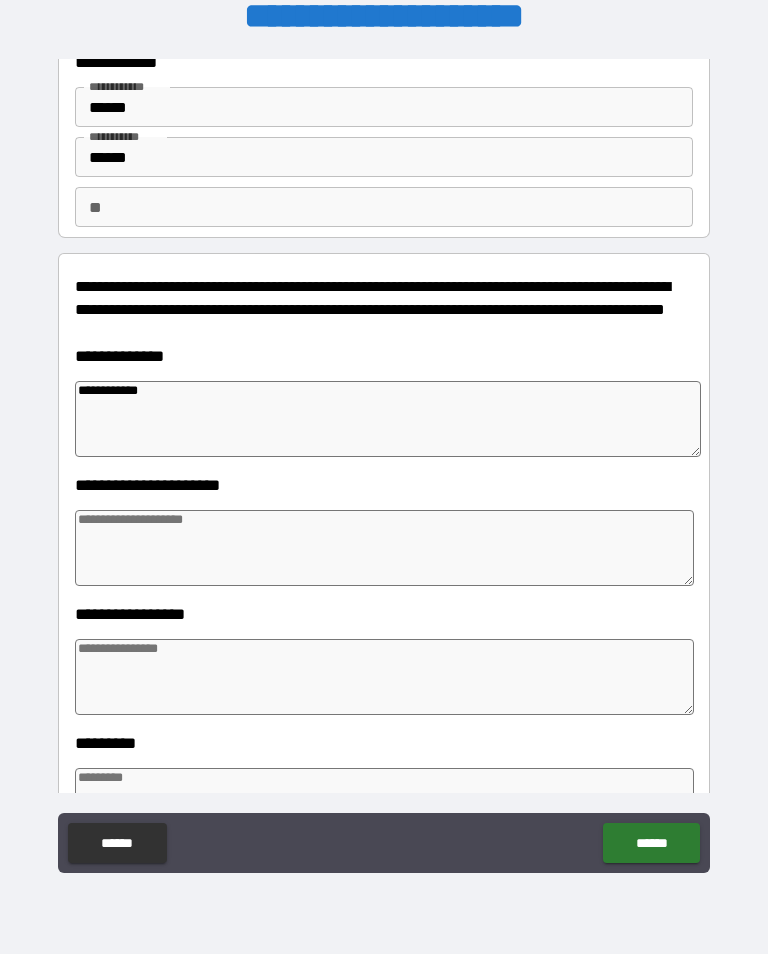 type on "*" 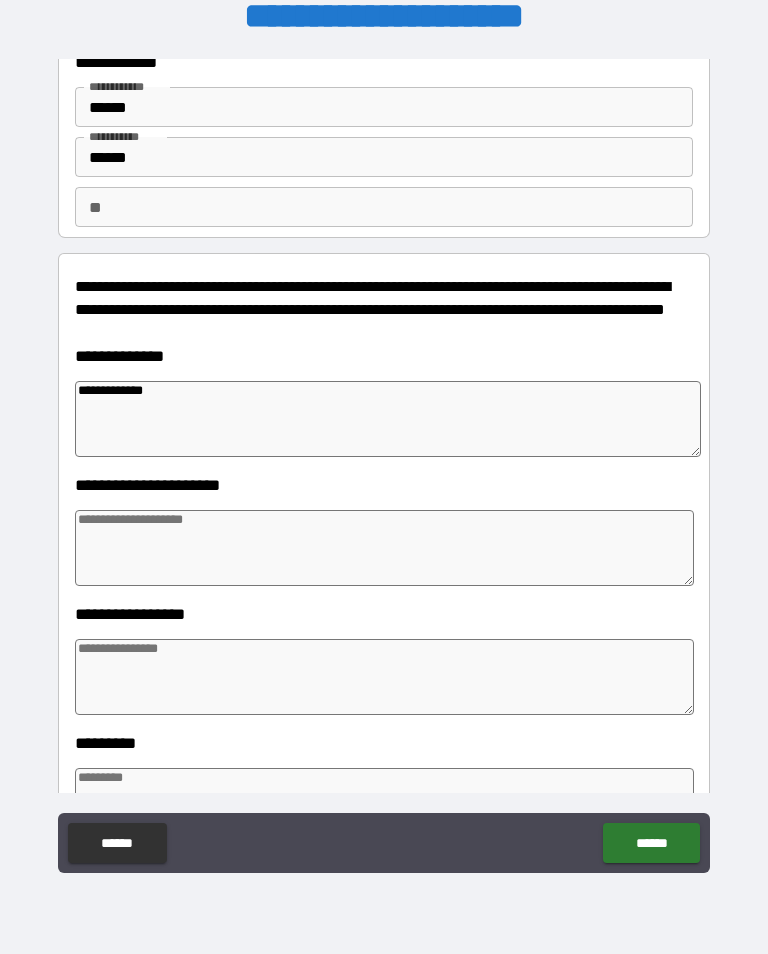 type on "*" 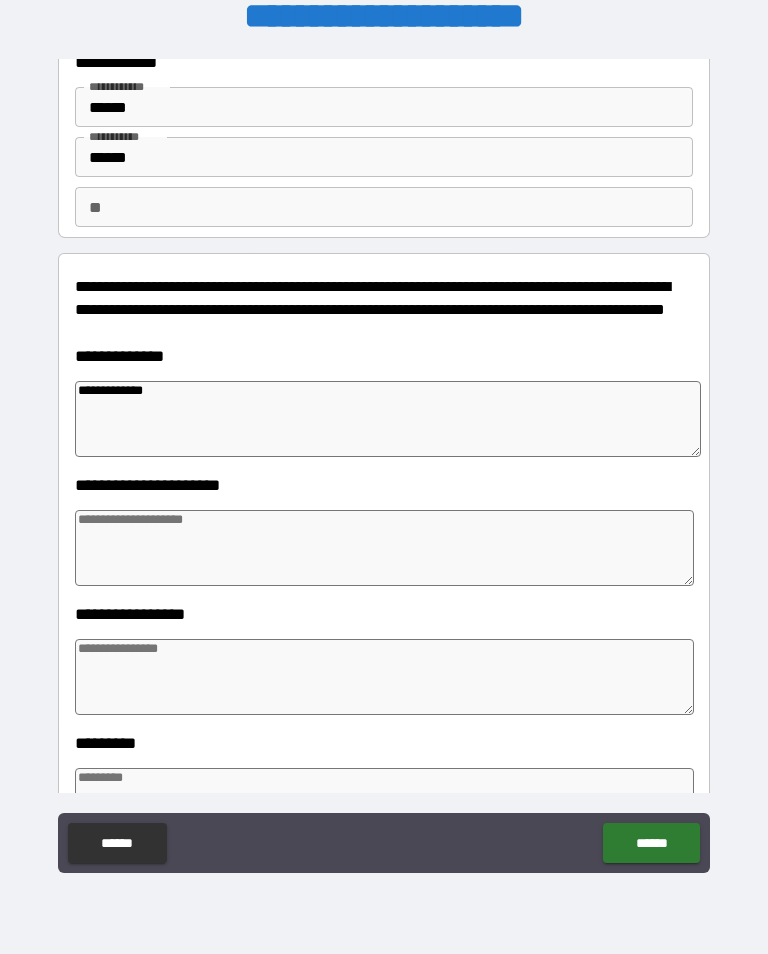 type on "*" 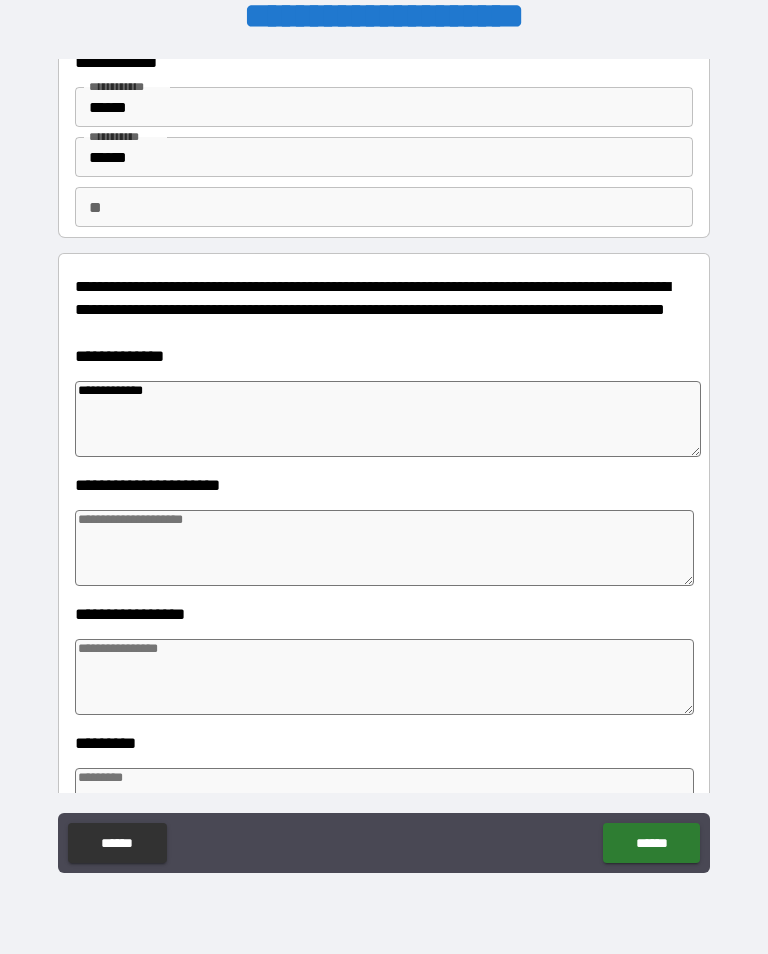 type on "*" 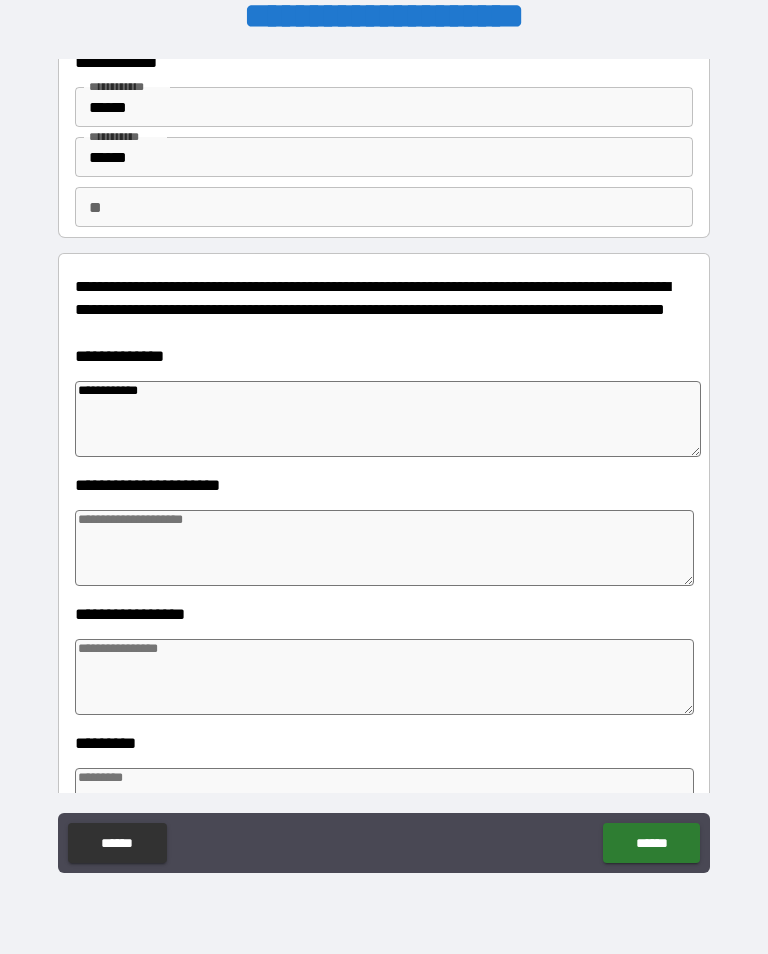 type on "*" 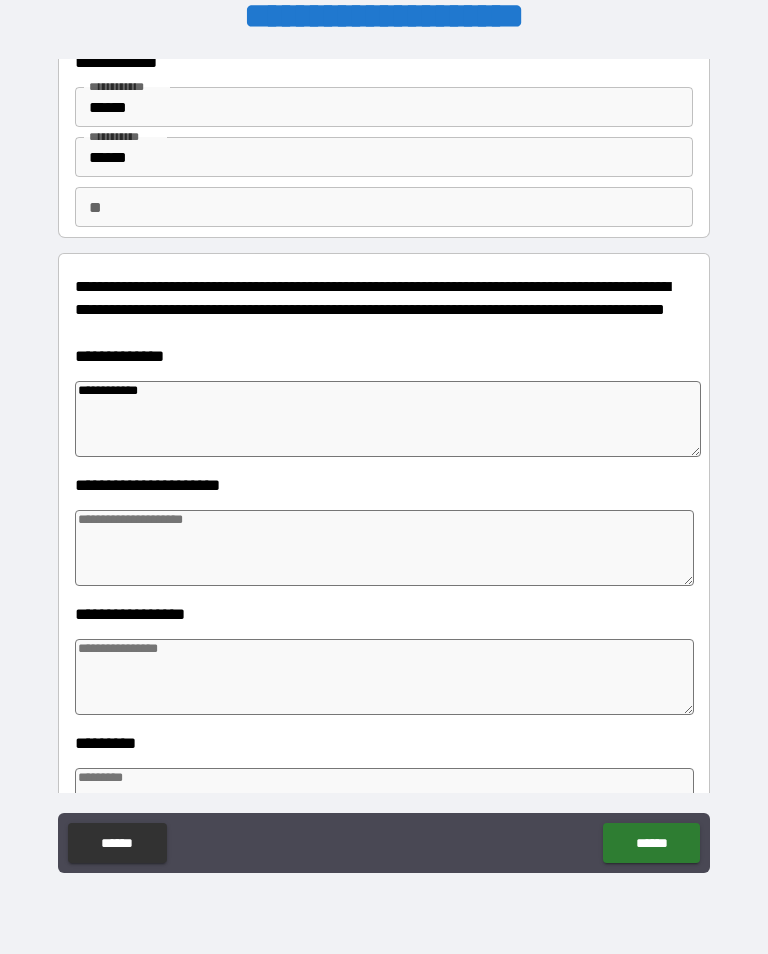 type on "**********" 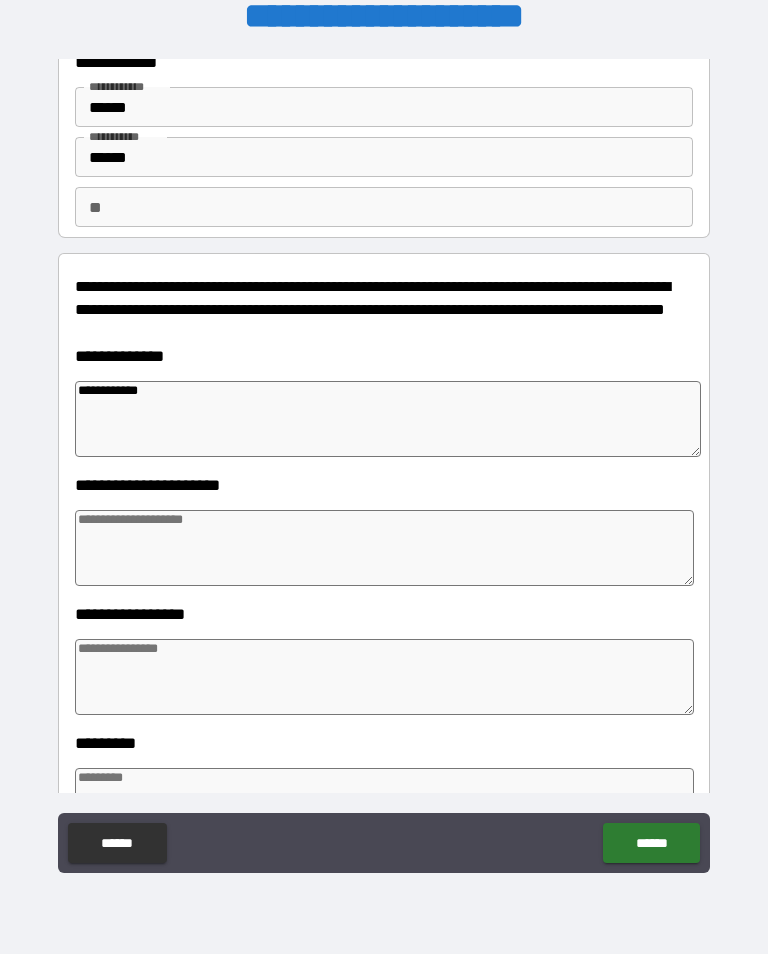 type on "*" 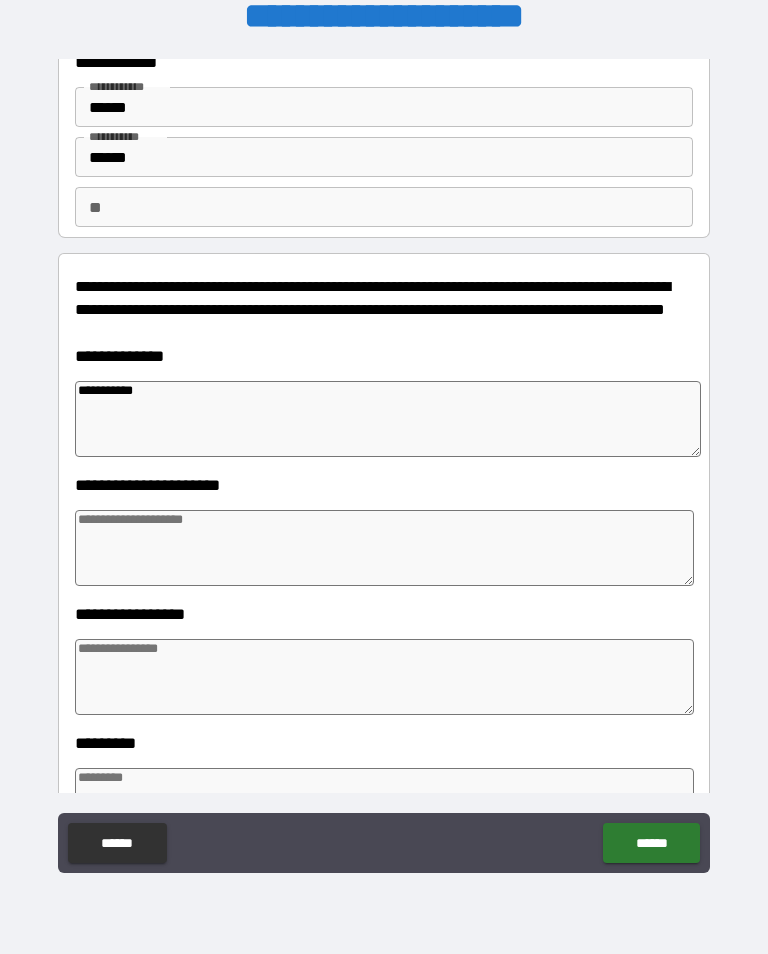 type on "*" 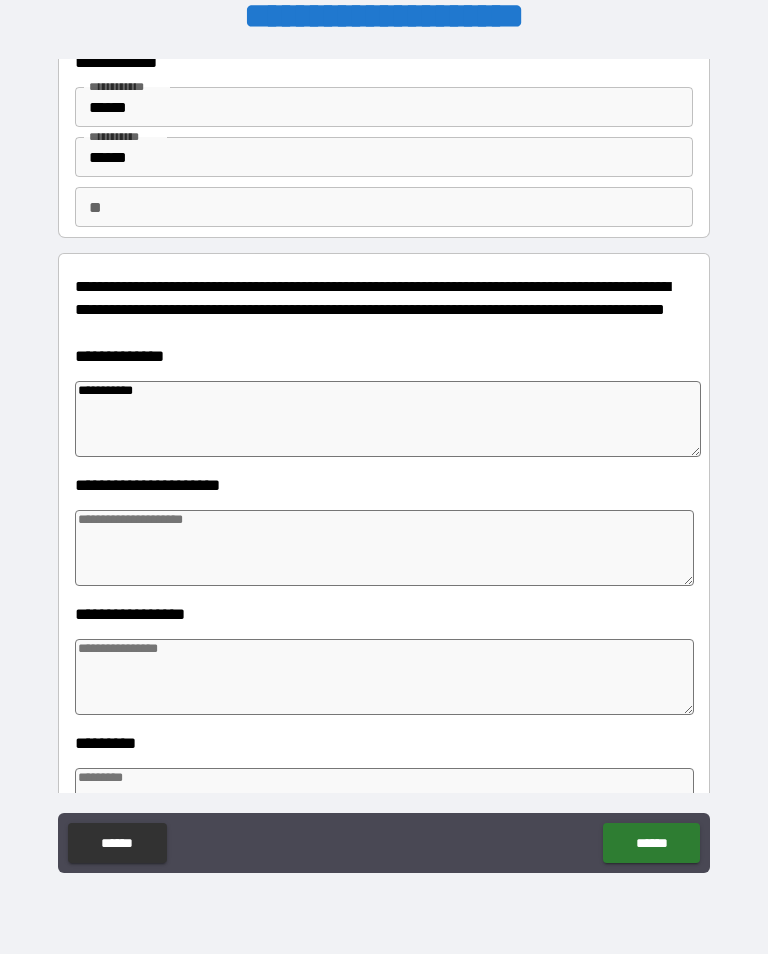 type on "**********" 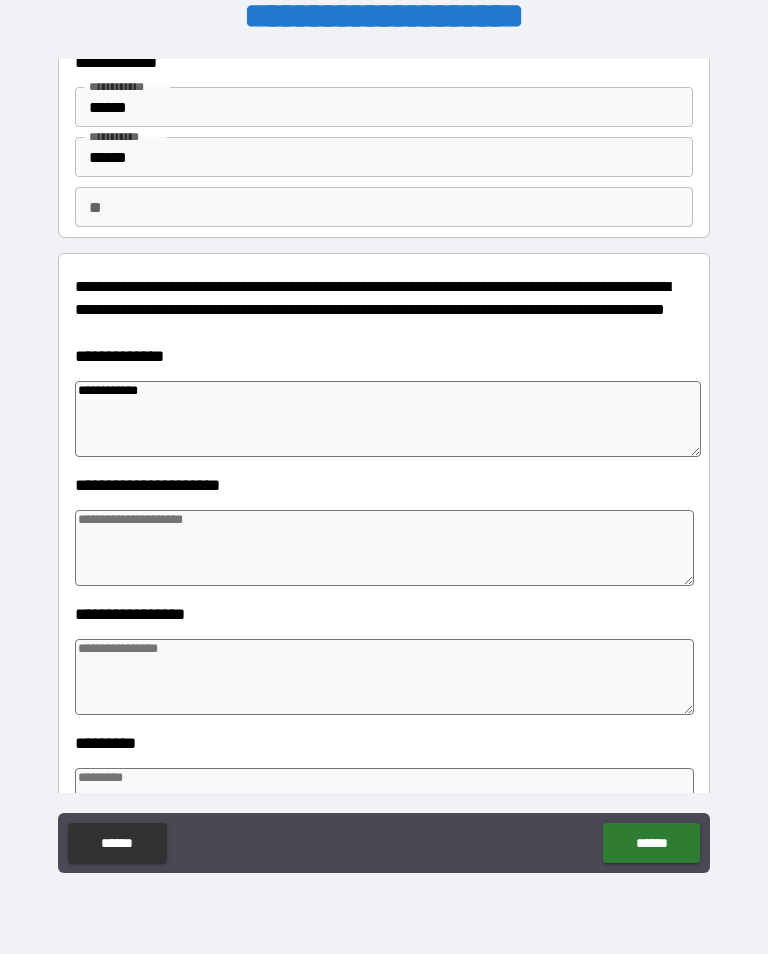 type on "*" 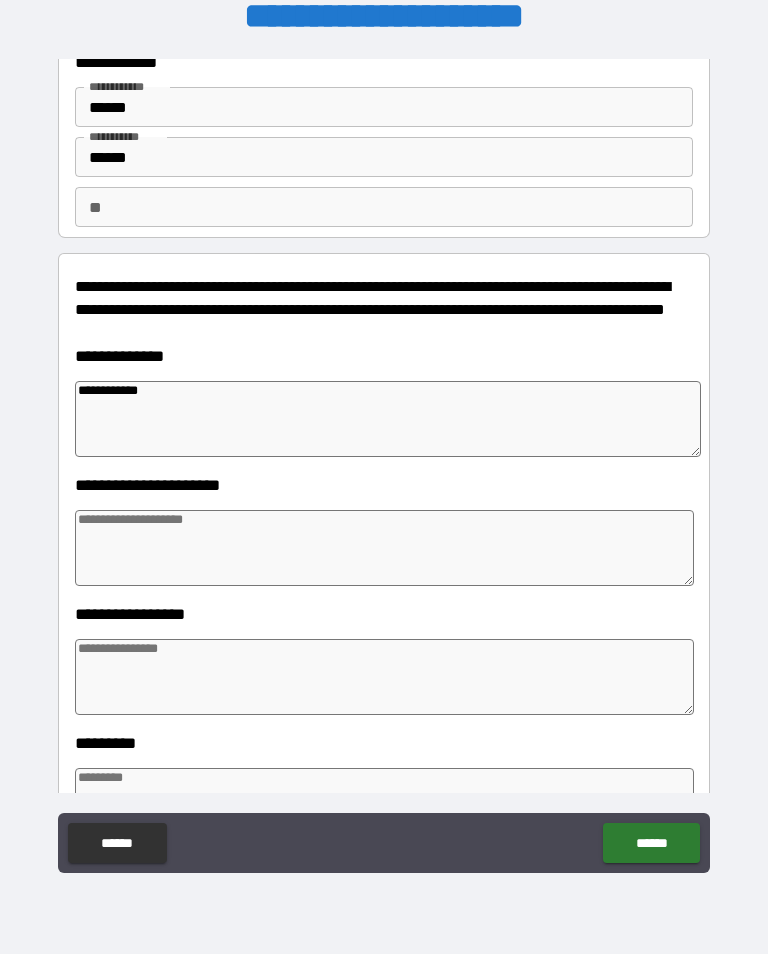 type on "*" 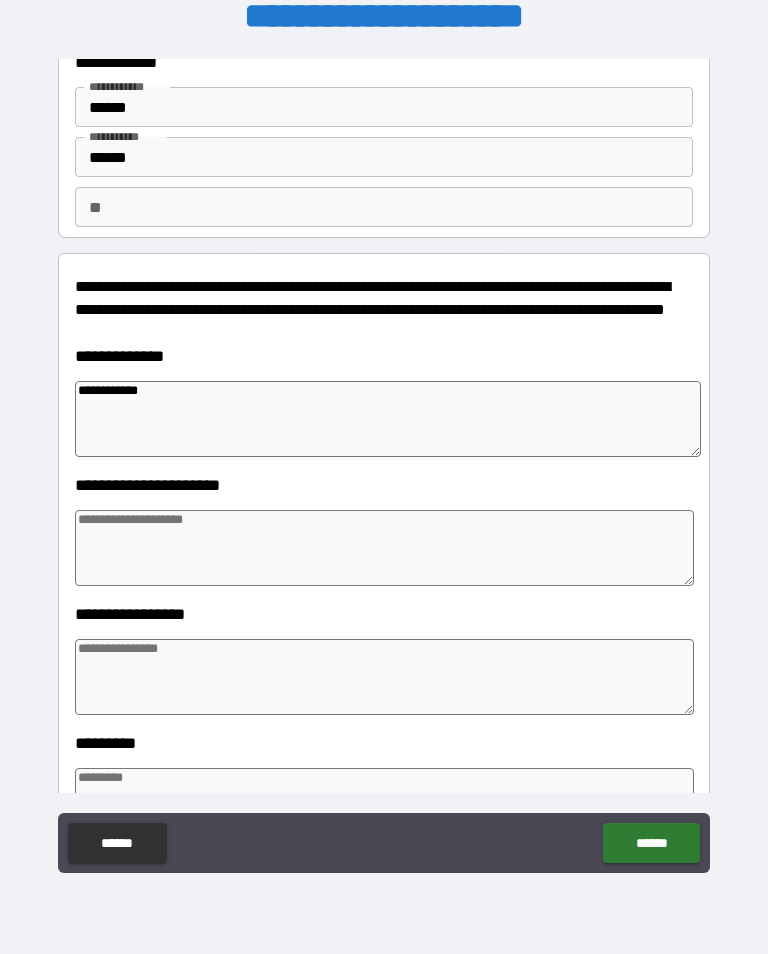 type on "*" 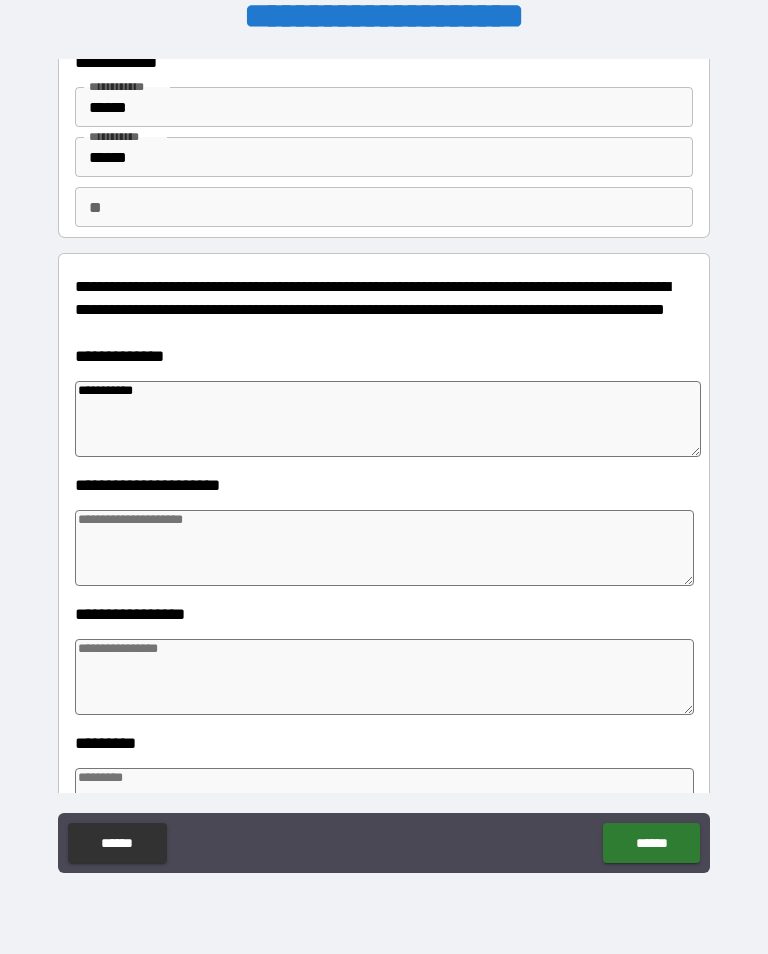 type on "*" 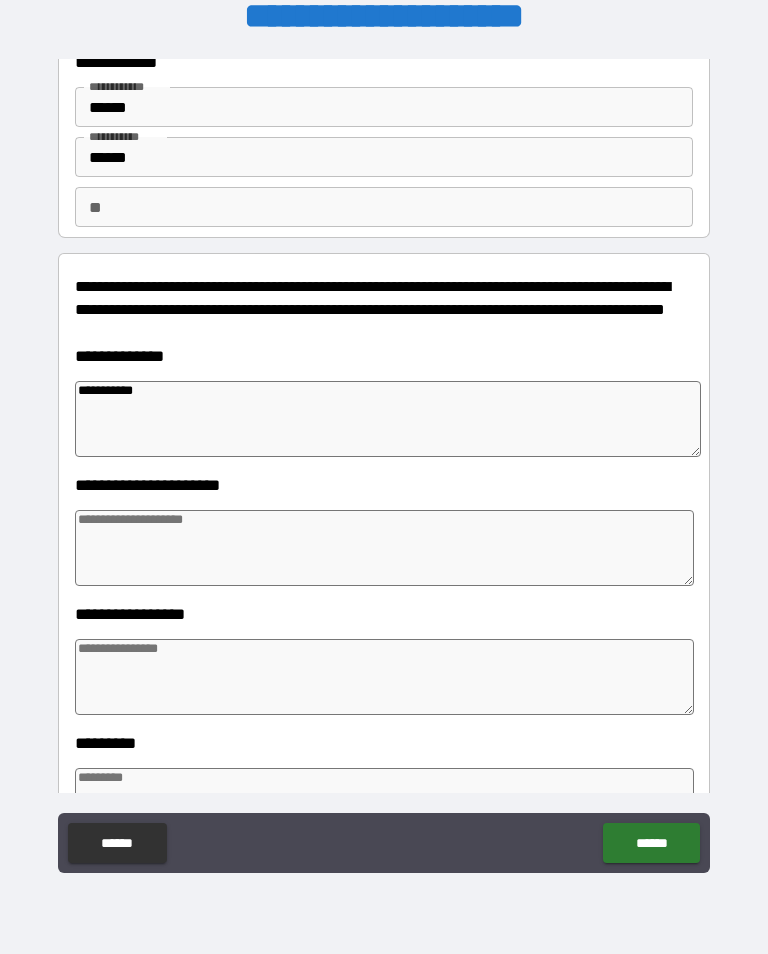 type on "*" 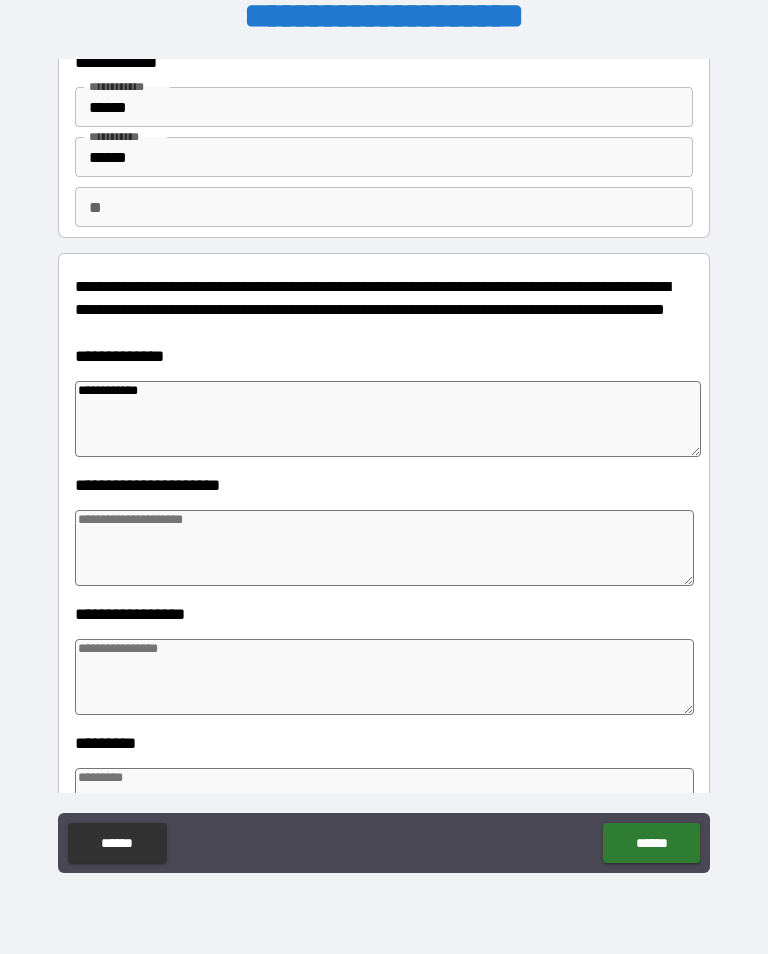 type on "*" 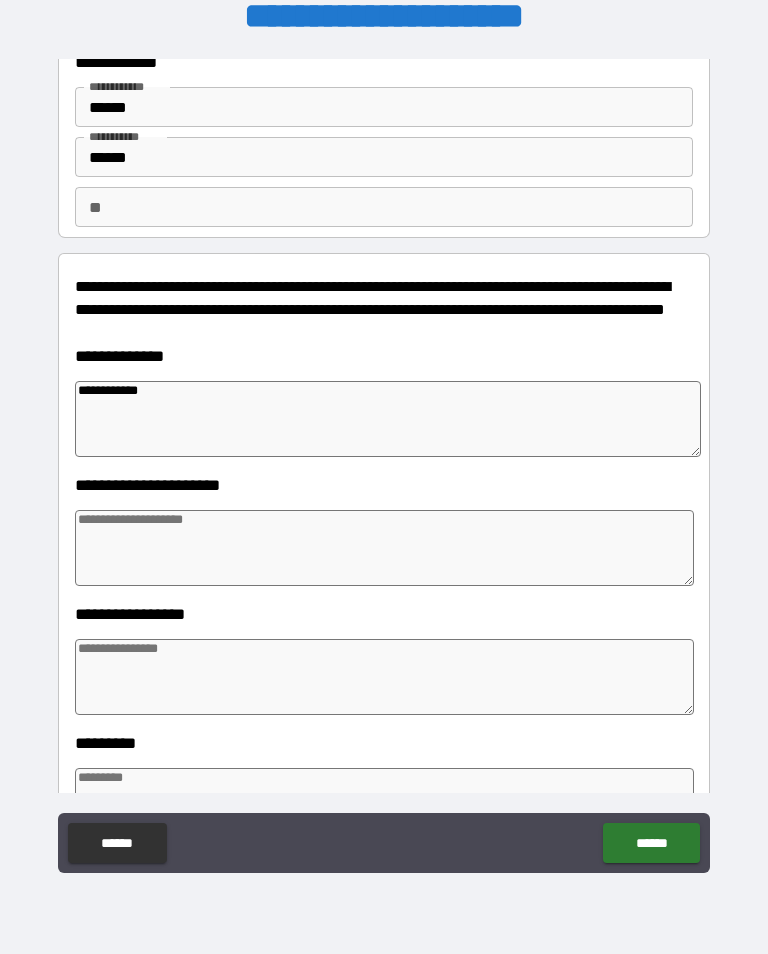 type on "*" 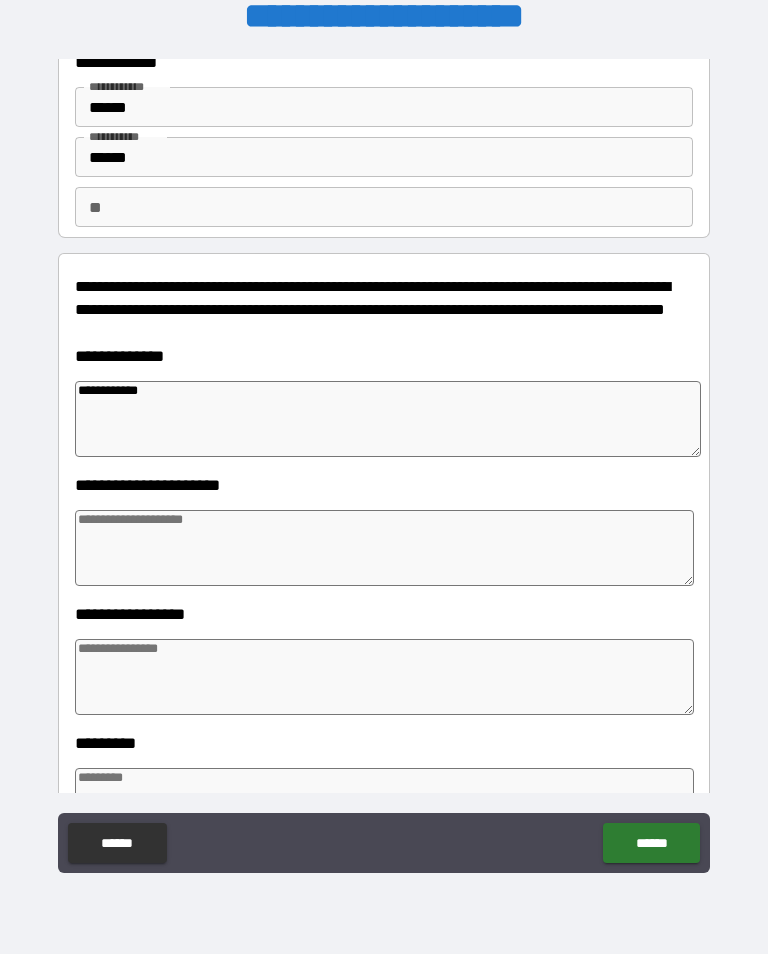 type on "*" 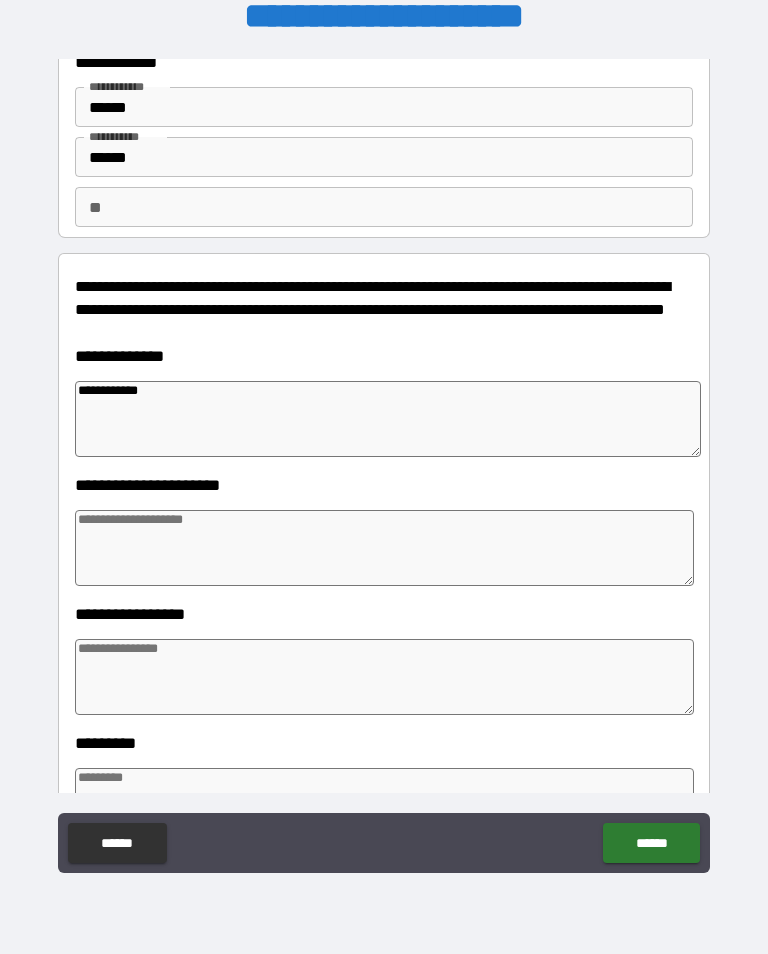 type on "**********" 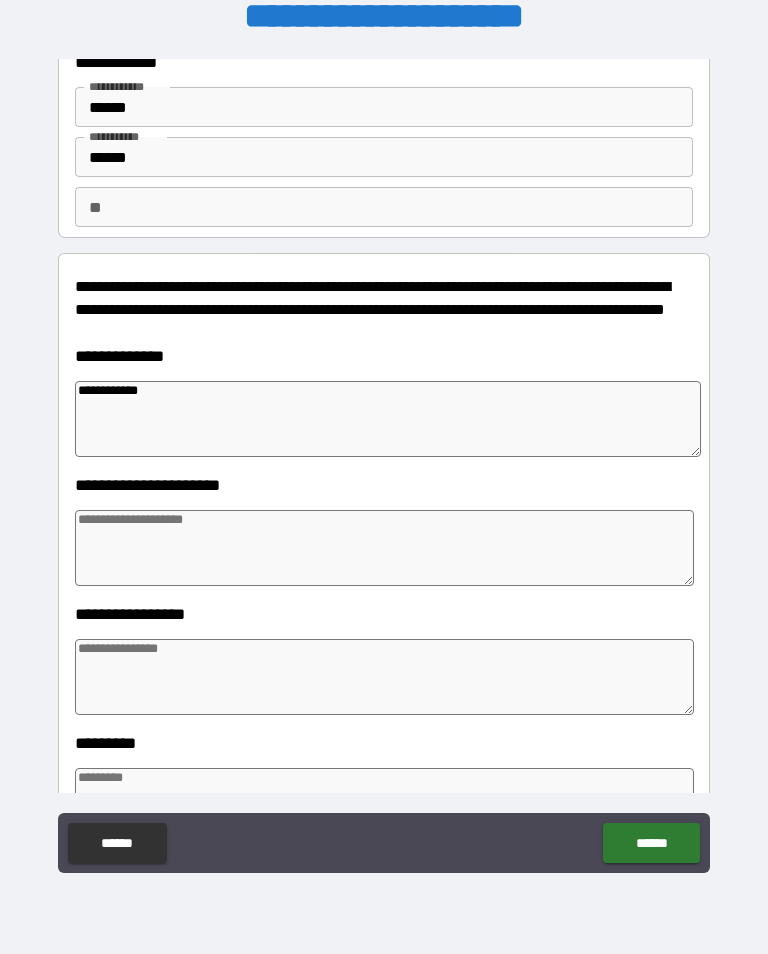 type on "*" 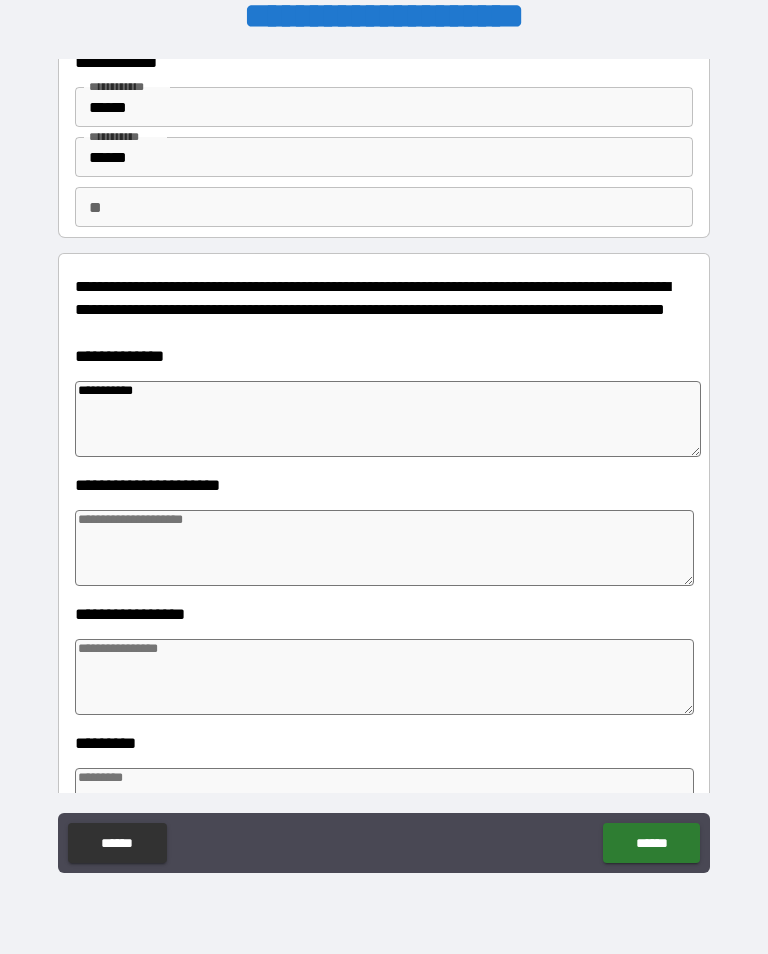 type on "*" 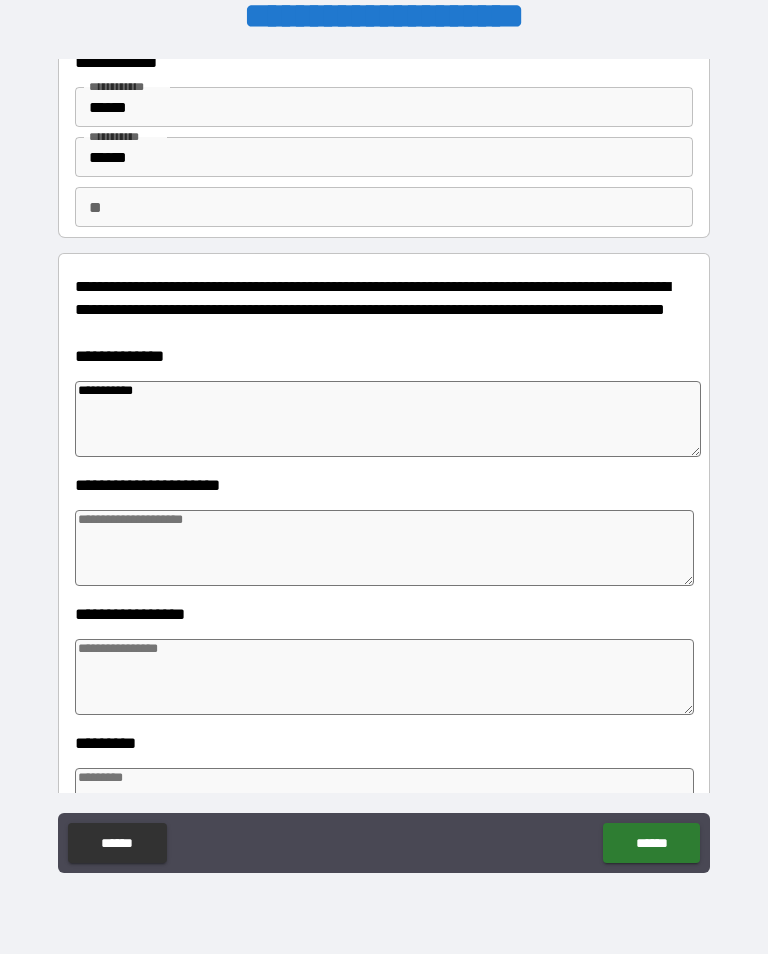 type on "**********" 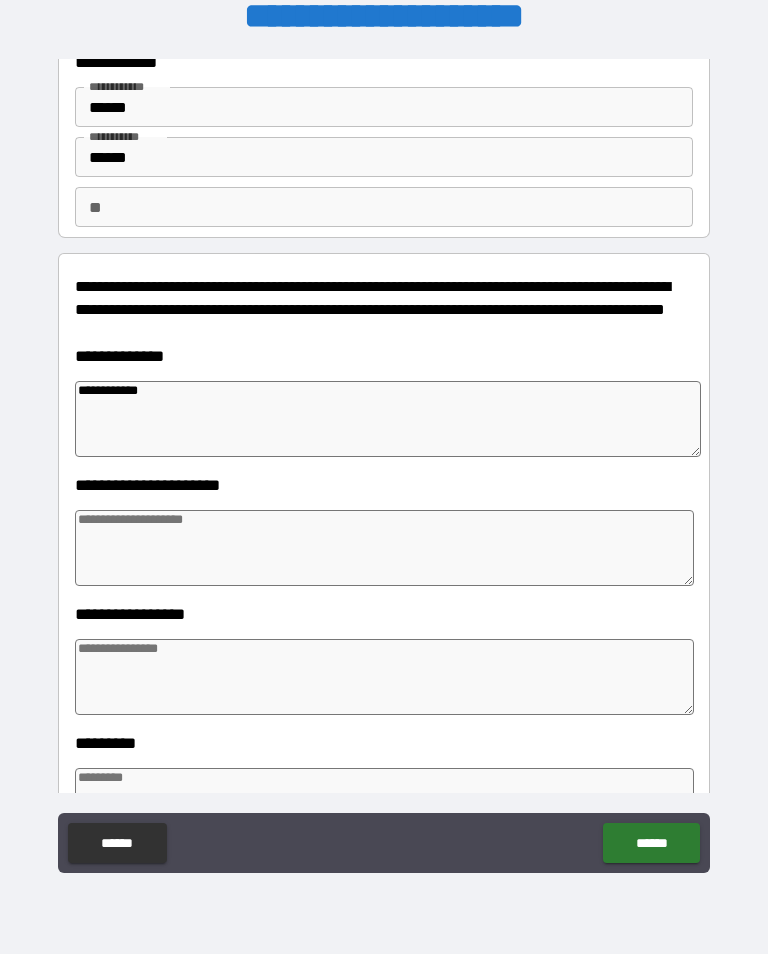 type on "*" 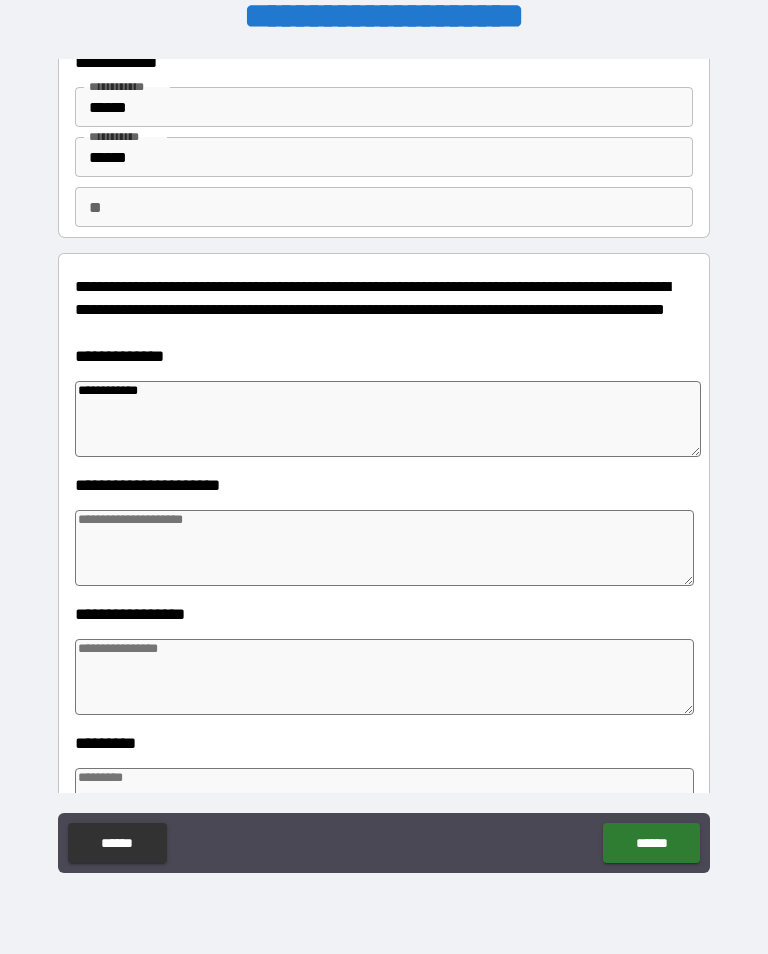 type on "**********" 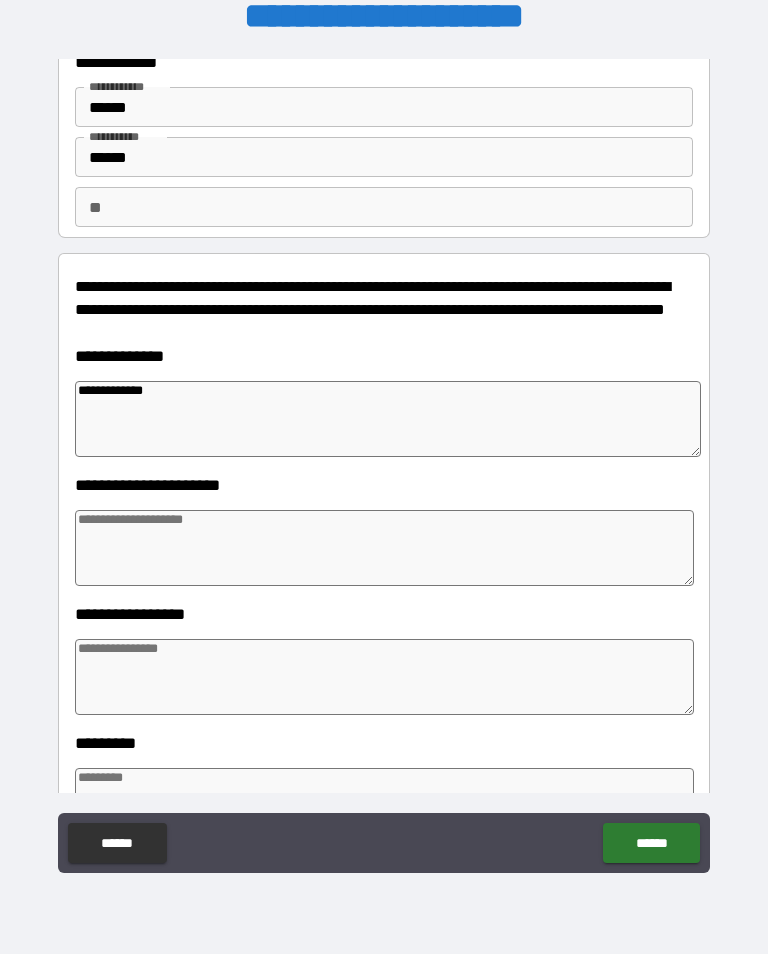type on "*" 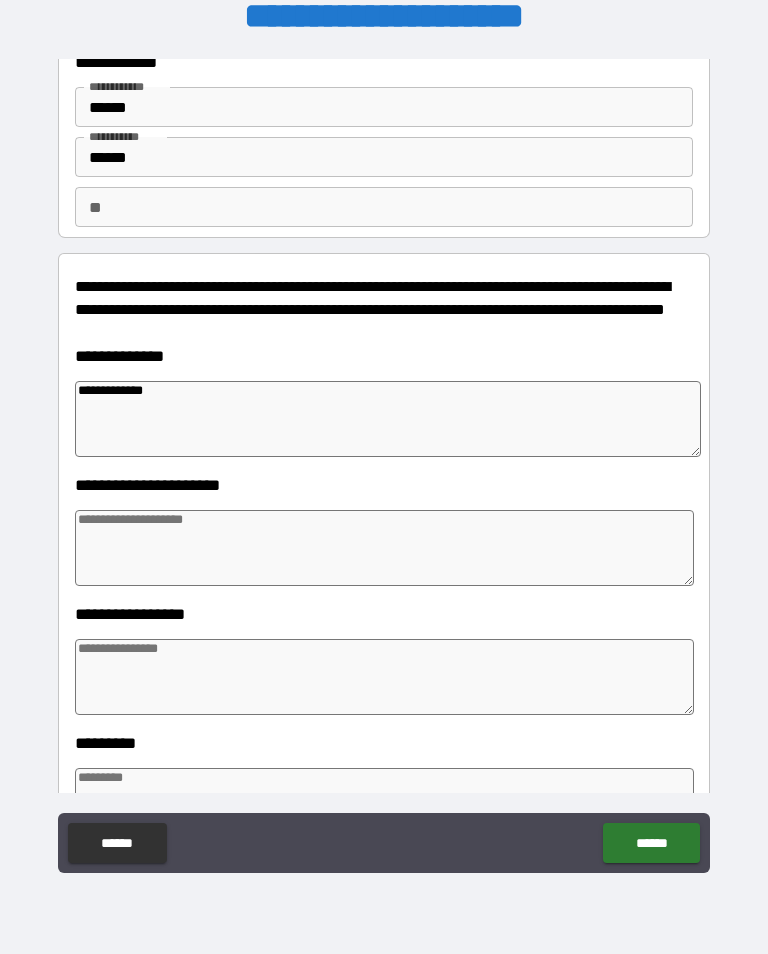 type on "**********" 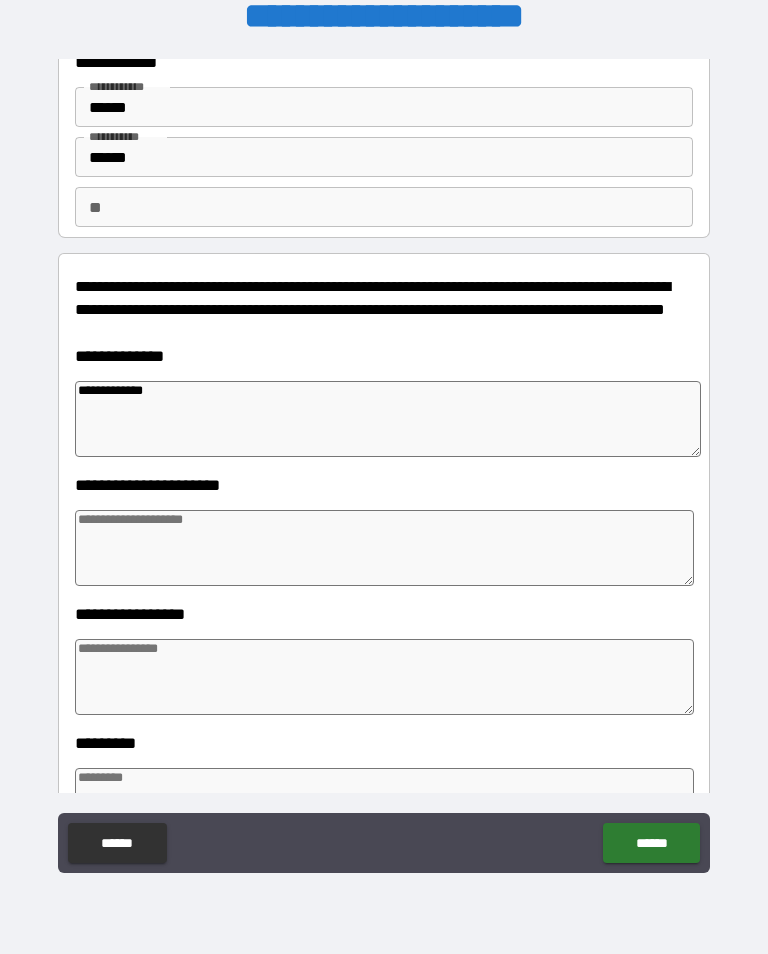 type on "*" 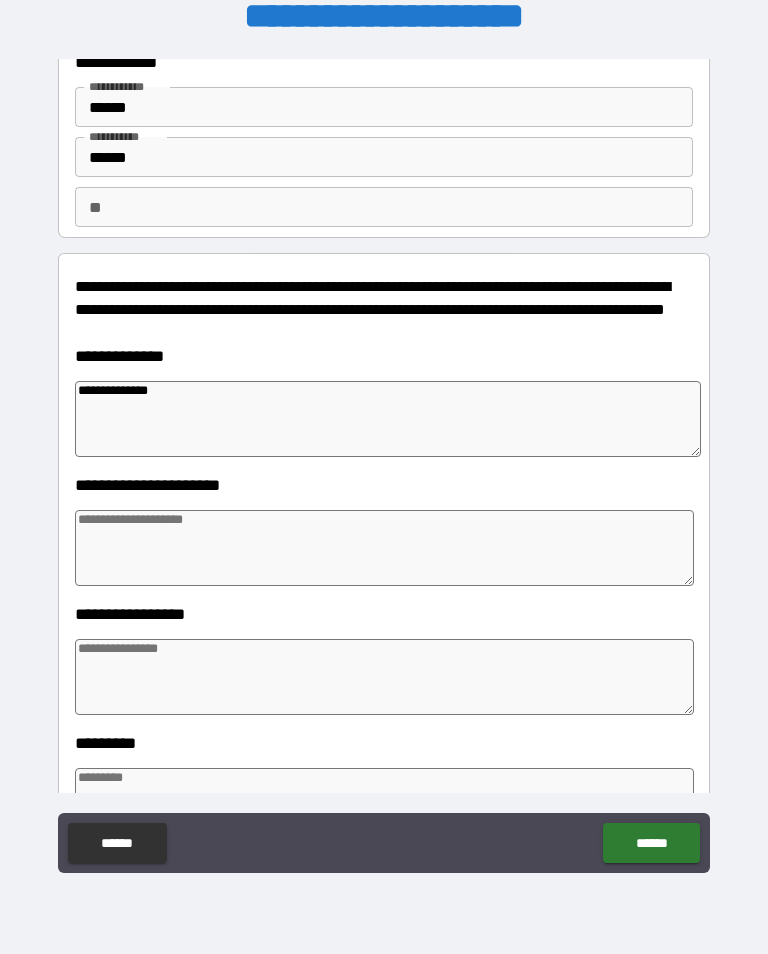 type on "**********" 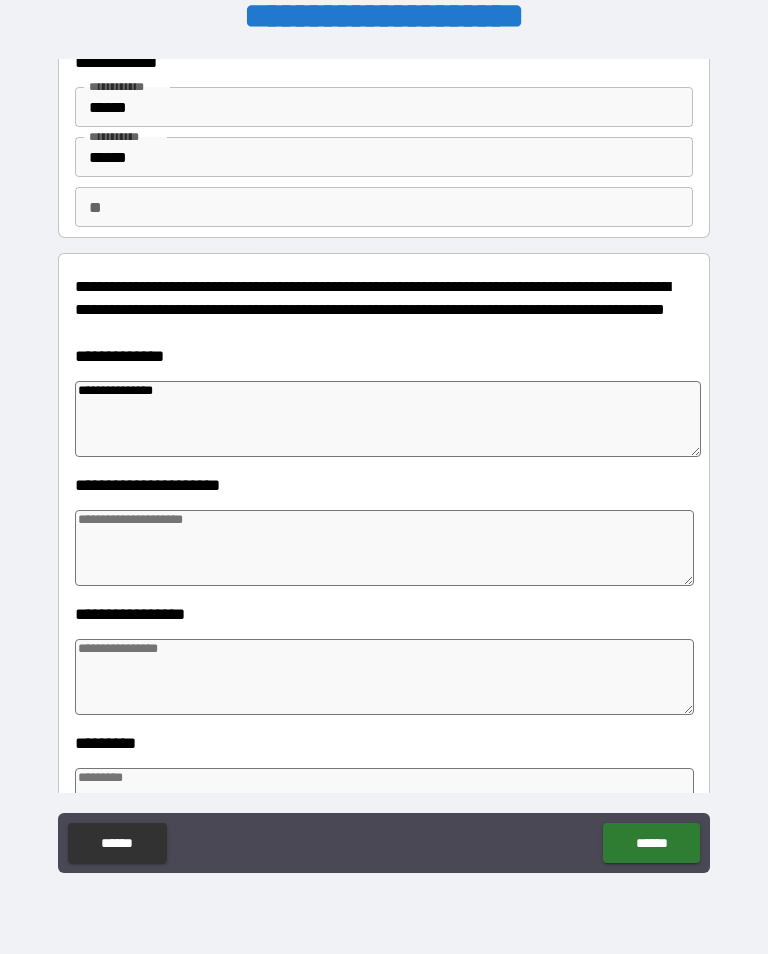 type on "*" 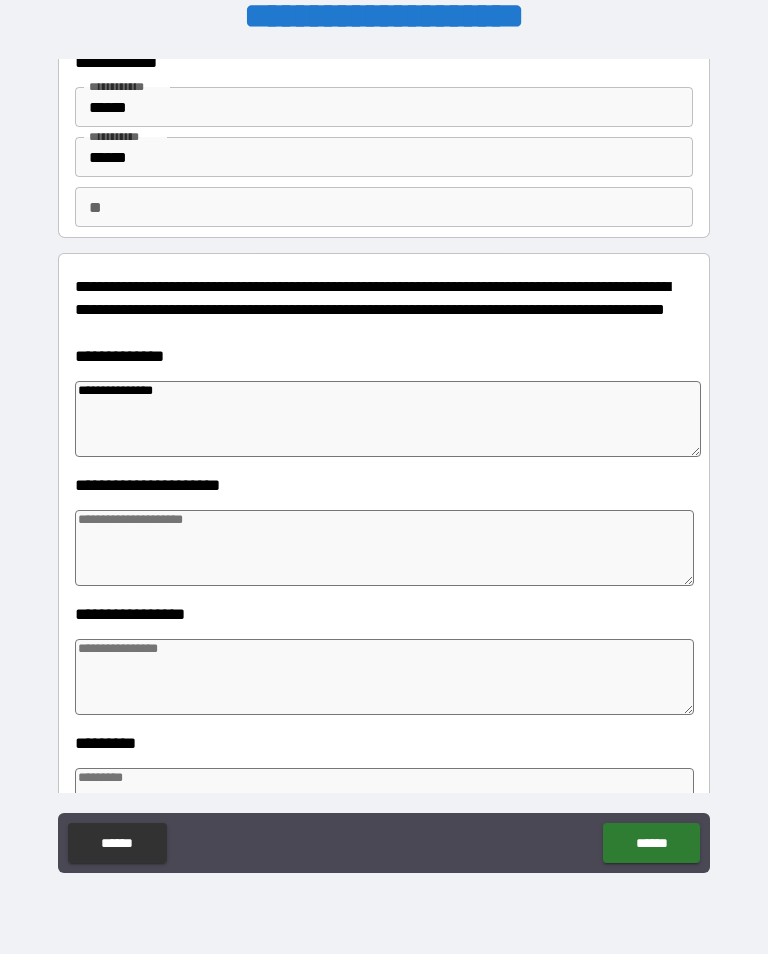 type on "*" 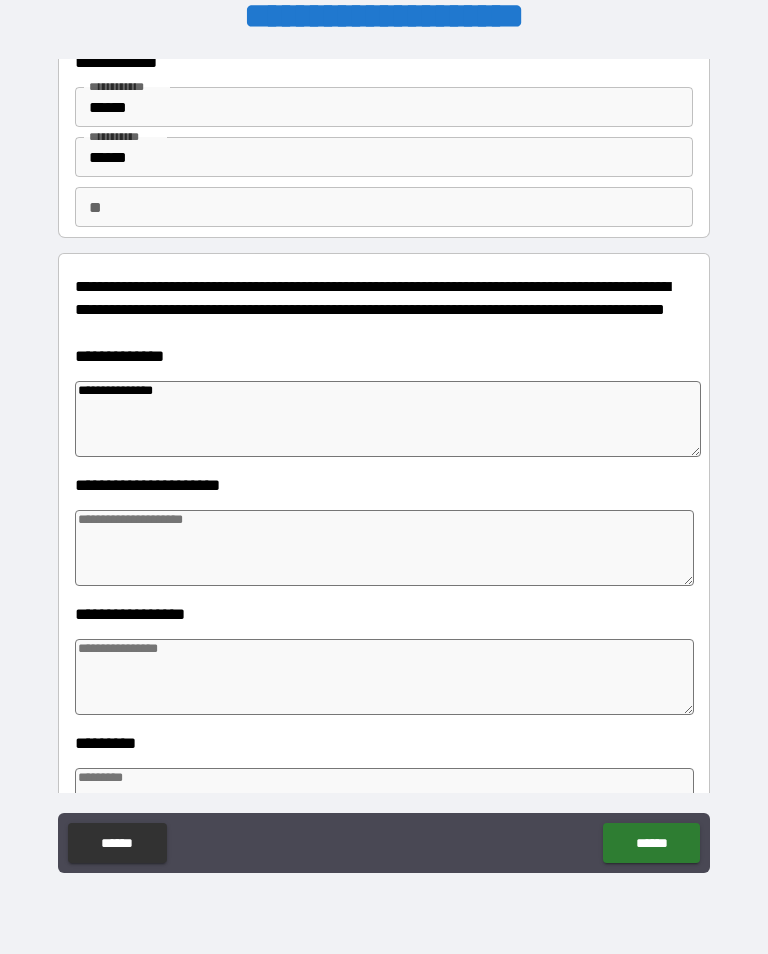 type on "*" 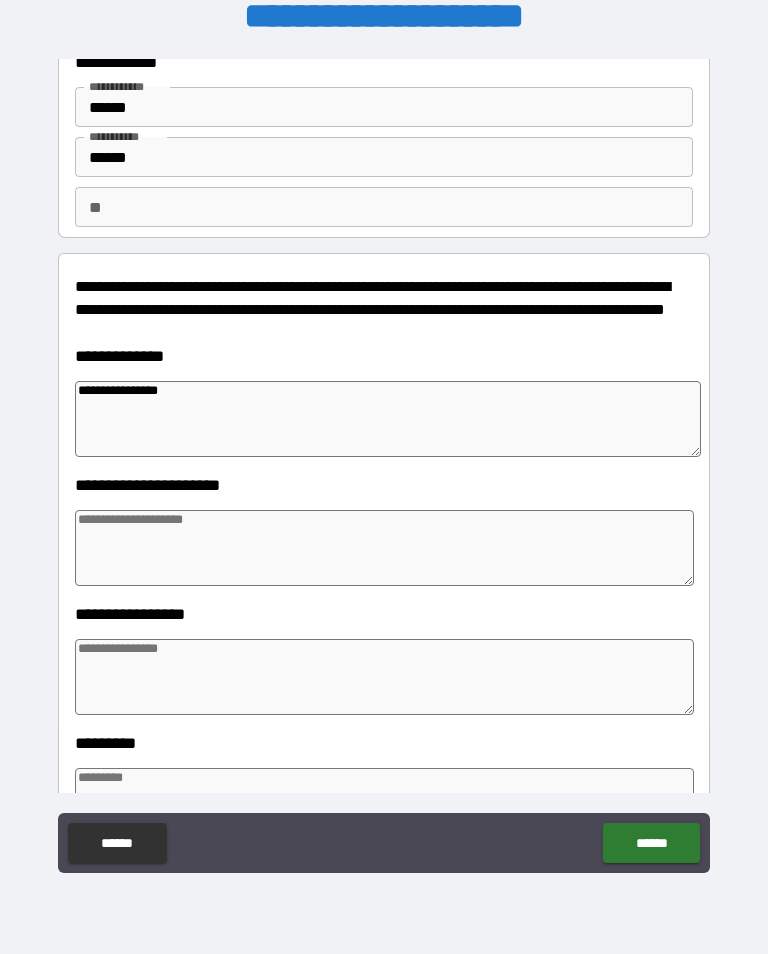 type 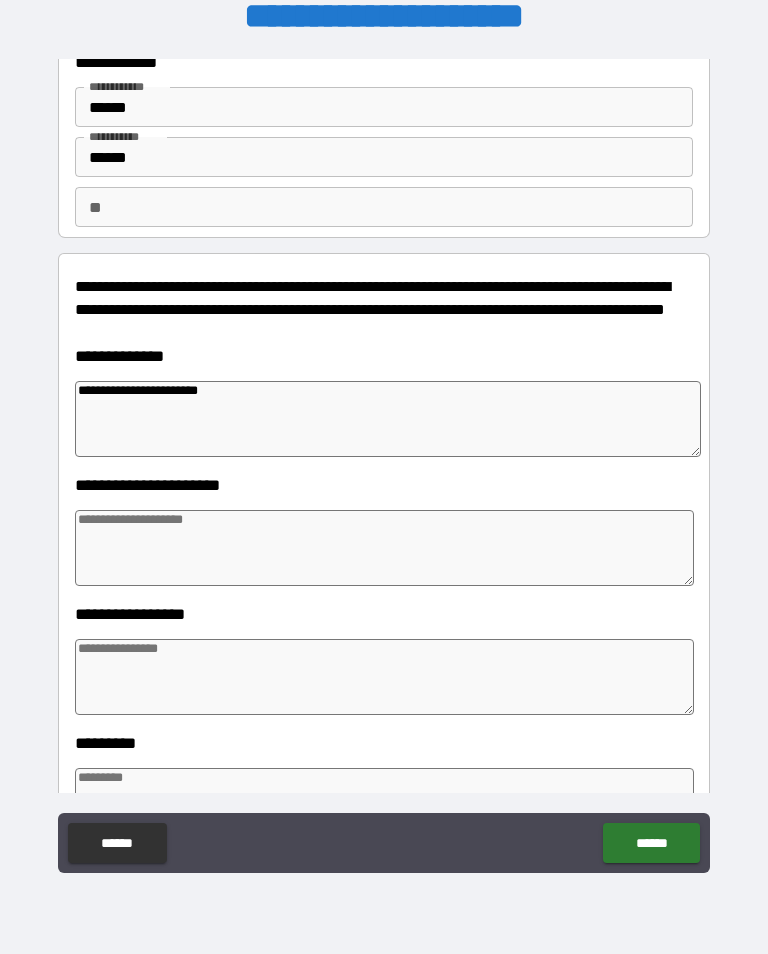 click at bounding box center [384, 548] 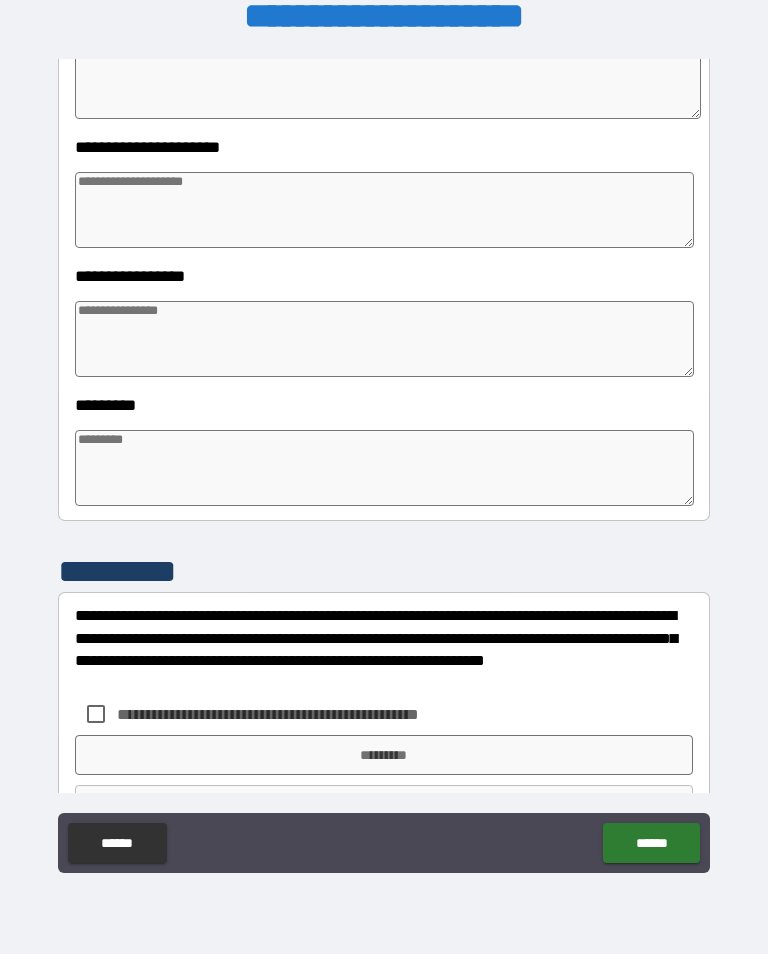 scroll, scrollTop: 420, scrollLeft: 0, axis: vertical 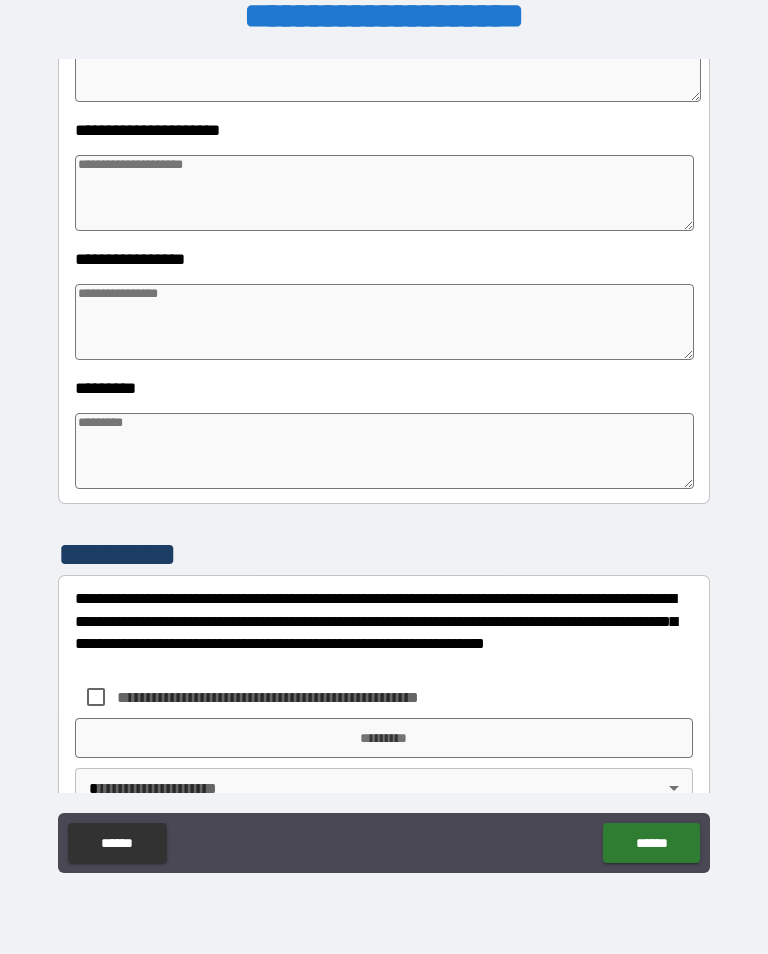 click at bounding box center (384, 322) 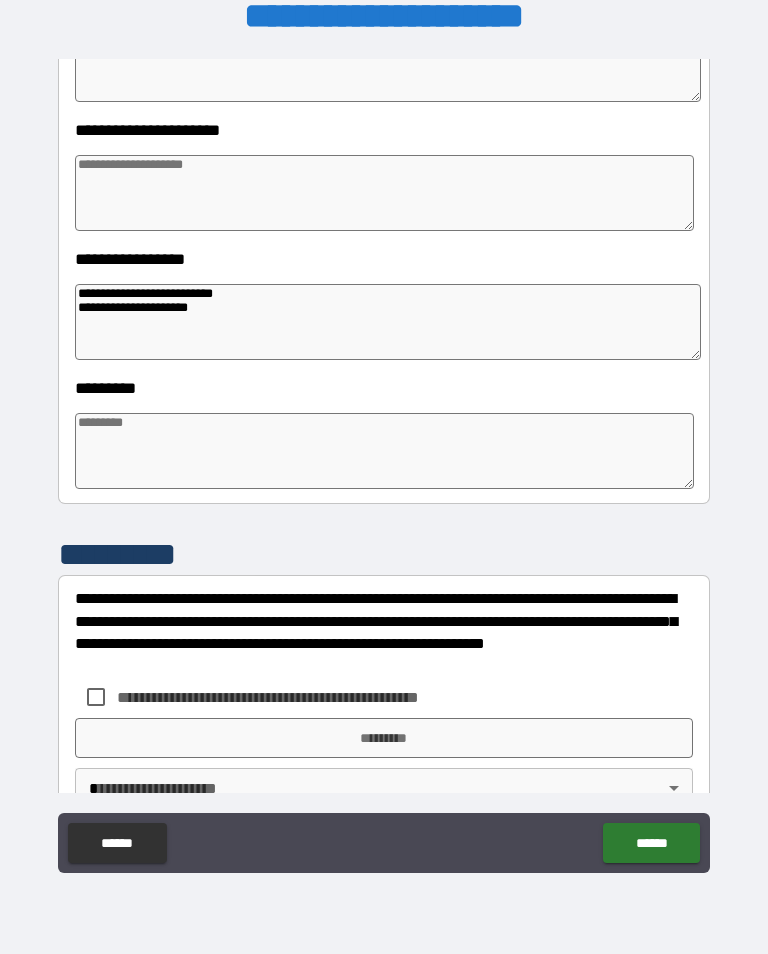 click at bounding box center [384, 451] 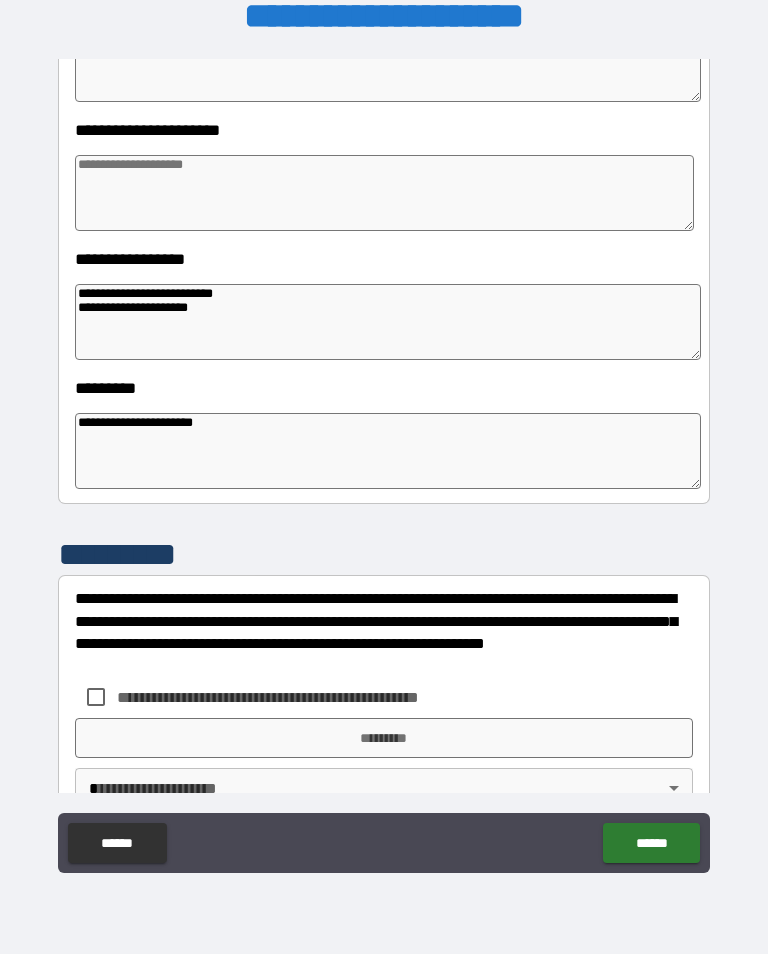 click at bounding box center [384, 193] 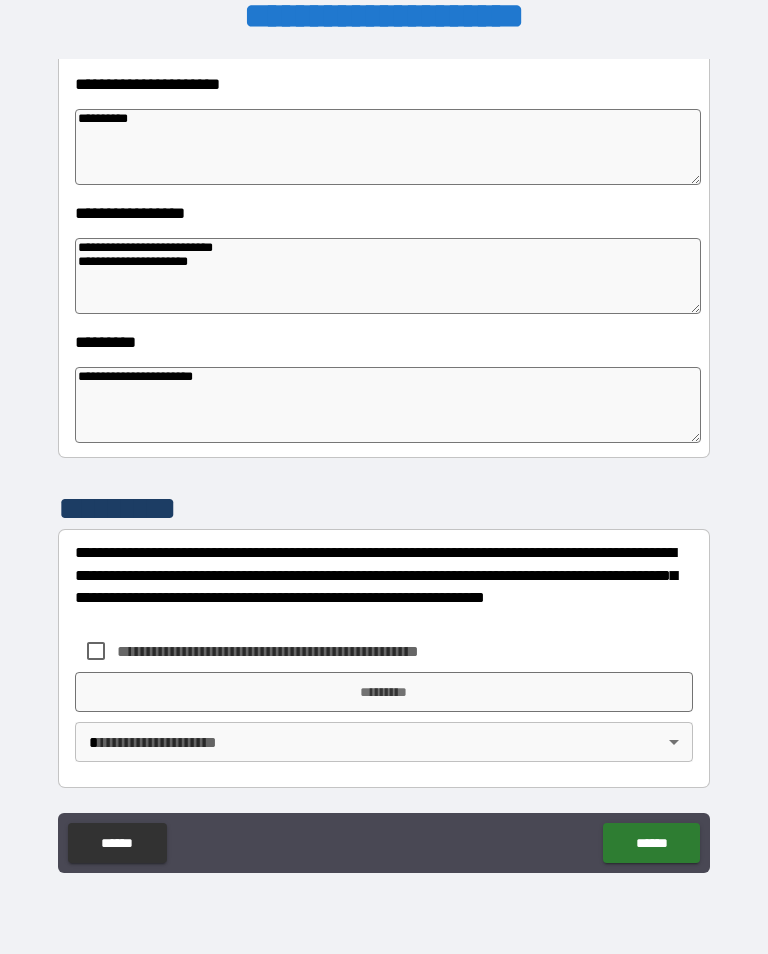 scroll, scrollTop: 466, scrollLeft: 0, axis: vertical 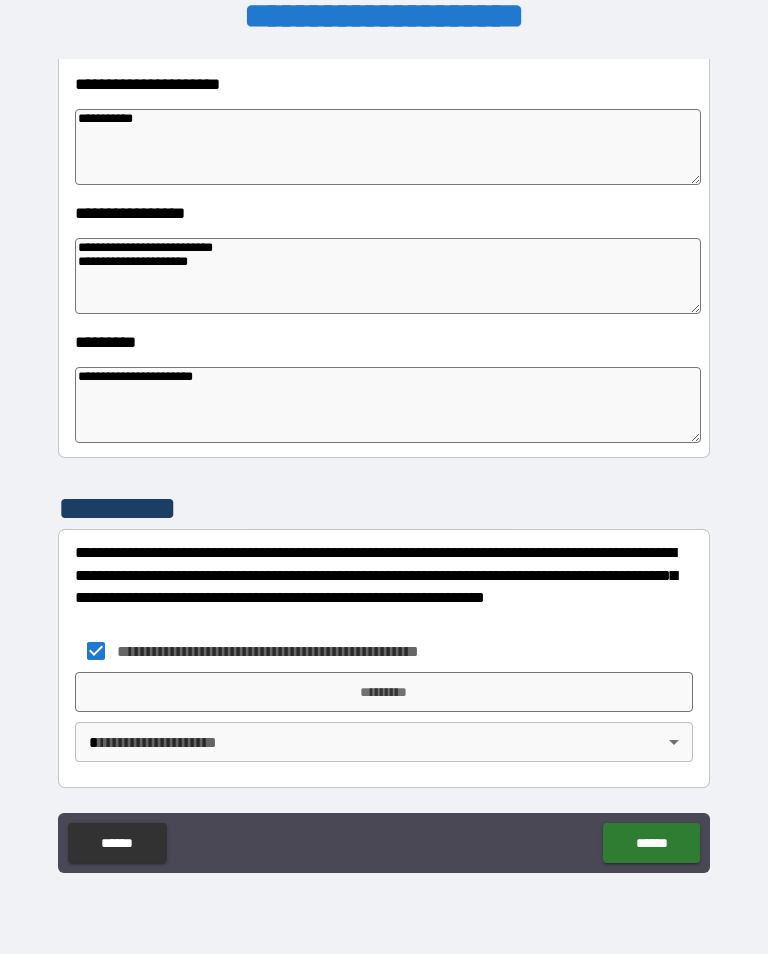 click on "*********" at bounding box center (384, 692) 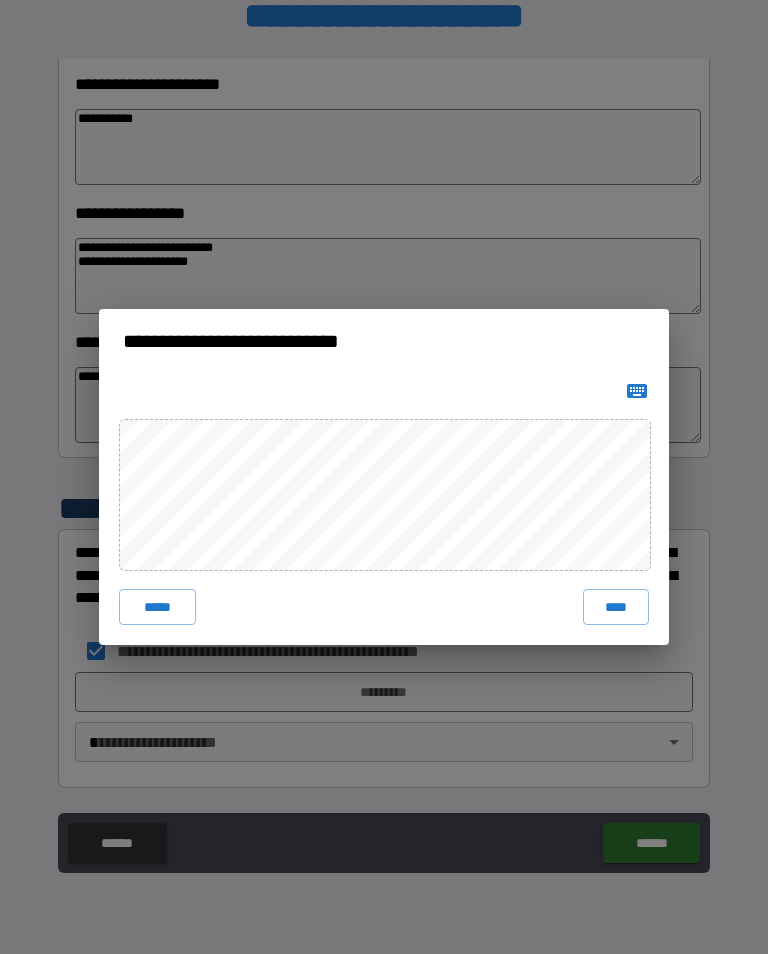 click on "****" at bounding box center [616, 607] 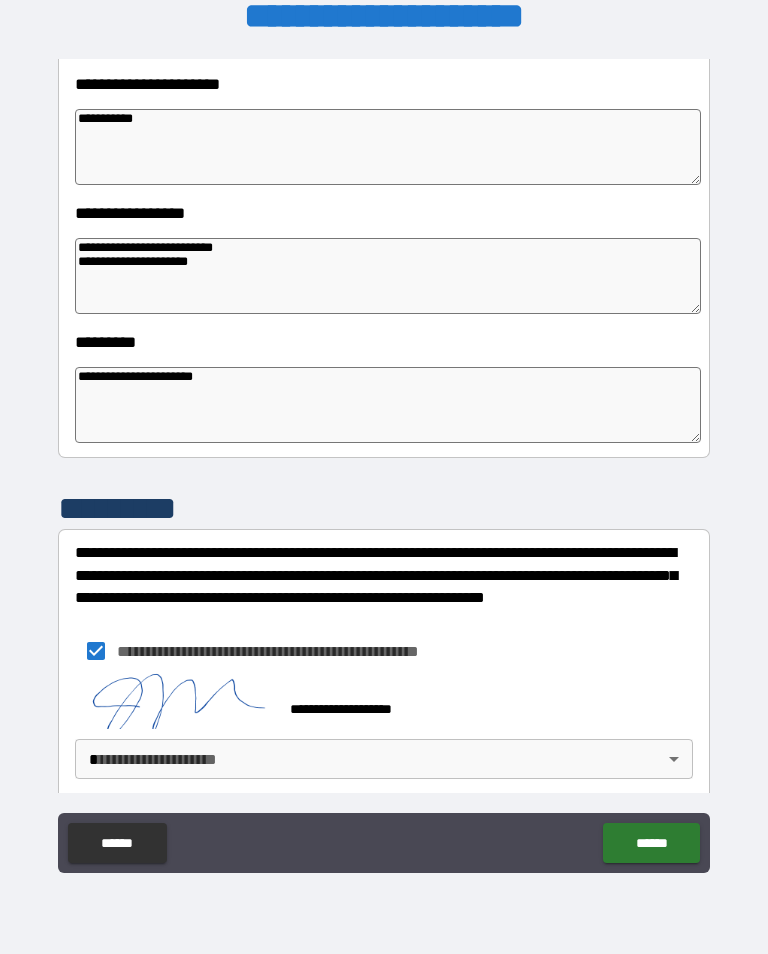 scroll, scrollTop: 456, scrollLeft: 0, axis: vertical 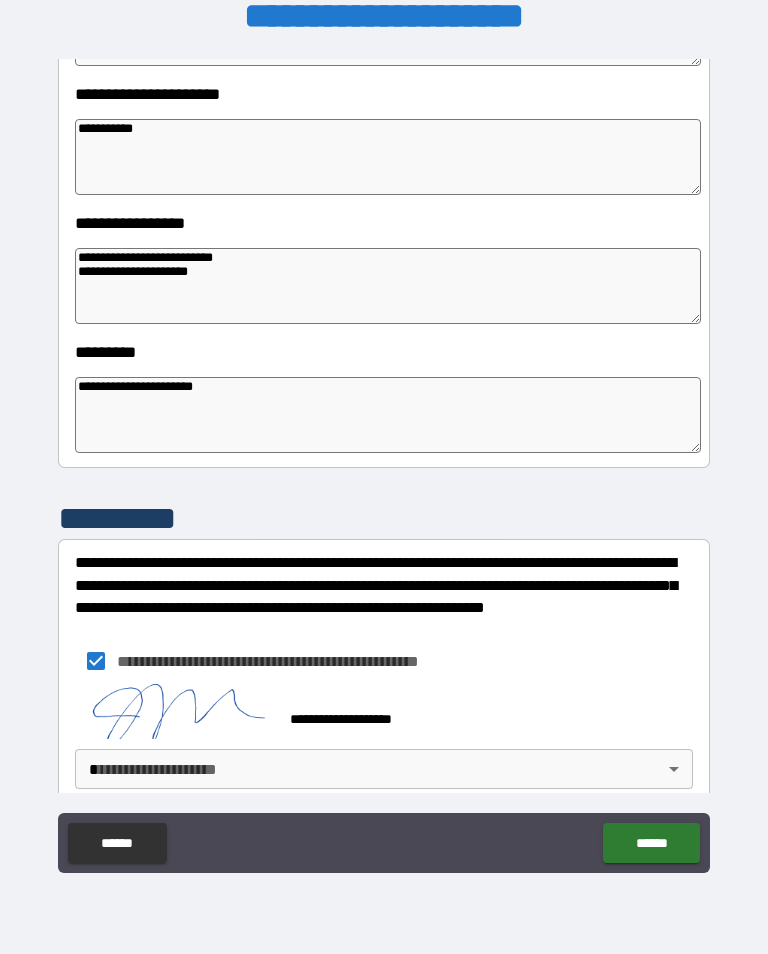 click on "**********" at bounding box center [384, 461] 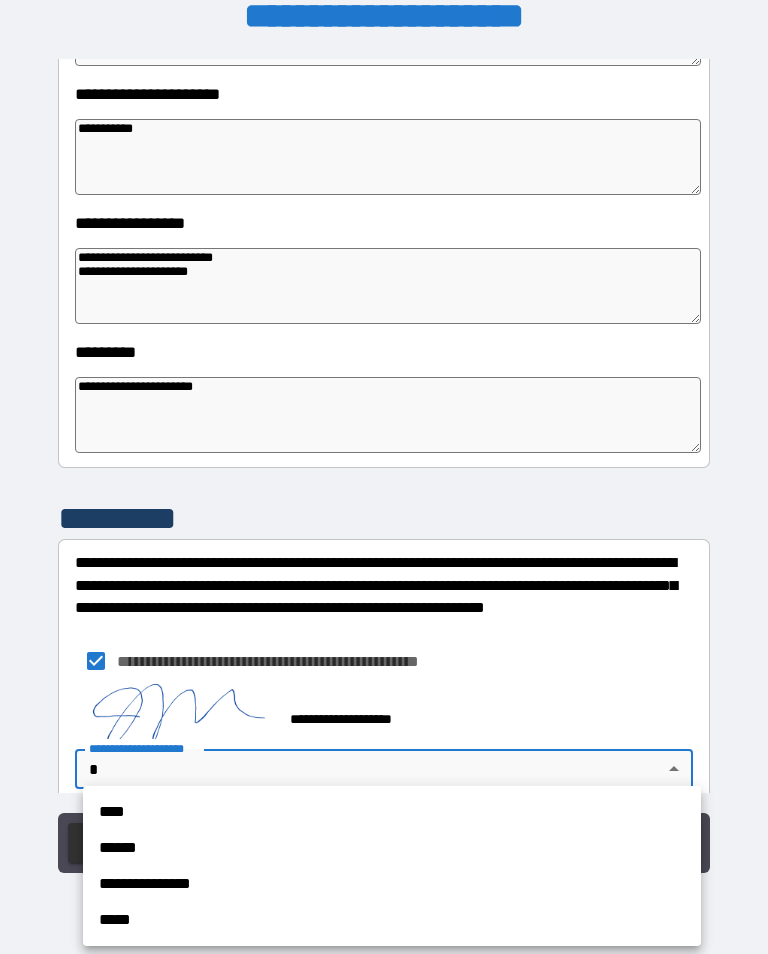 click on "**********" at bounding box center [392, 884] 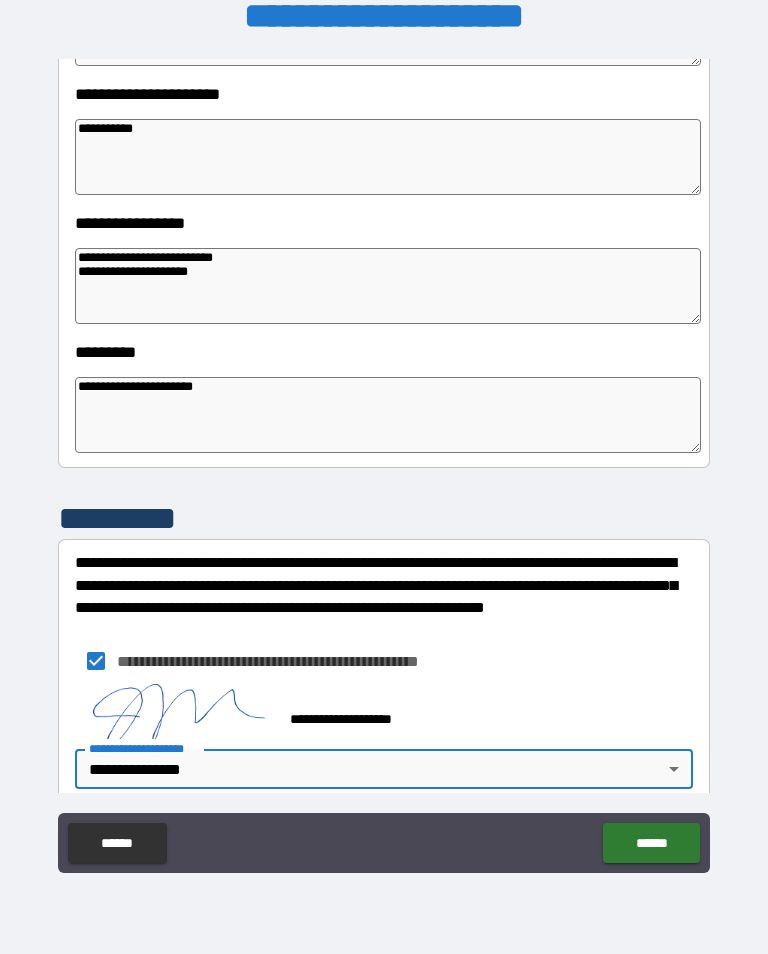 click on "******" at bounding box center [651, 843] 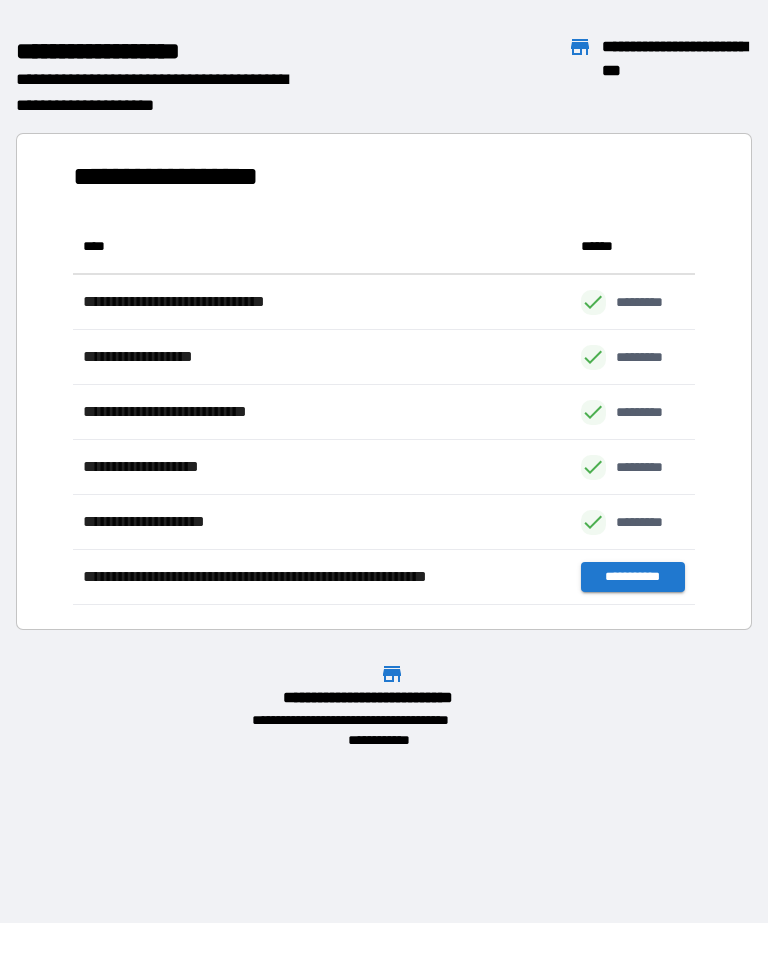 scroll, scrollTop: 1, scrollLeft: 1, axis: both 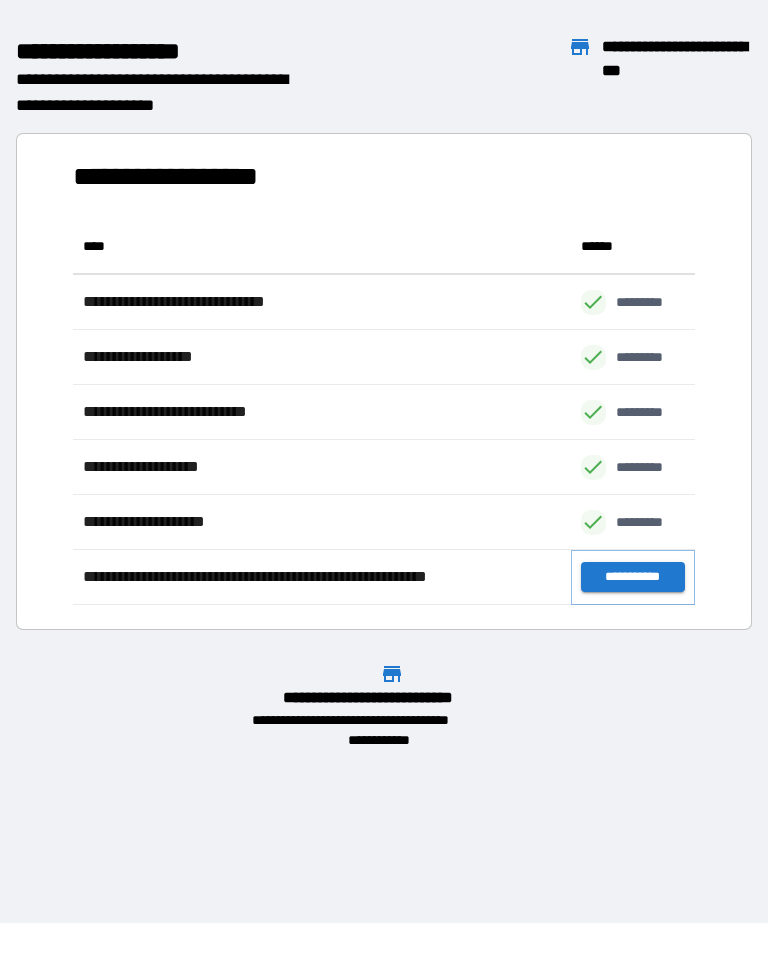 click on "**********" at bounding box center (633, 577) 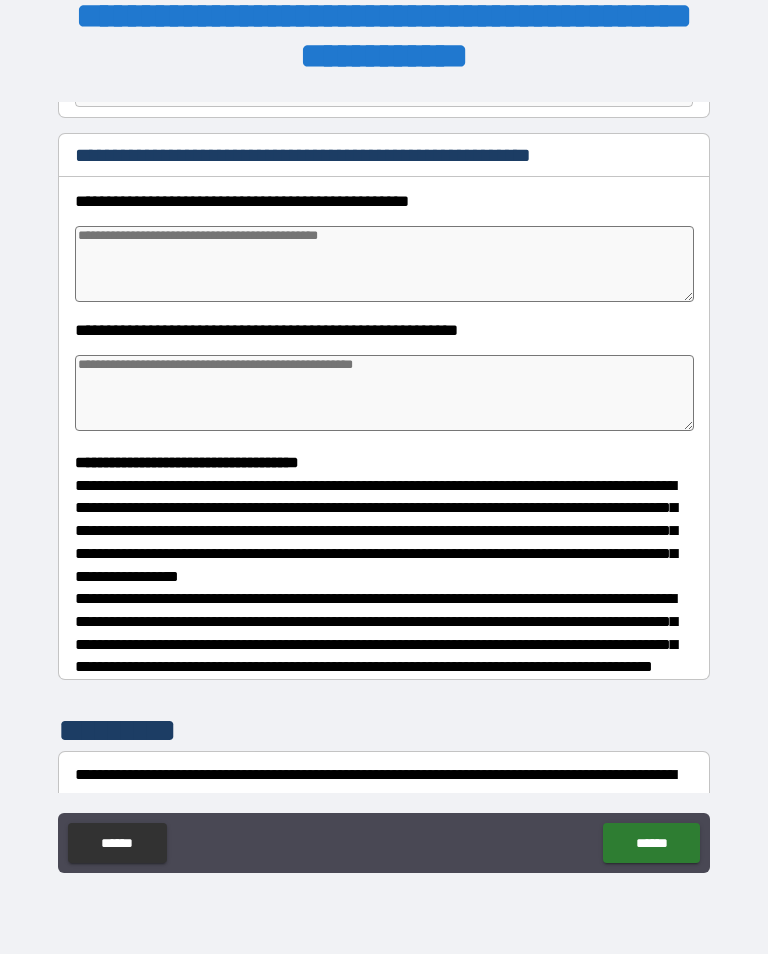 scroll, scrollTop: 242, scrollLeft: 0, axis: vertical 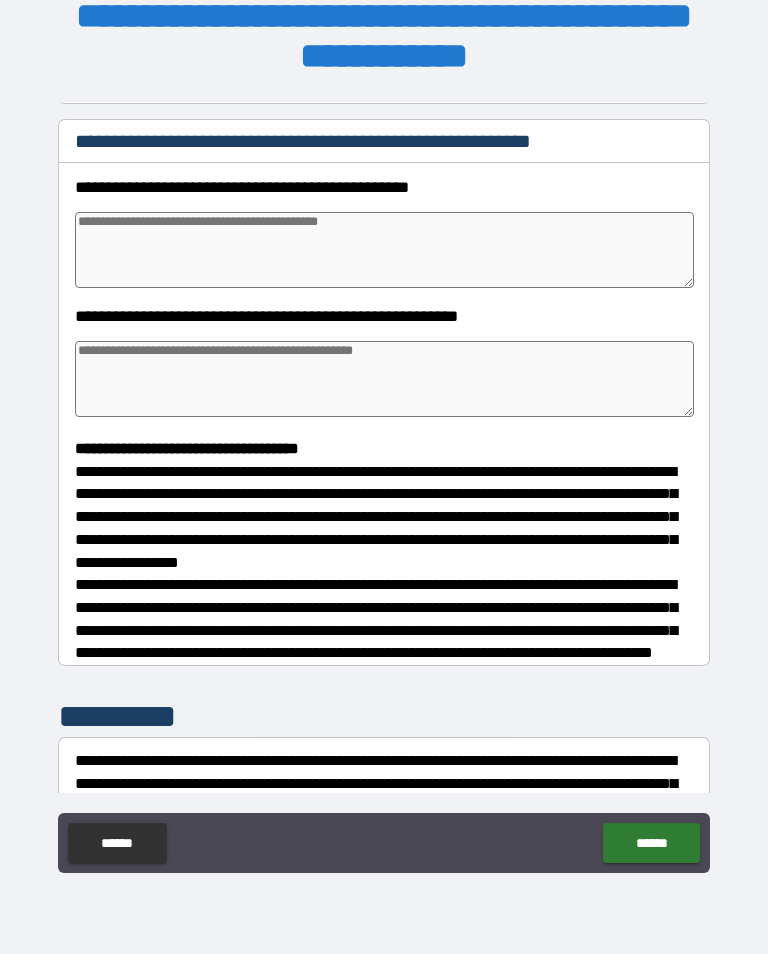 click at bounding box center [384, 250] 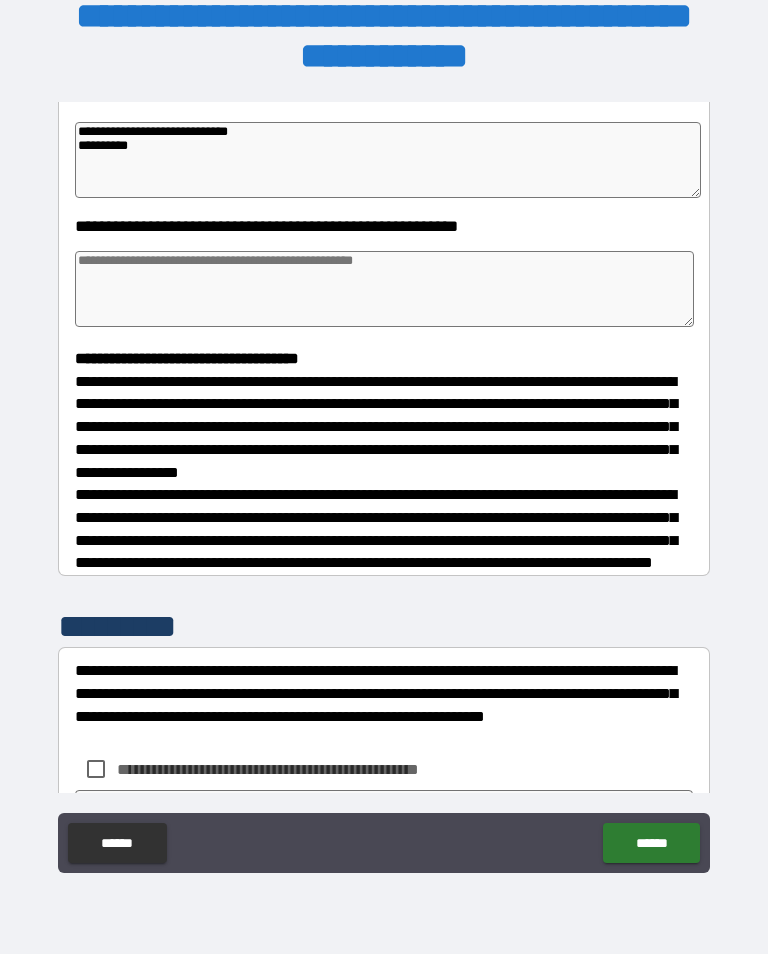 scroll, scrollTop: 332, scrollLeft: 0, axis: vertical 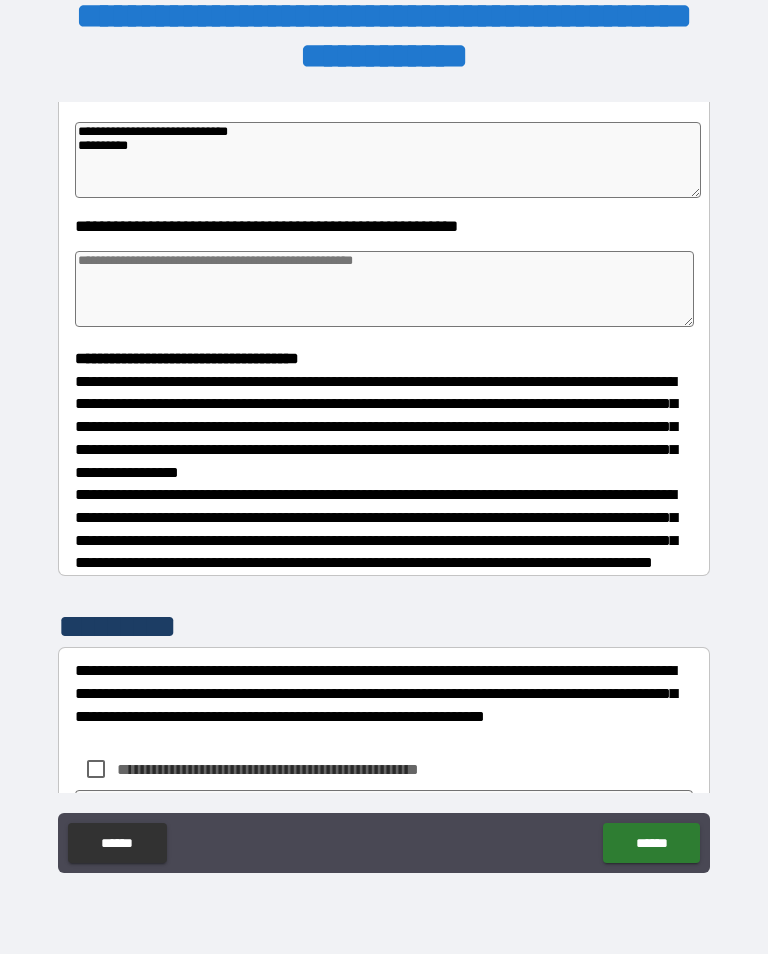 click at bounding box center (384, 289) 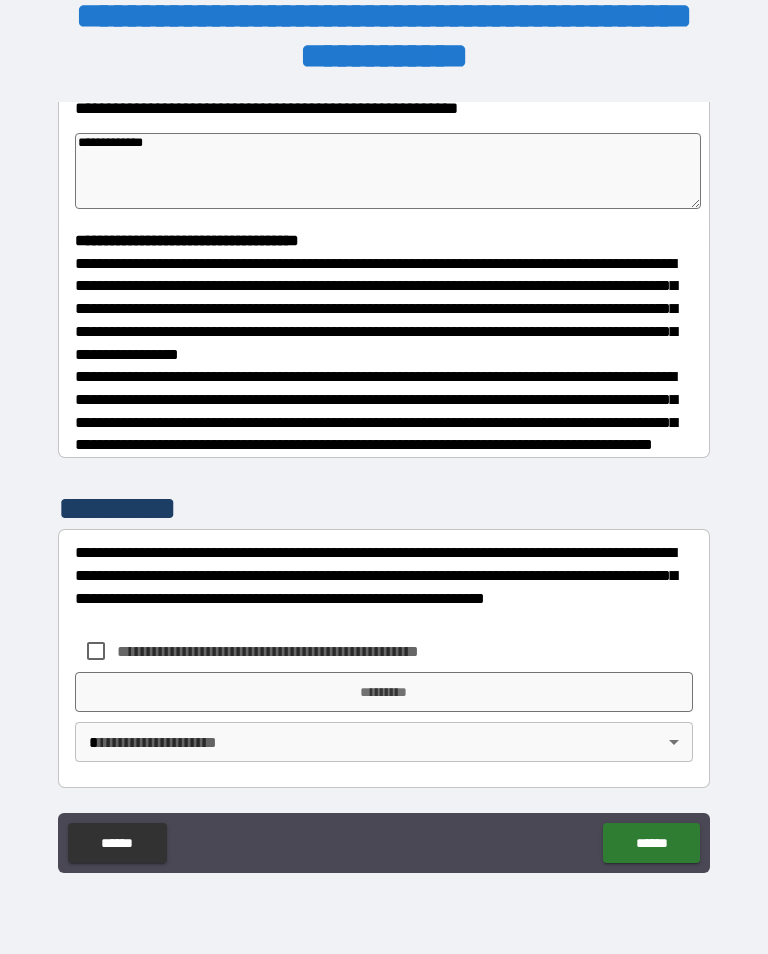 scroll, scrollTop: 465, scrollLeft: 0, axis: vertical 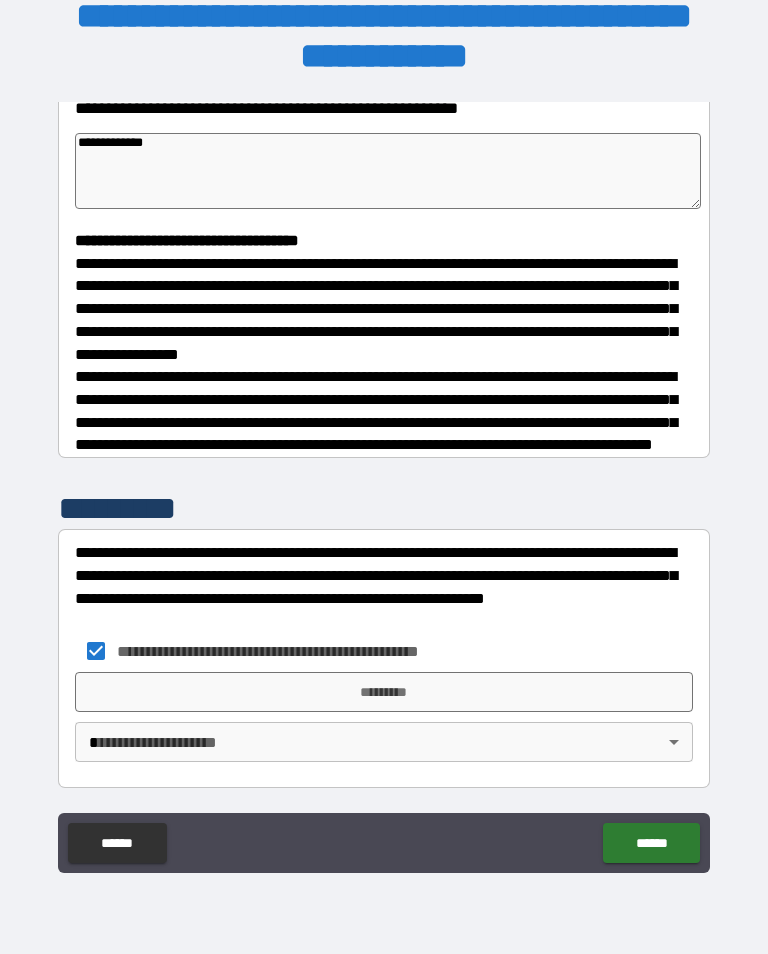 click on "*********" at bounding box center (384, 692) 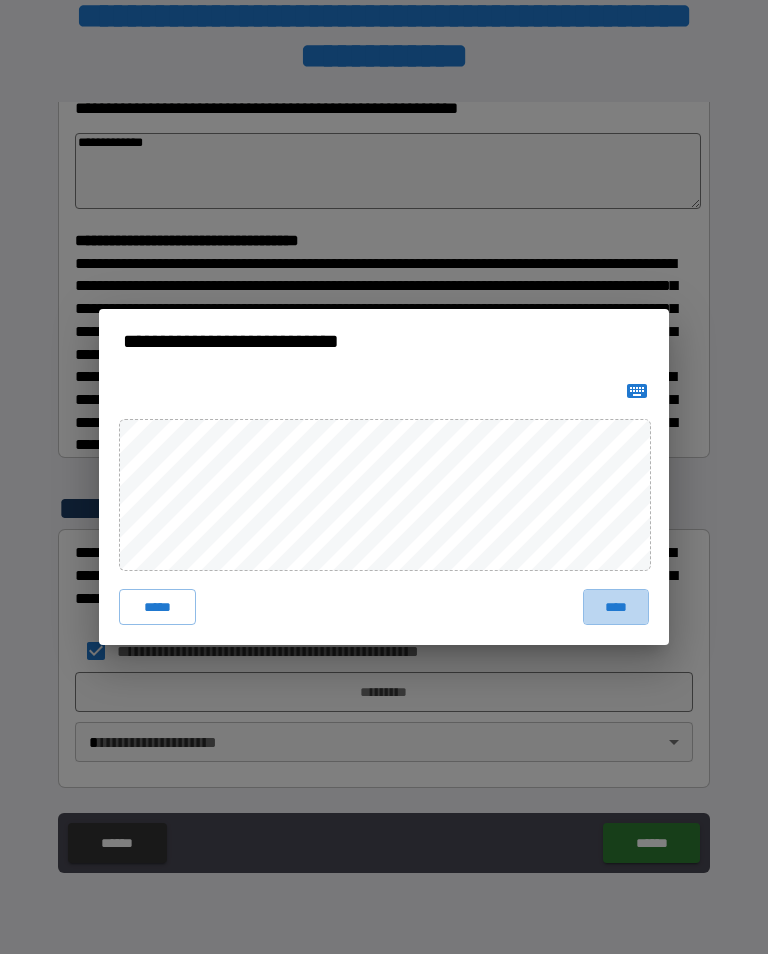 click on "****" at bounding box center [616, 607] 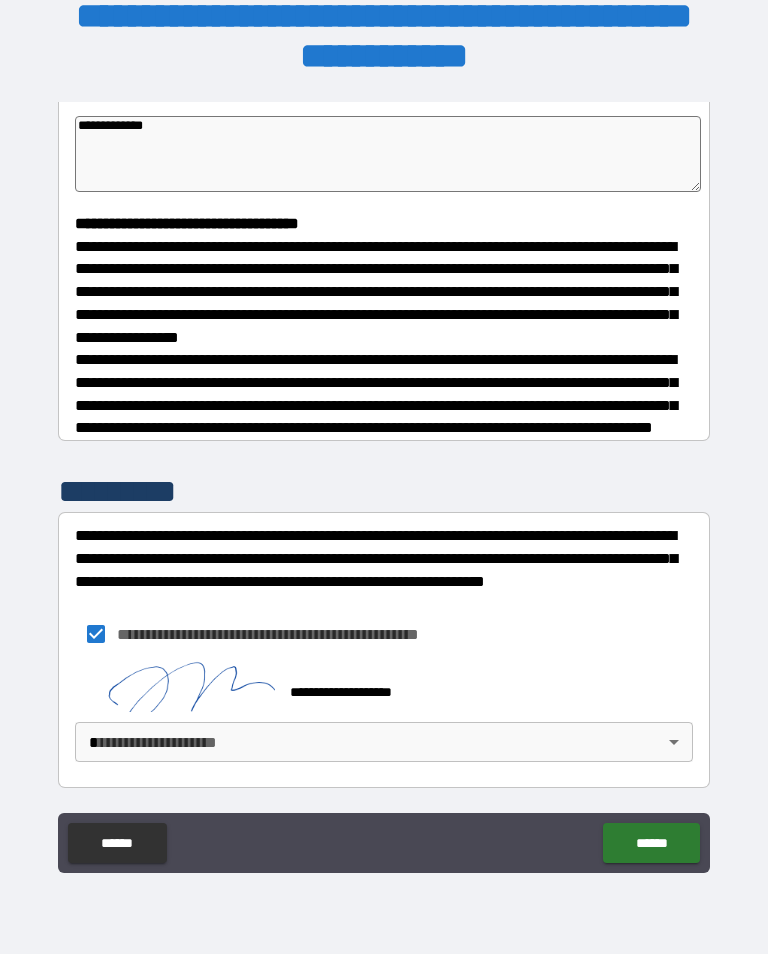 scroll, scrollTop: 482, scrollLeft: 0, axis: vertical 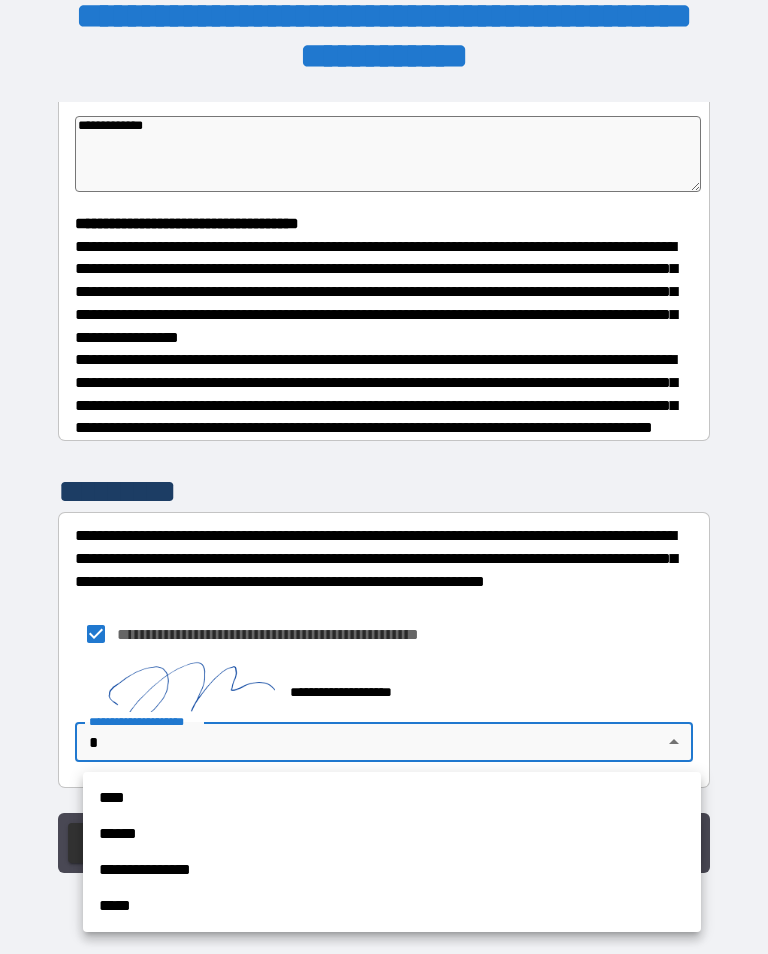 click on "**********" at bounding box center [392, 870] 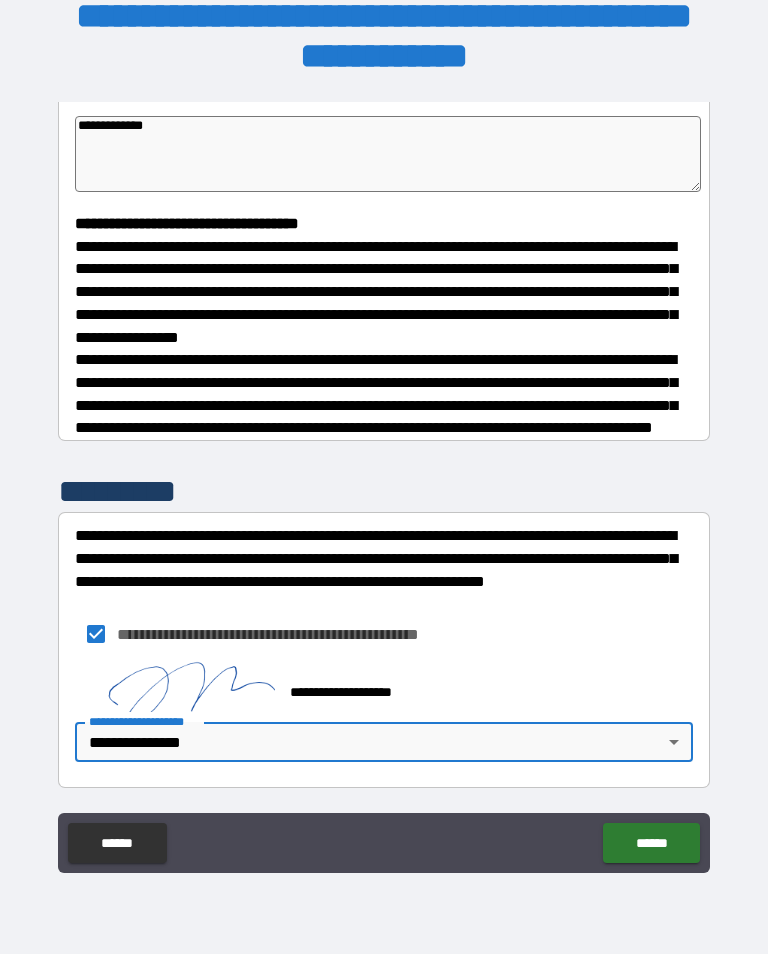 click on "******" at bounding box center (651, 843) 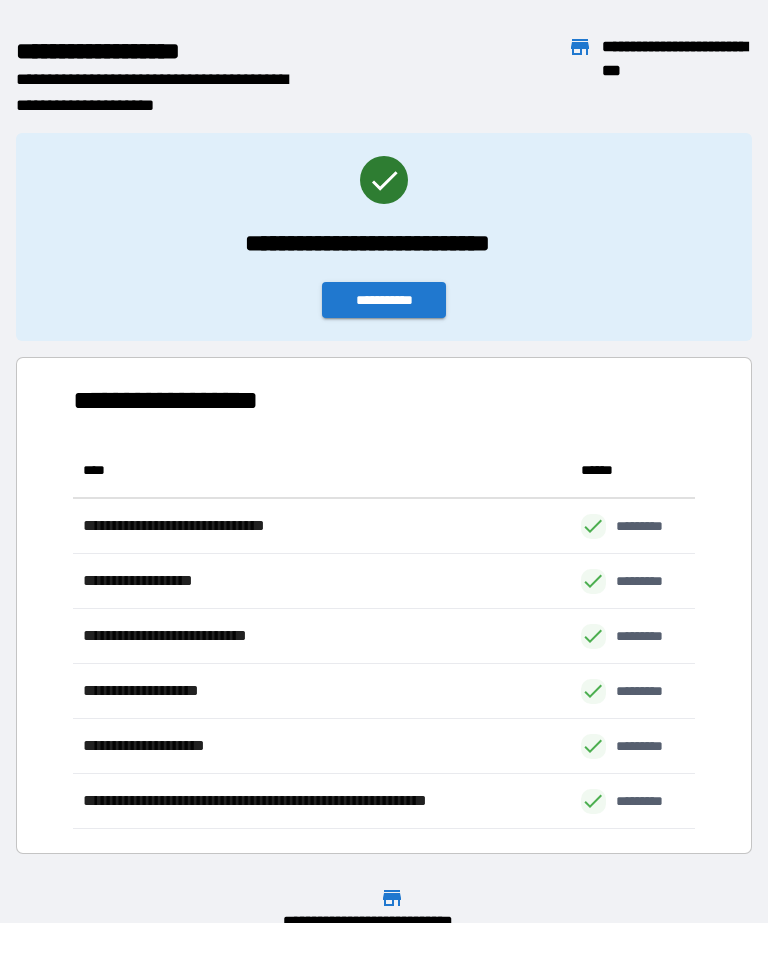 scroll, scrollTop: 386, scrollLeft: 622, axis: both 